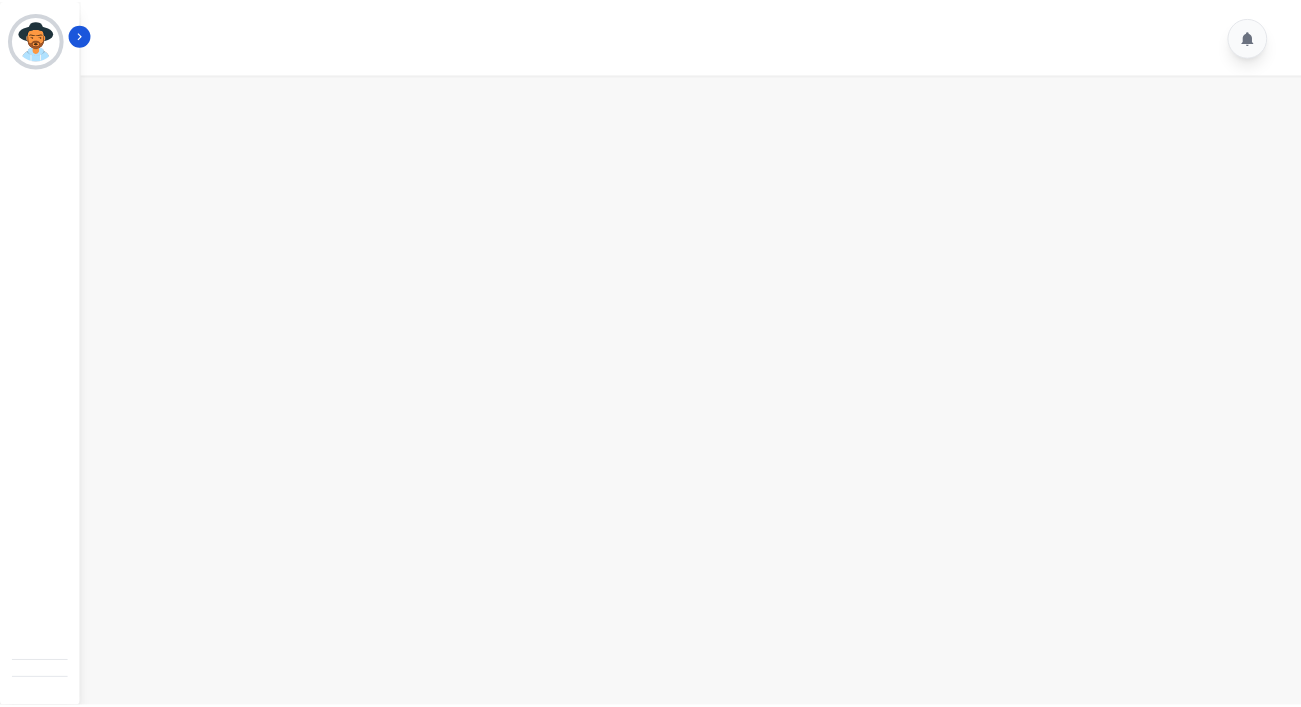 scroll, scrollTop: 0, scrollLeft: 0, axis: both 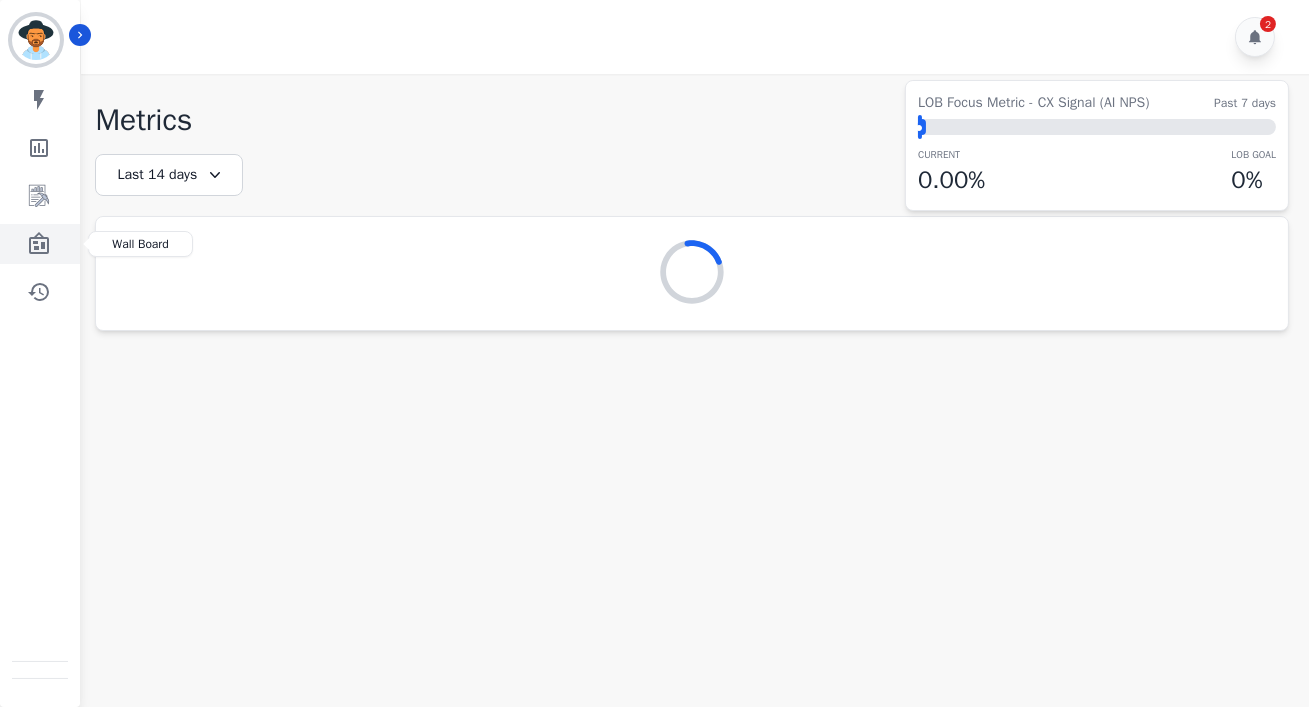 click 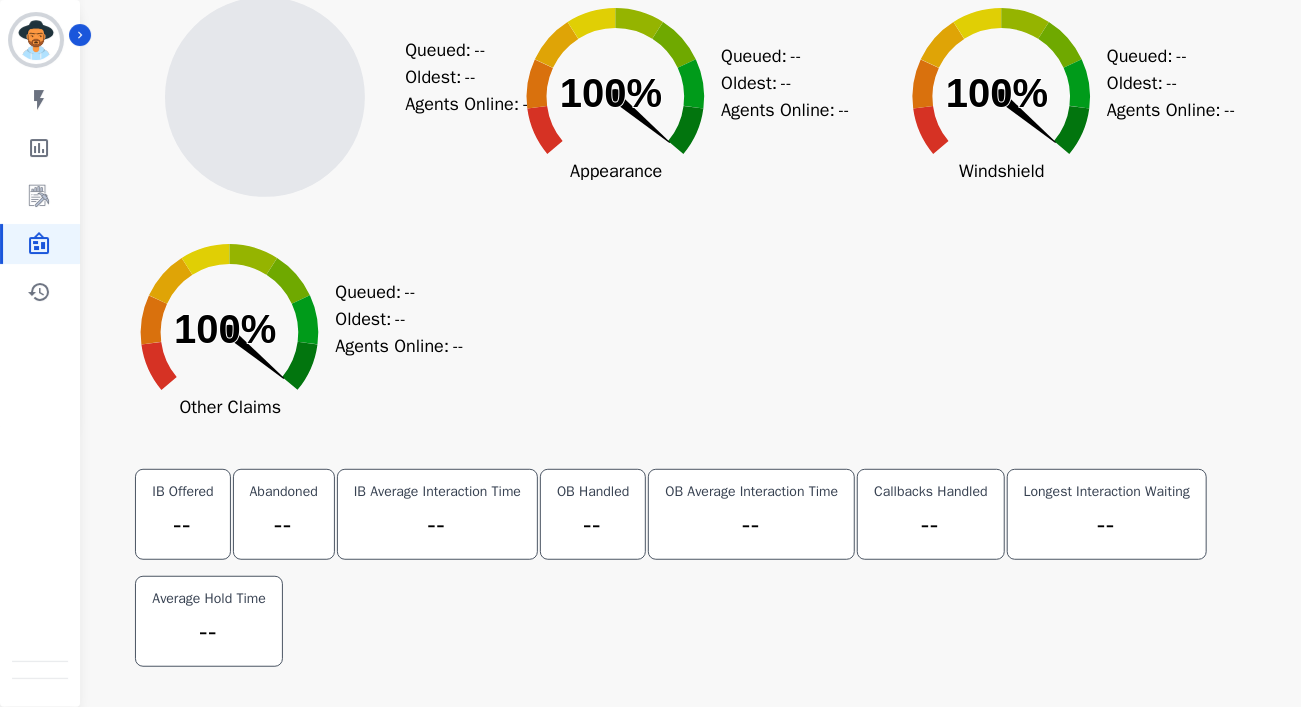 scroll, scrollTop: 0, scrollLeft: 0, axis: both 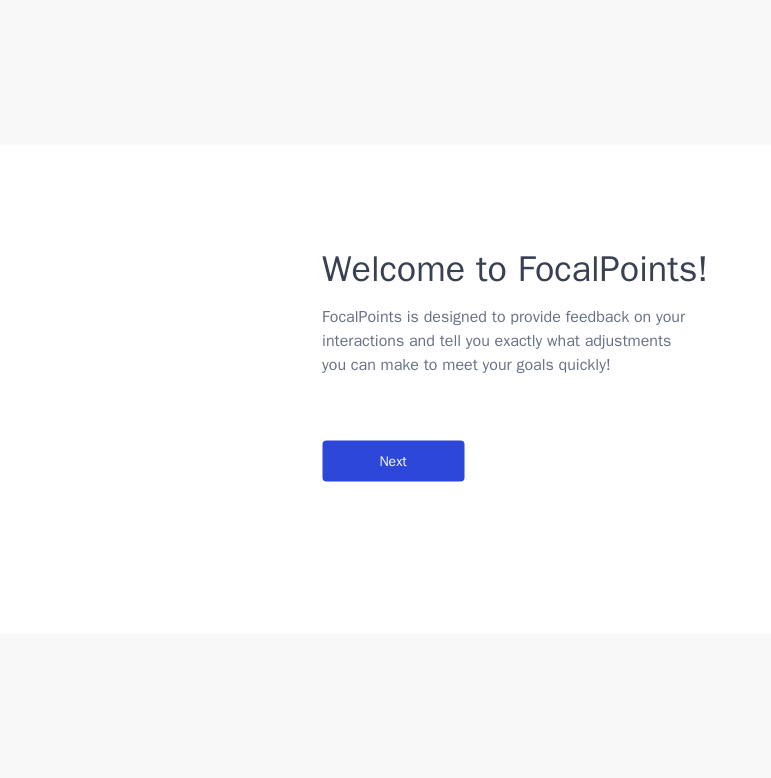 click on "Welcome to FocalPoints!   FocalPoints is designed to provide feedback on your interactions and
tell you exactly what adjustments you can make to meet your goals
quickly!   Next" at bounding box center (385, 330) 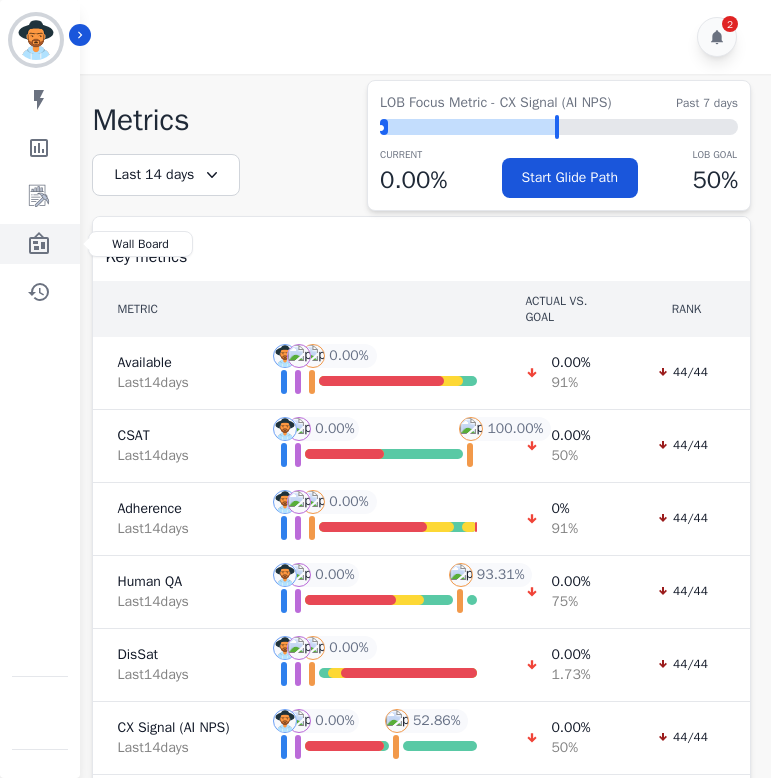 click 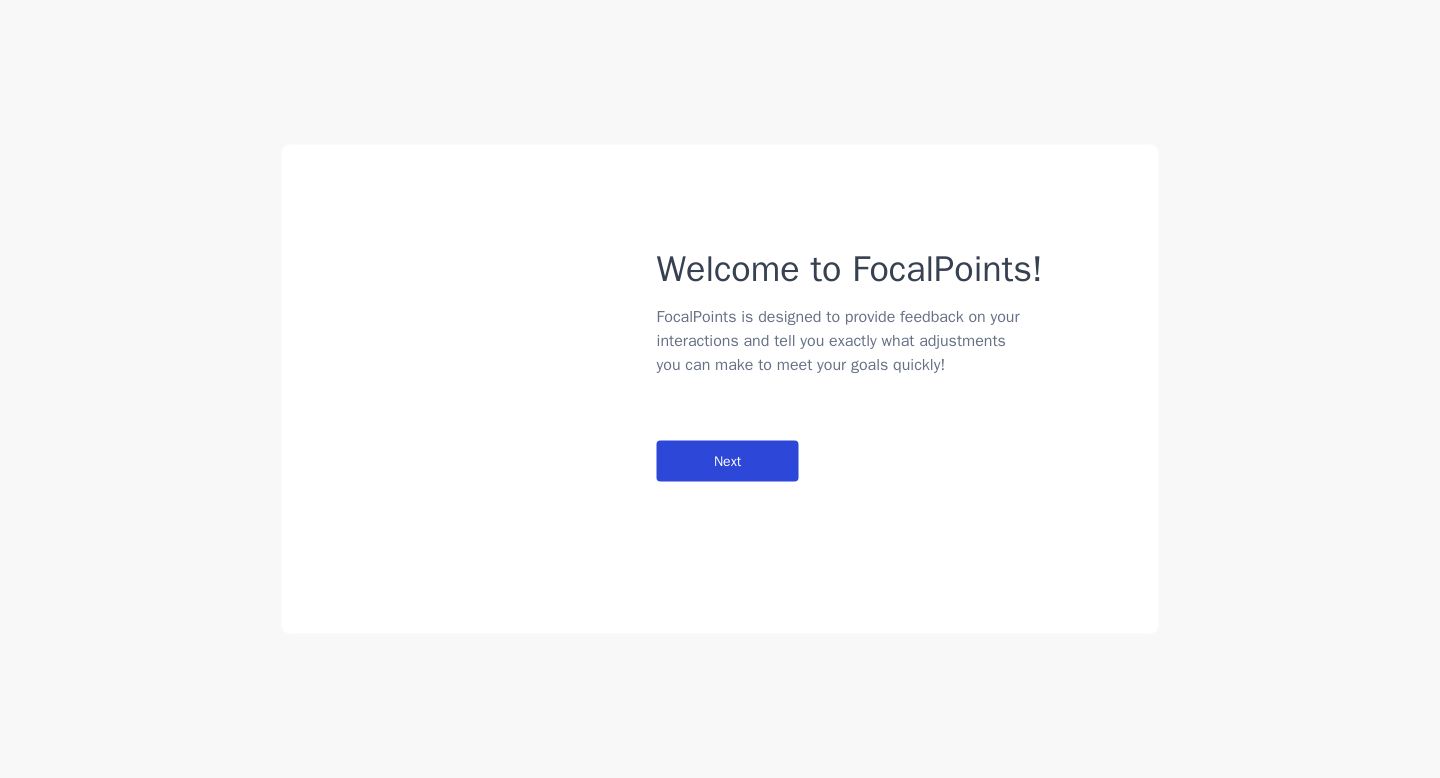 click on "Next" at bounding box center (728, 461) 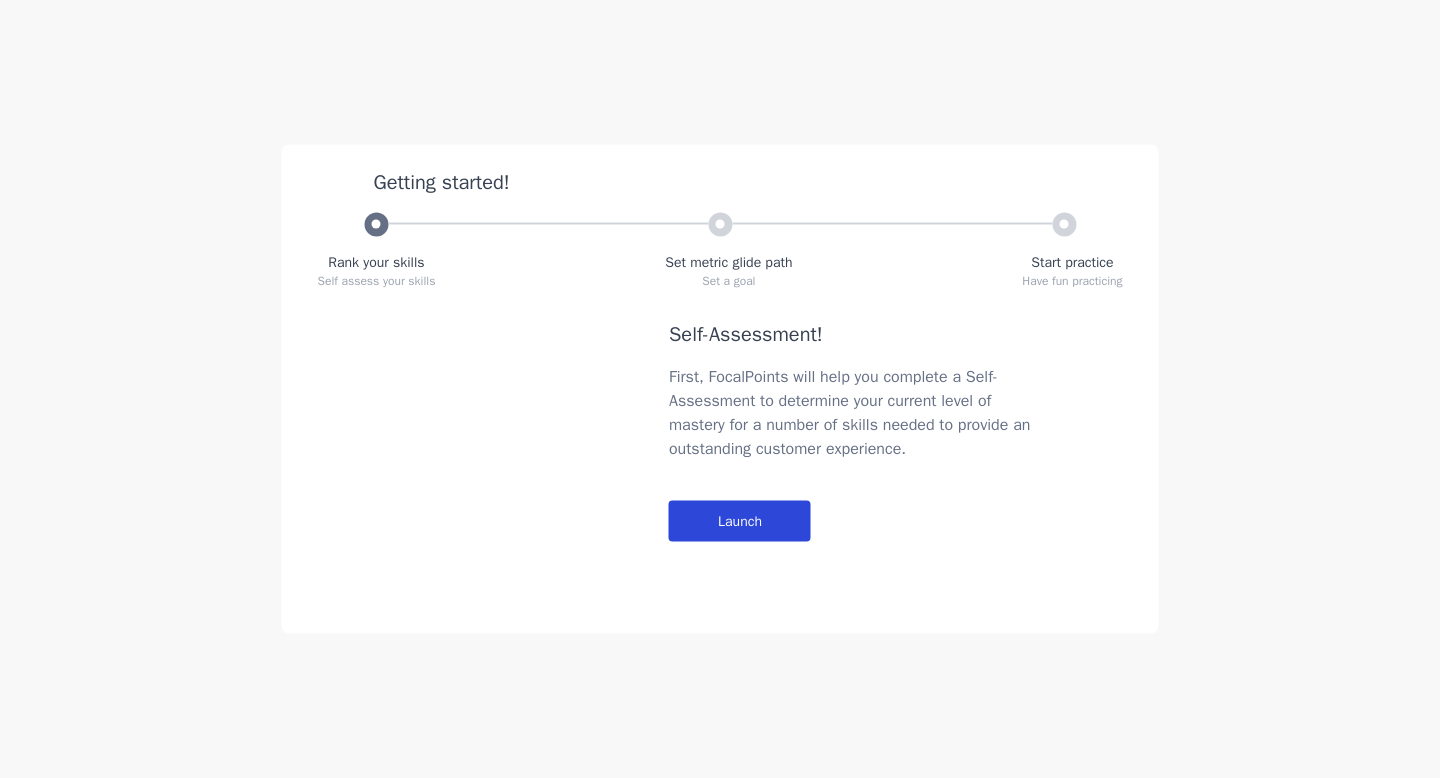 click on "Launch" at bounding box center (740, 521) 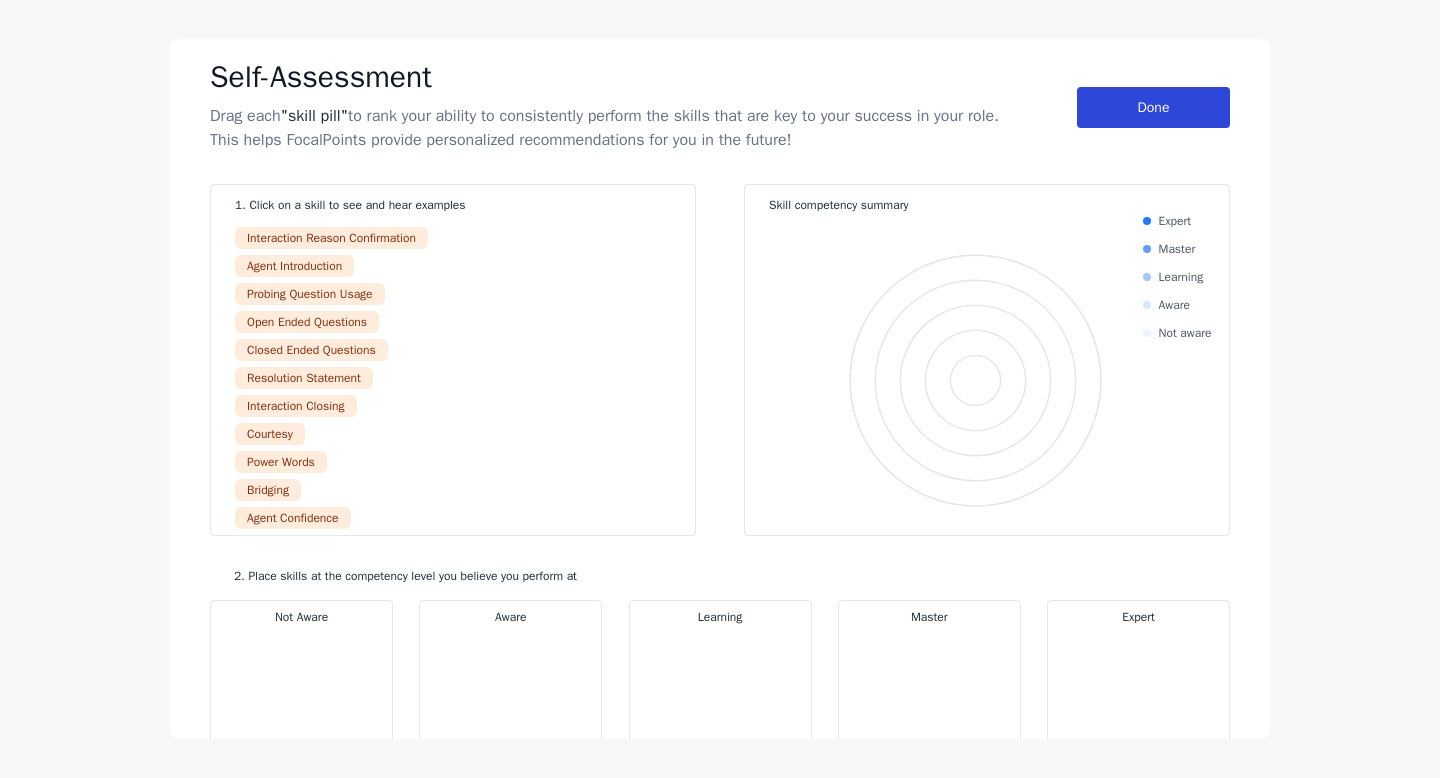 click on "Done" at bounding box center (1153, 107) 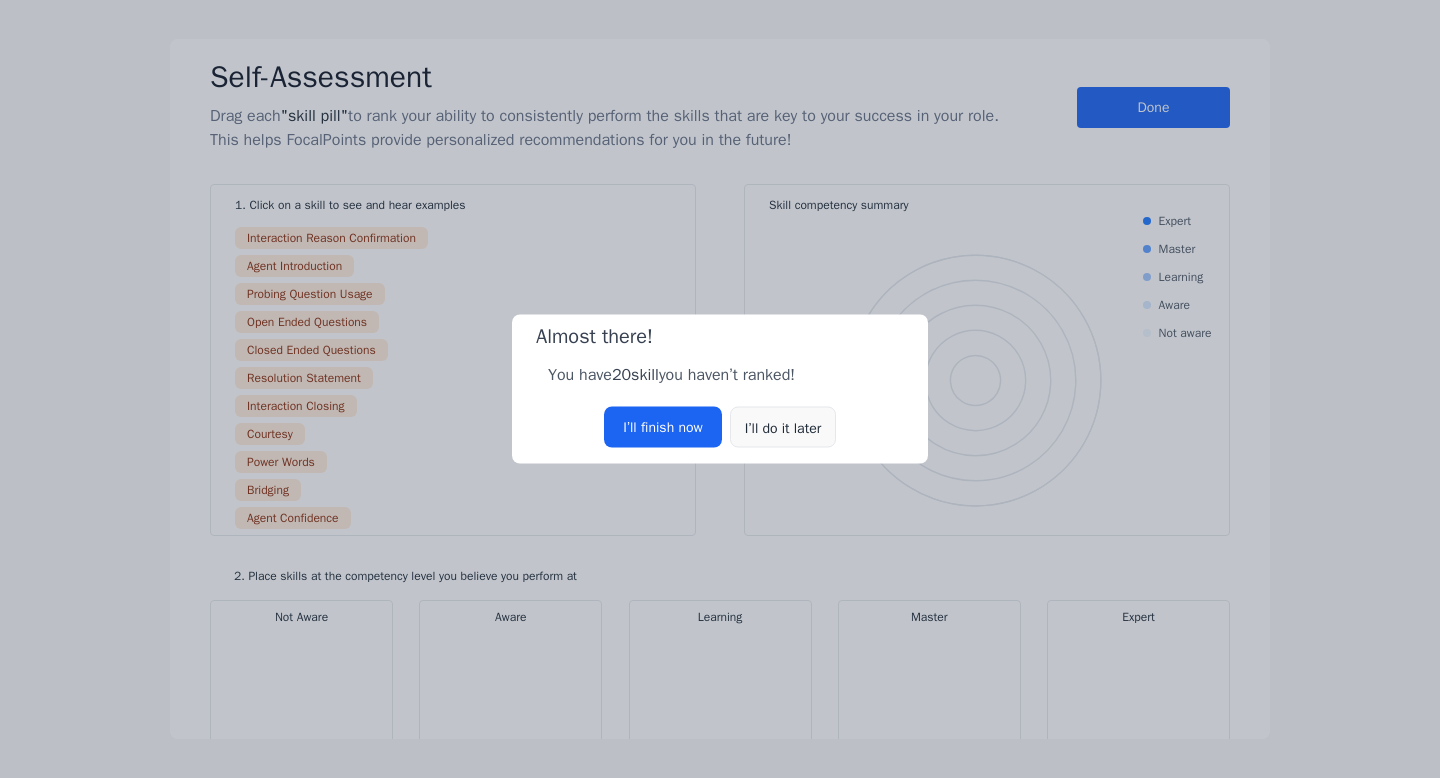 click on "I’ll do it later" at bounding box center (783, 427) 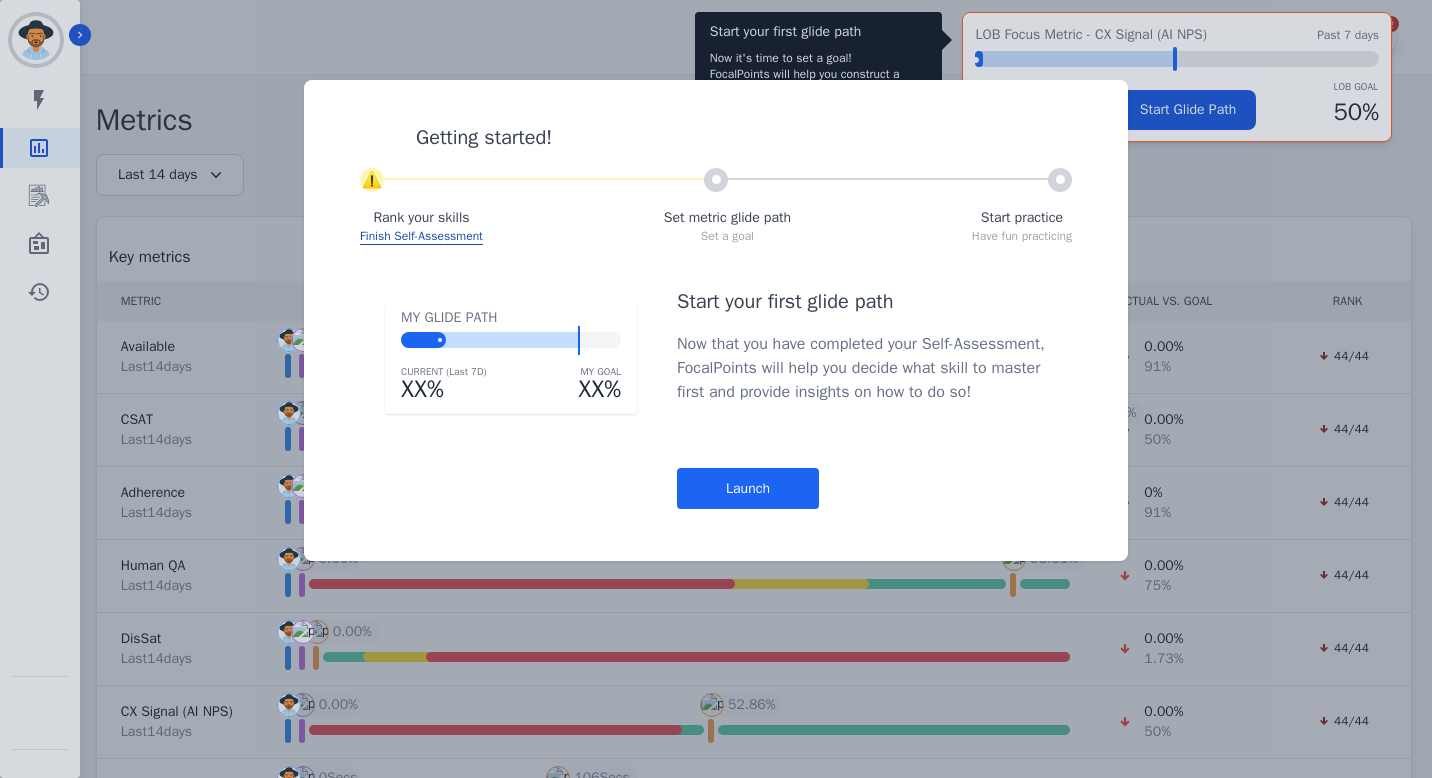 click on "Getting started!     ⚠               Rank your skills   Finish Self-Assessment   Set metric glide path   Set a goal   Start practice   Have fun practicing   MY GLIDE PATH           CURRENT (Last 7D)   XX%   MY GOAL   XX%   Start your first glide path   Now that you have completed your Self-Assessment, FocalPoints will help
you decide what skill to master first and provide insights on how to do
so!   Launch" 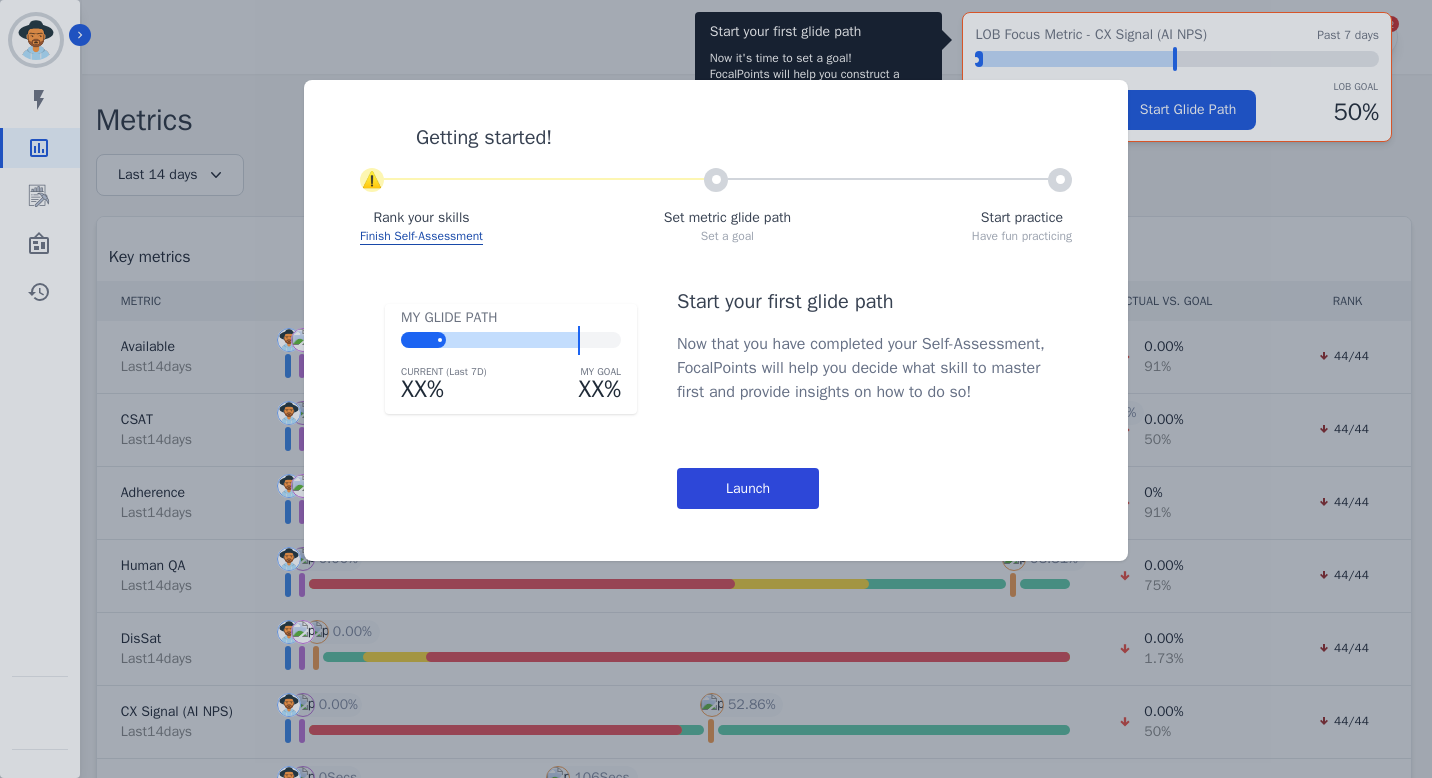 click on "Launch" at bounding box center (748, 488) 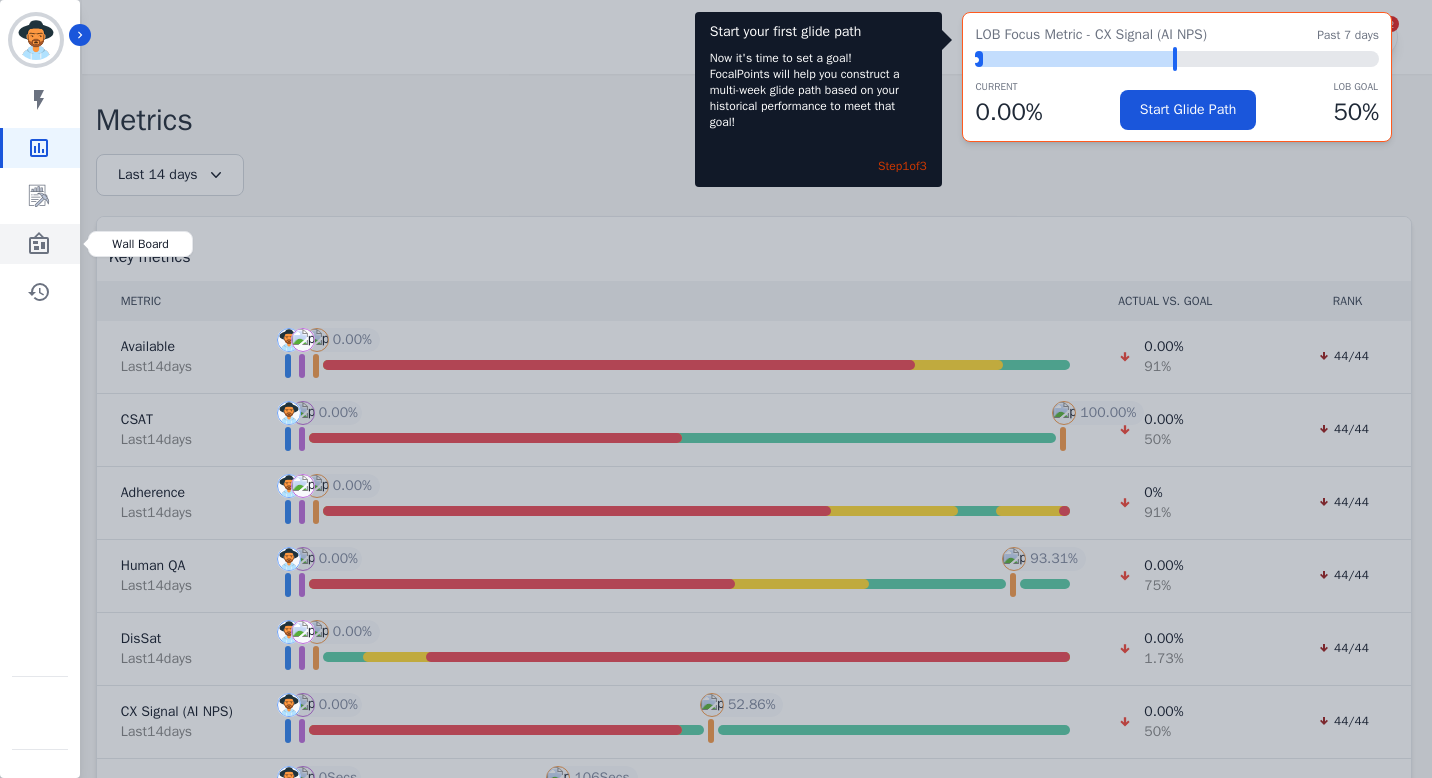 click at bounding box center [41, 244] 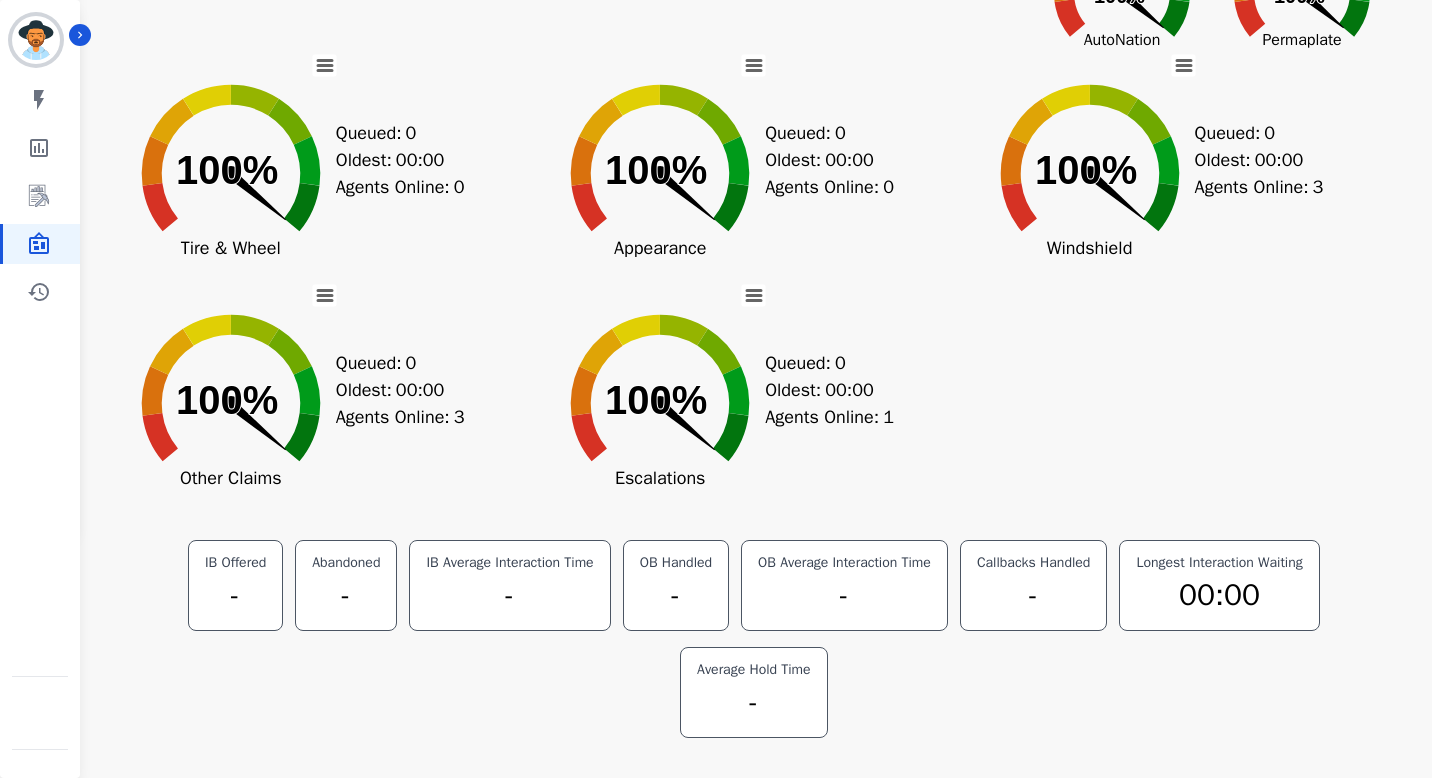 scroll, scrollTop: 162, scrollLeft: 0, axis: vertical 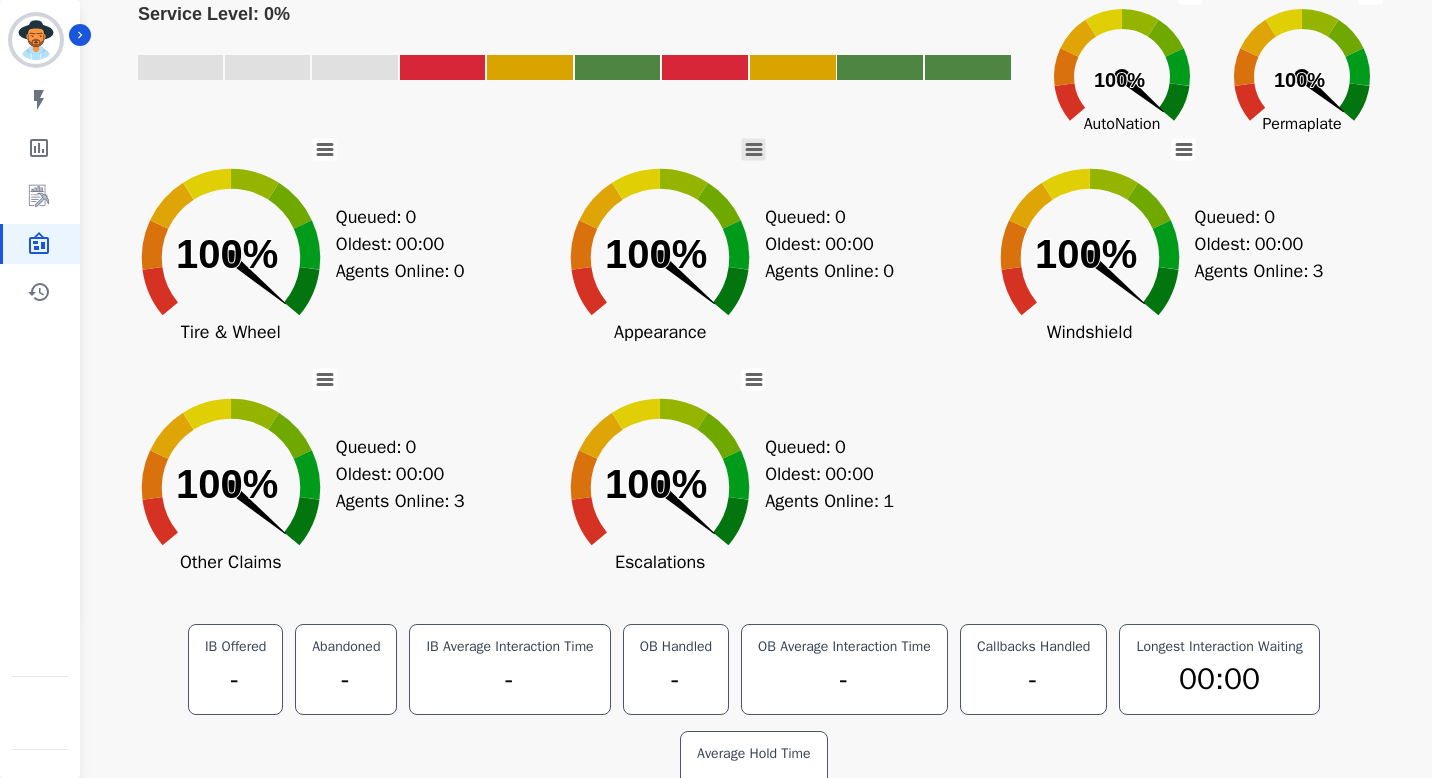 click at bounding box center (754, 150) 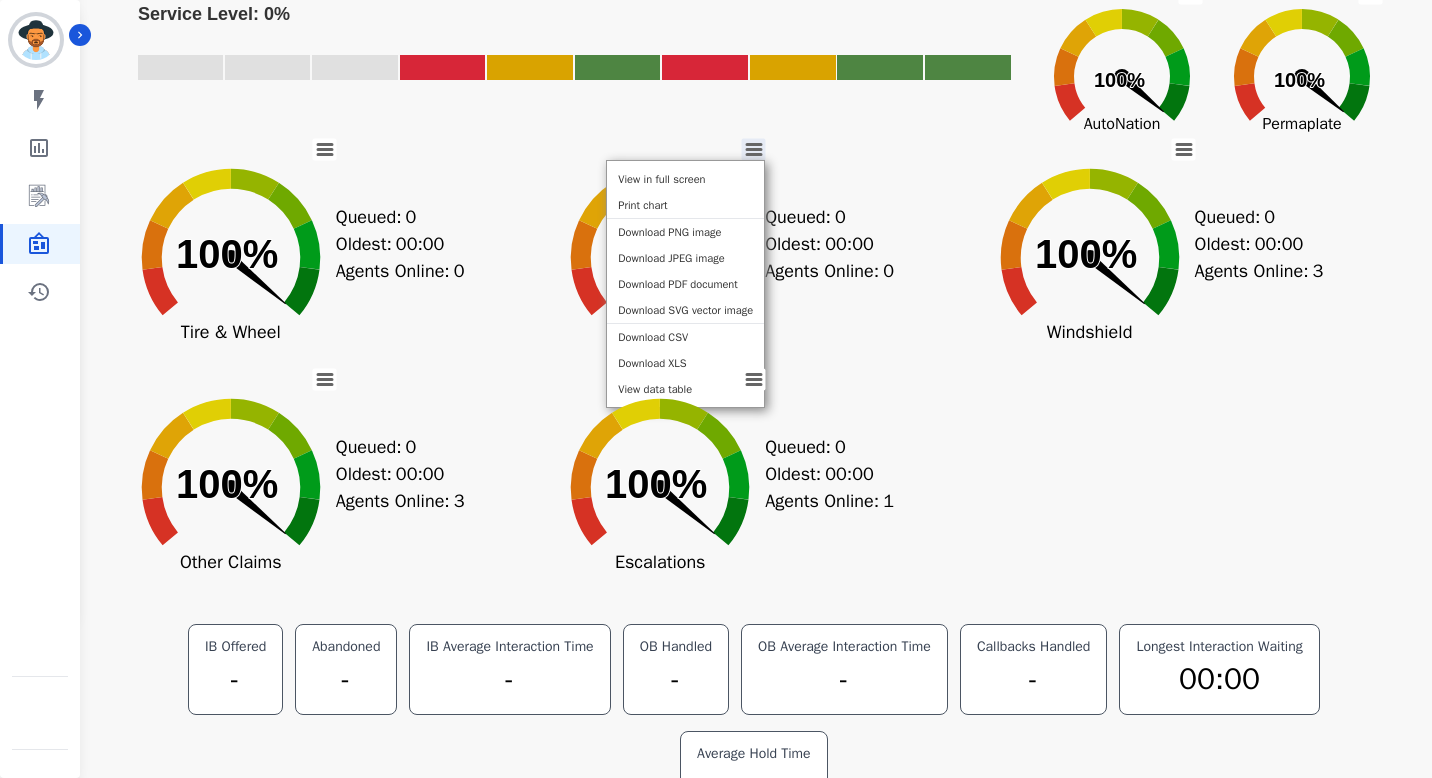 click on "Created with Highcharts 10.3.3 Chart context menu 100% ​ 100%" 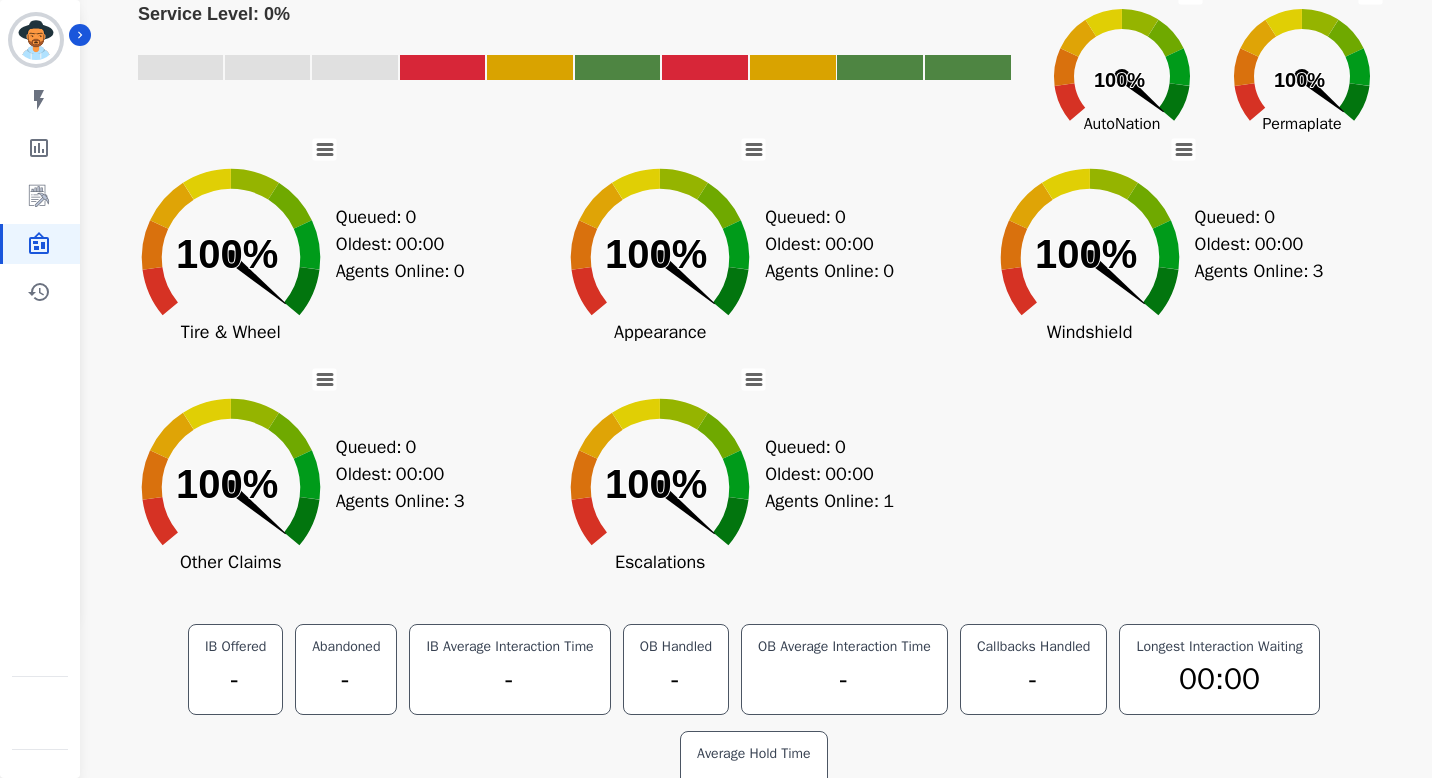 click on "Created with Highcharts 10.3.3 Chart context menu 100% ​ 100%" 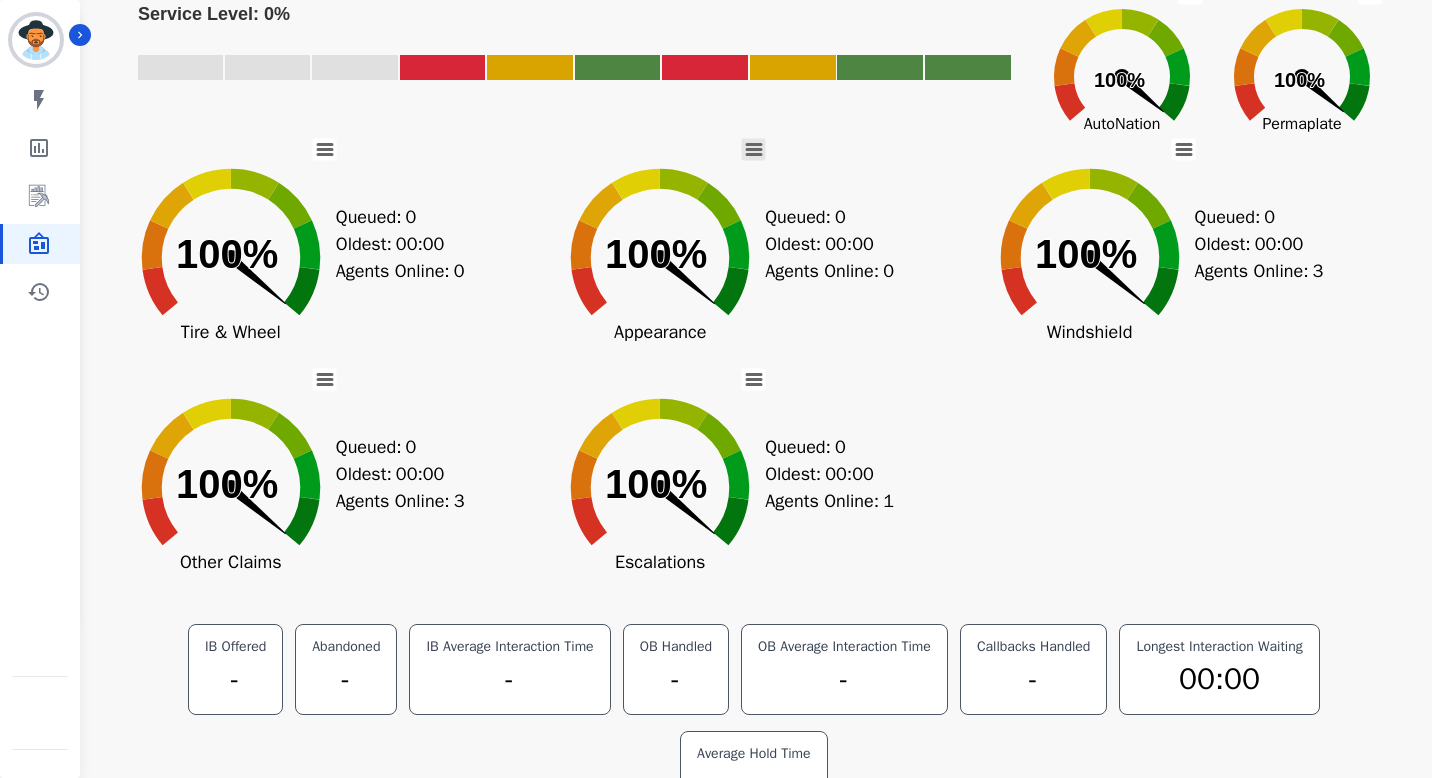 click at bounding box center [754, 150] 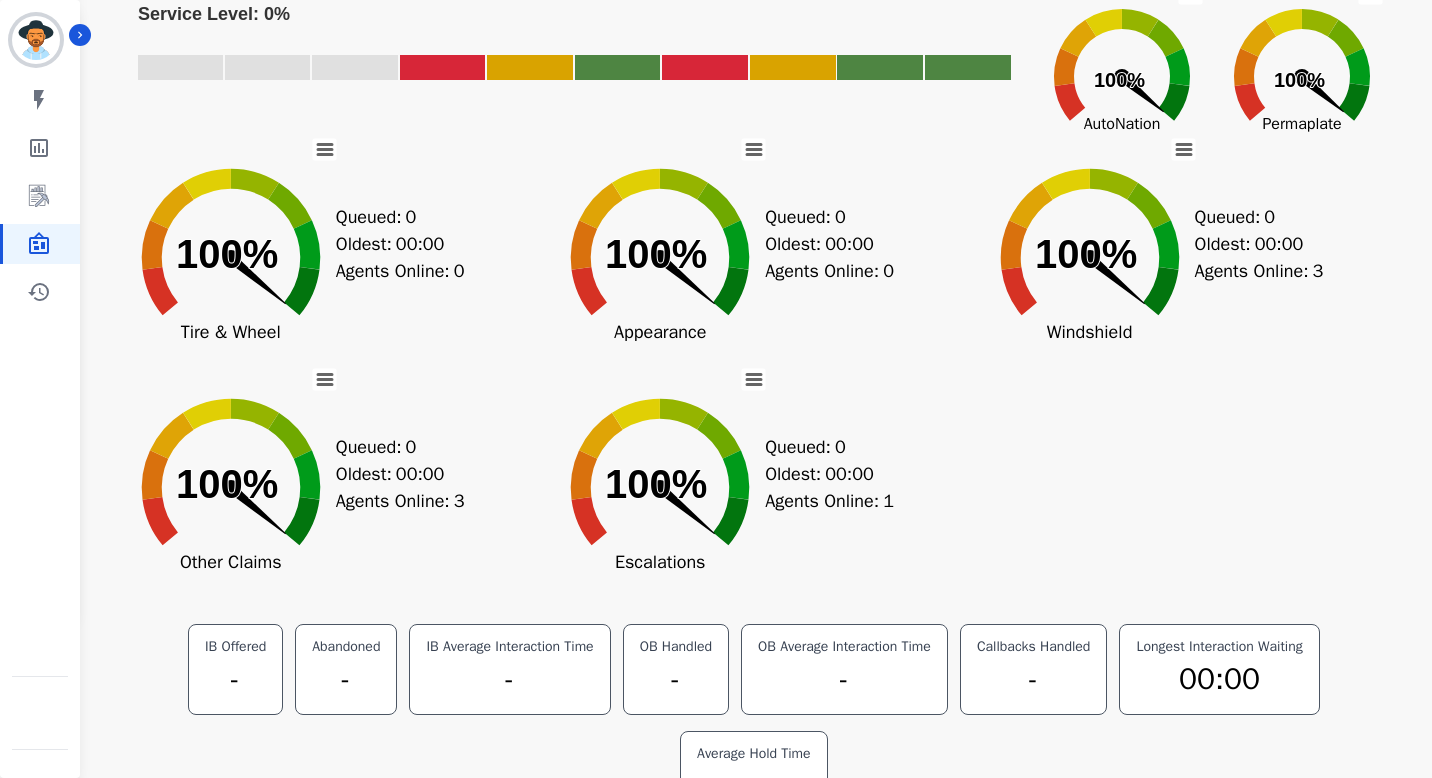 click on "Created with Highcharts 10.3.3 Chart context menu 100% ​ 100%" 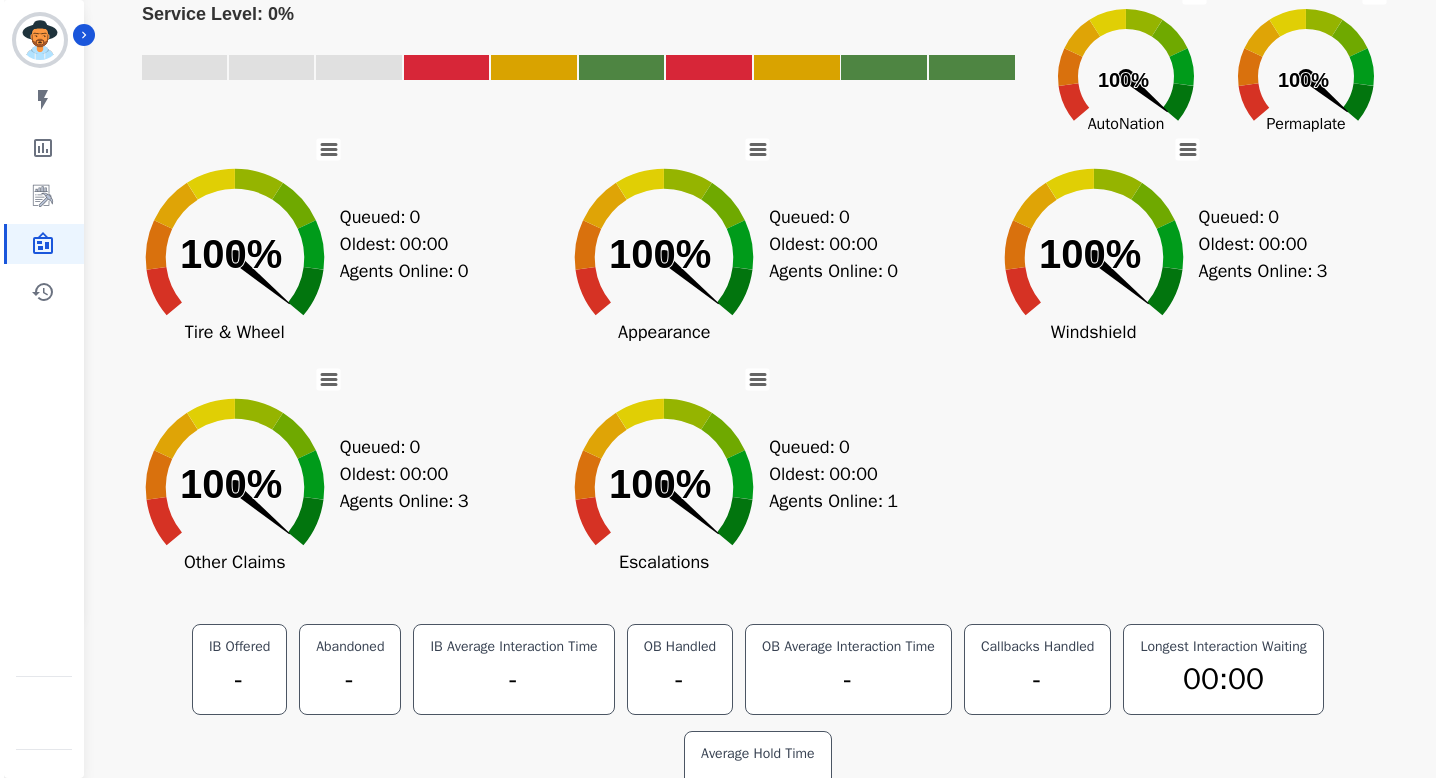 scroll, scrollTop: 0, scrollLeft: 0, axis: both 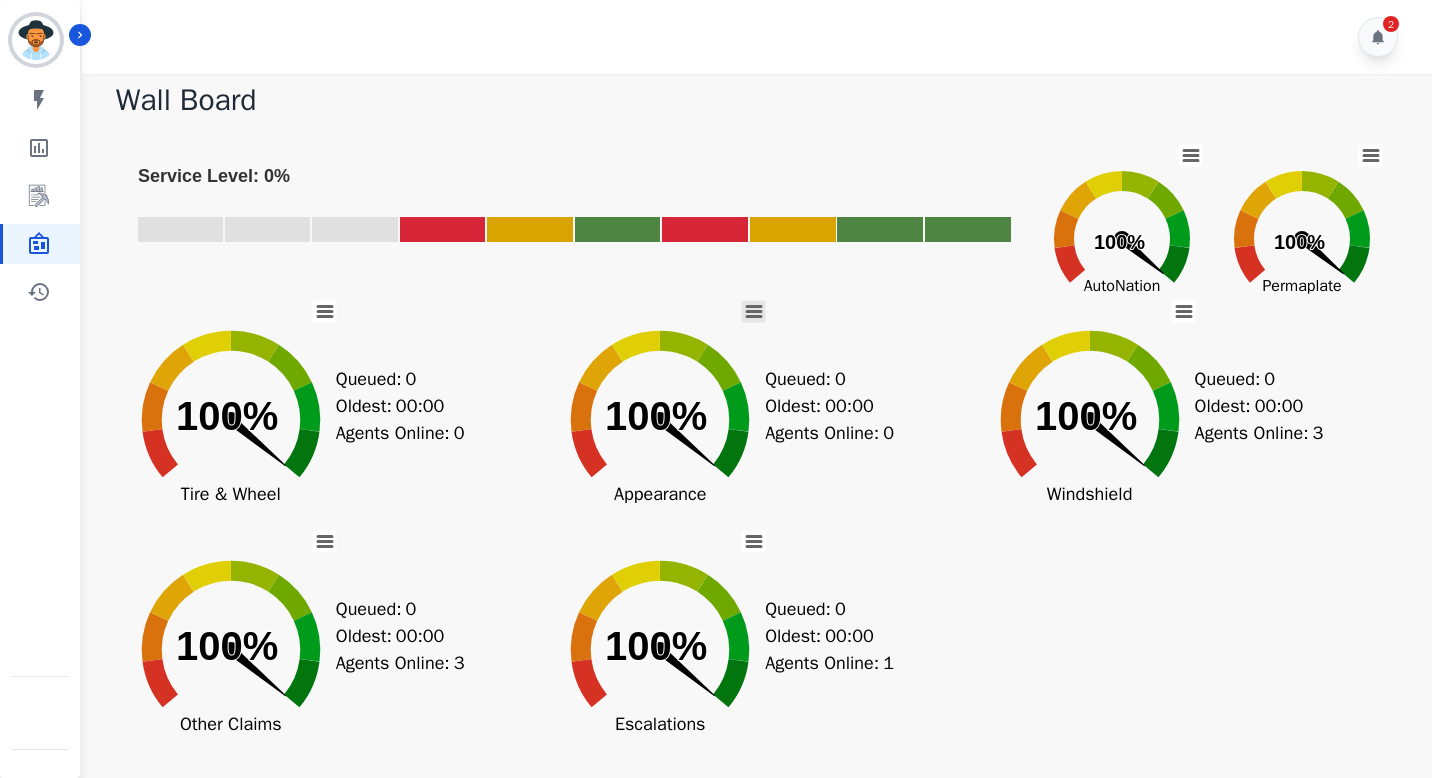 click at bounding box center (754, 312) 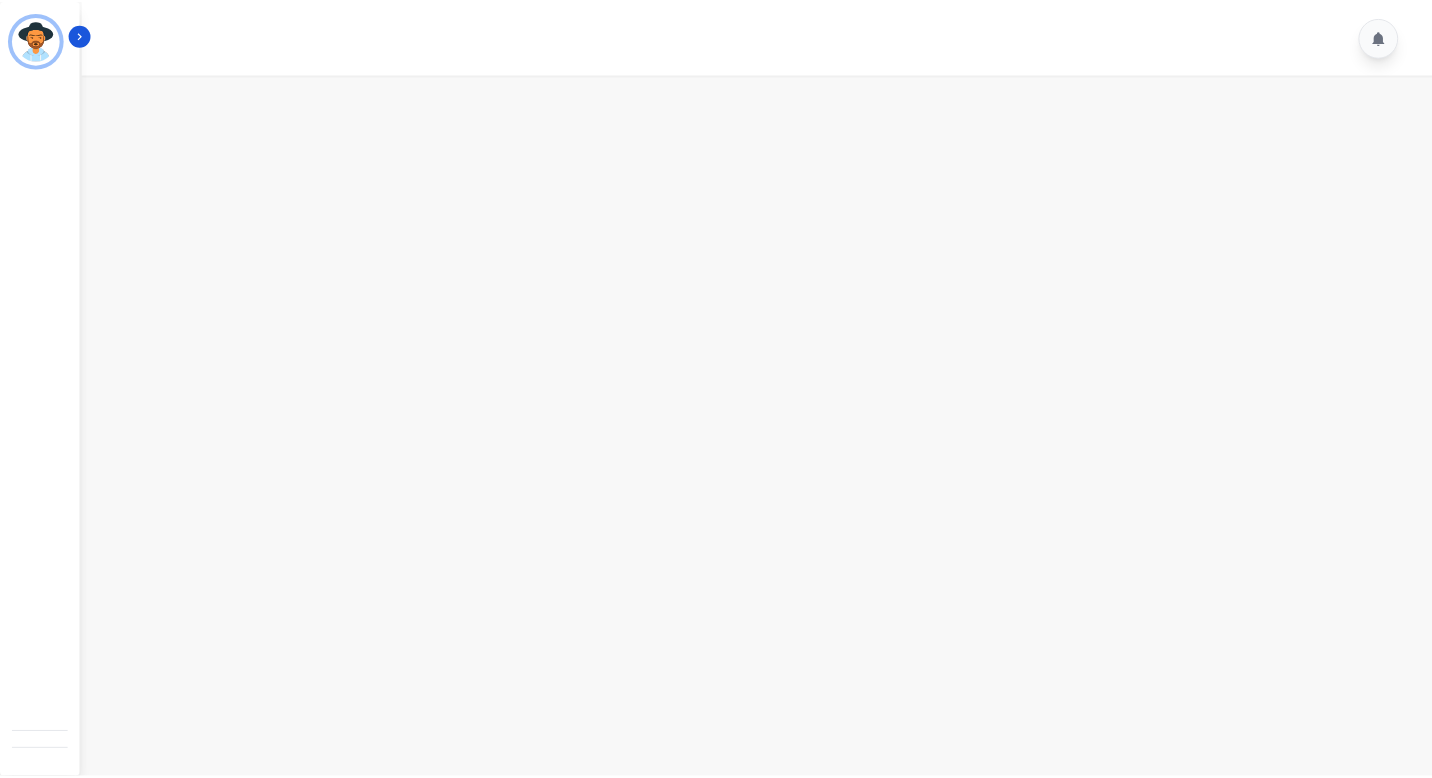 scroll, scrollTop: 0, scrollLeft: 0, axis: both 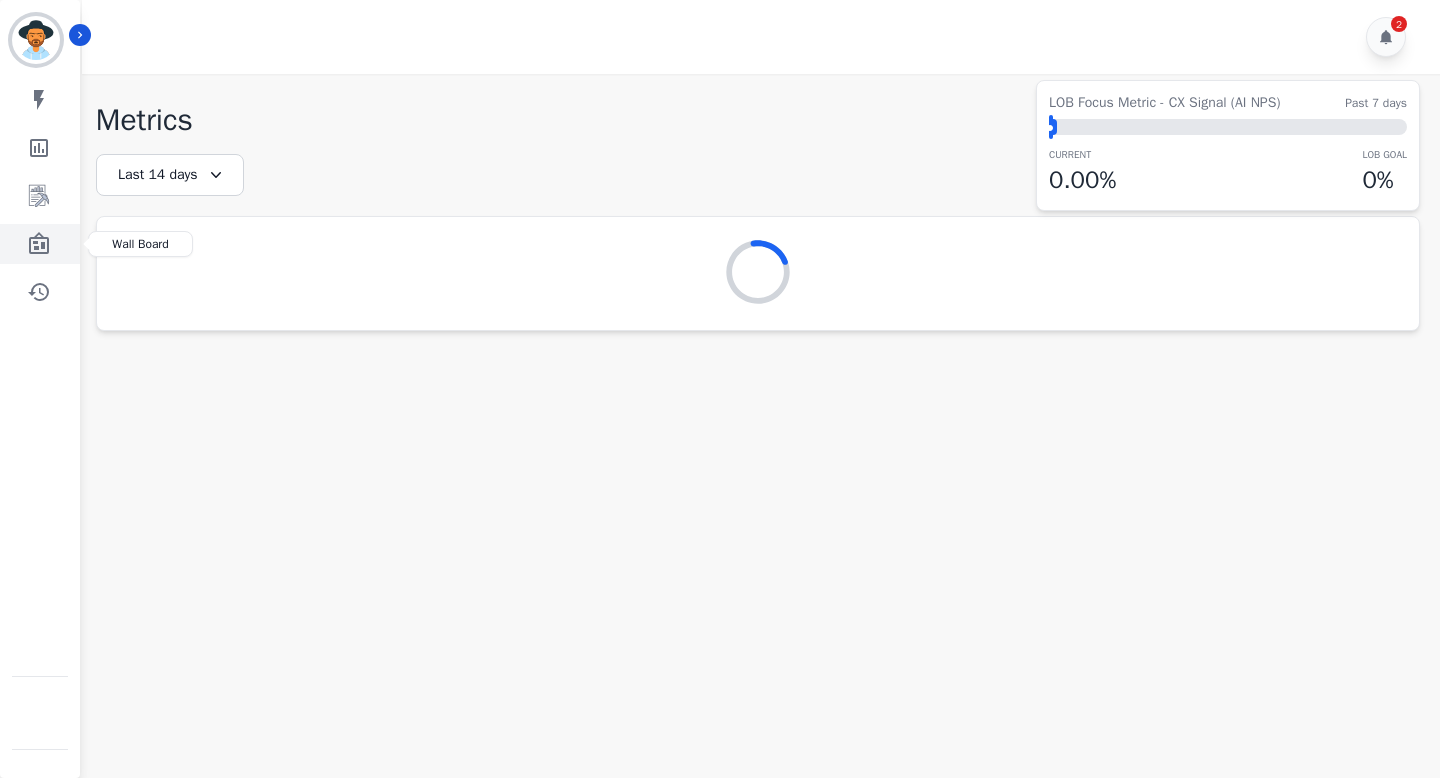 click 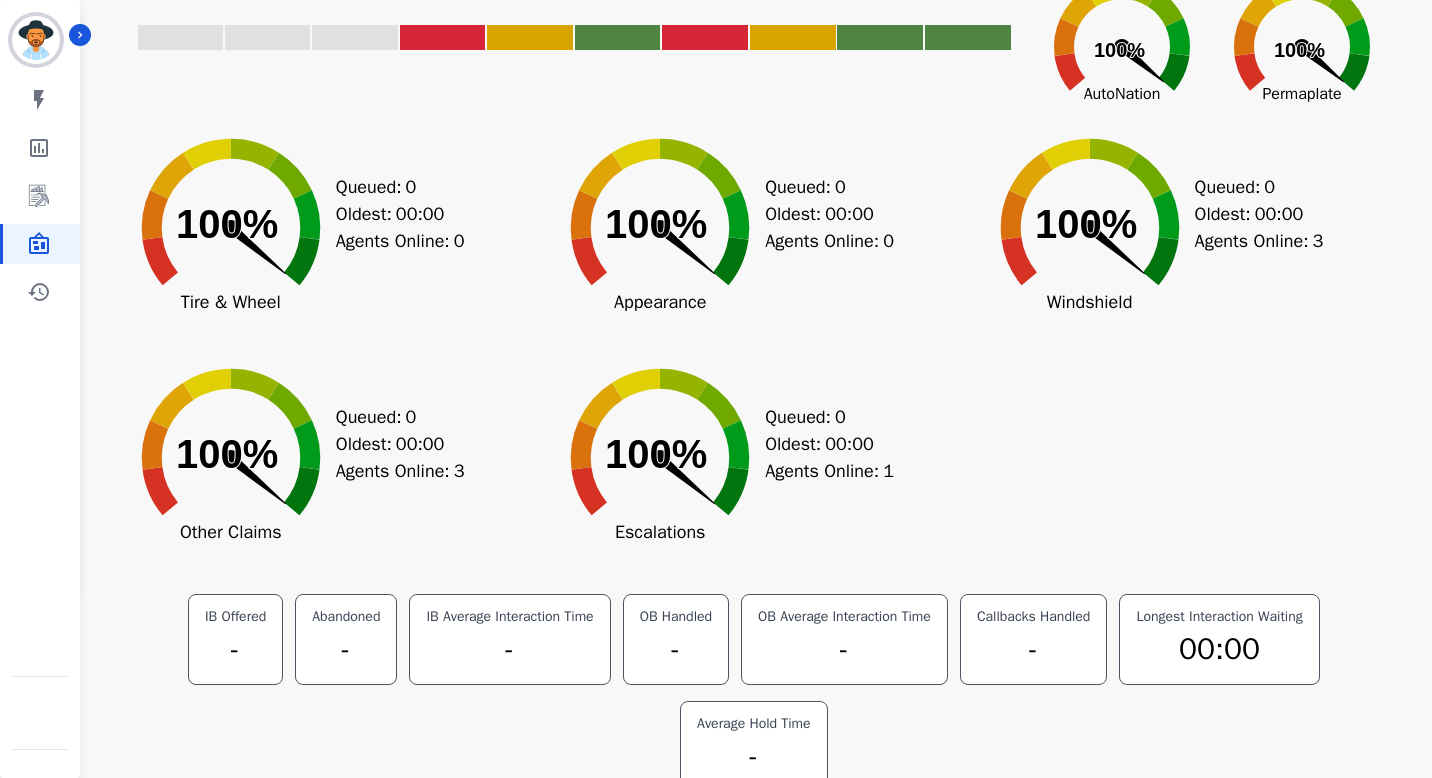 scroll, scrollTop: 0, scrollLeft: 0, axis: both 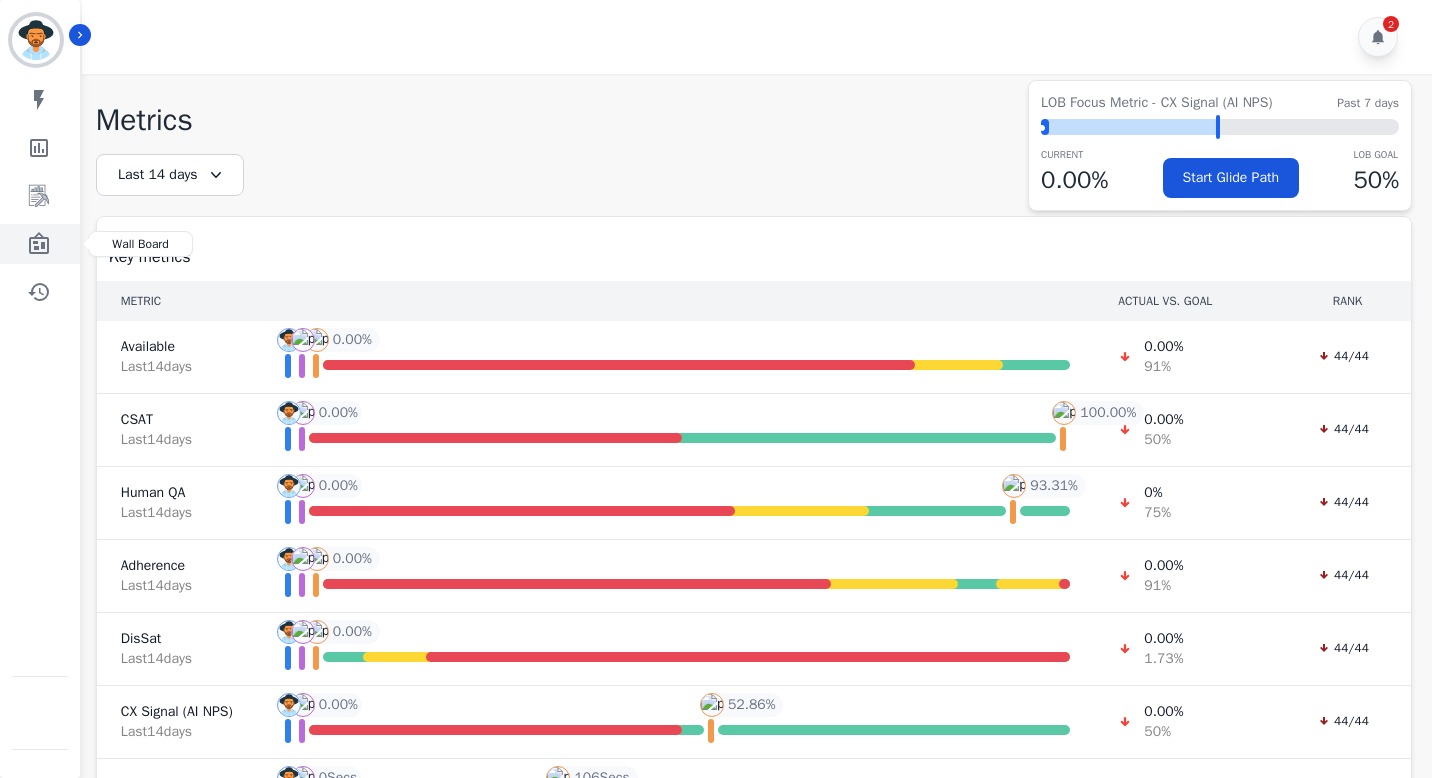 click 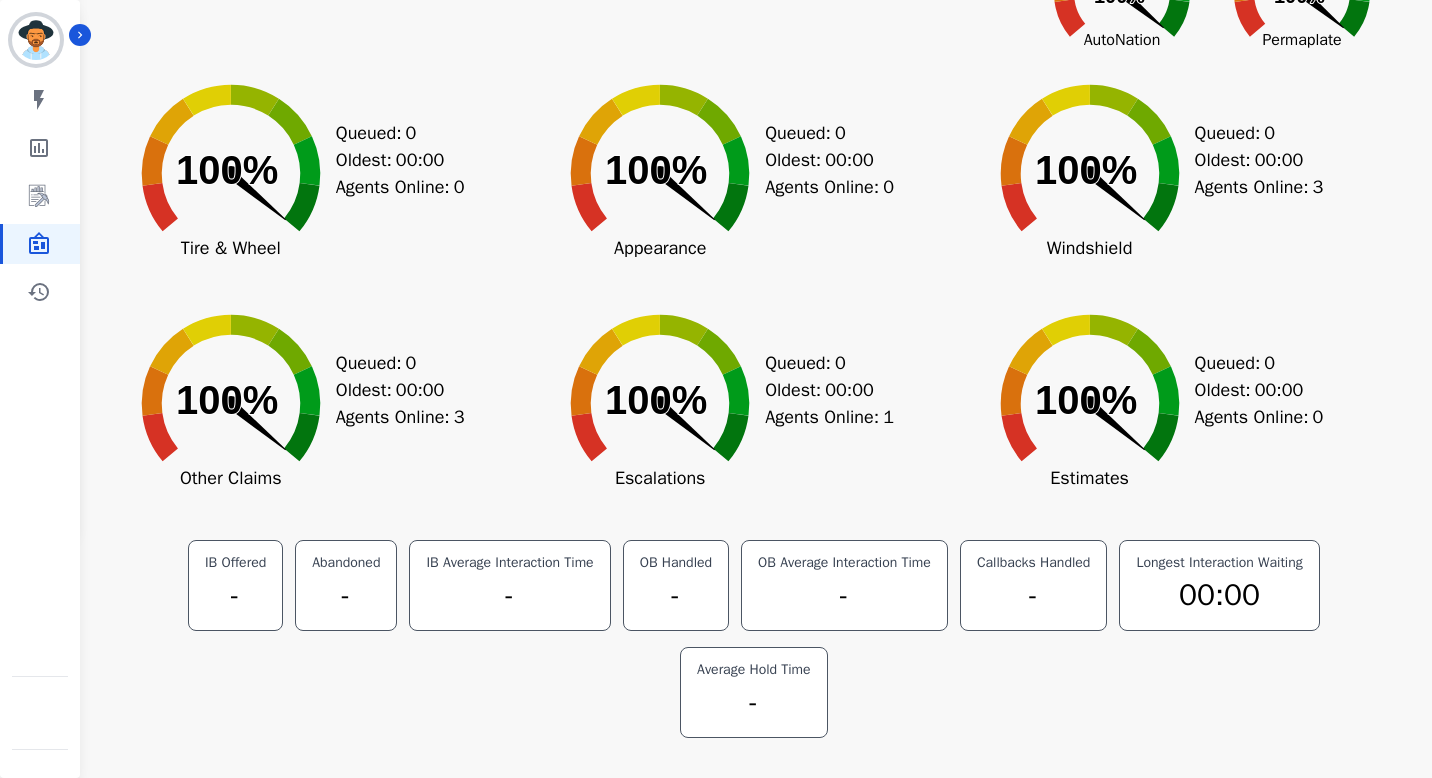 scroll, scrollTop: 0, scrollLeft: 0, axis: both 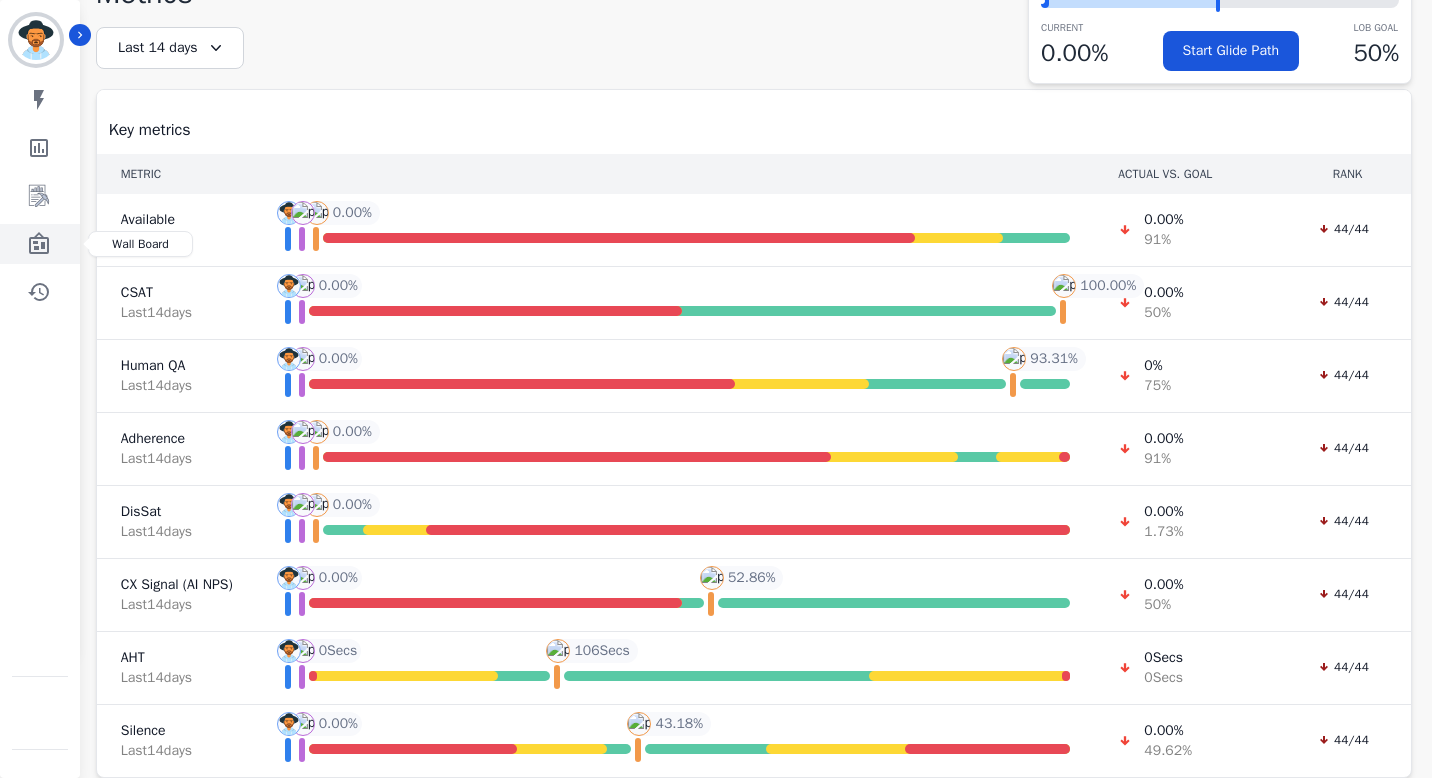 click at bounding box center [41, 244] 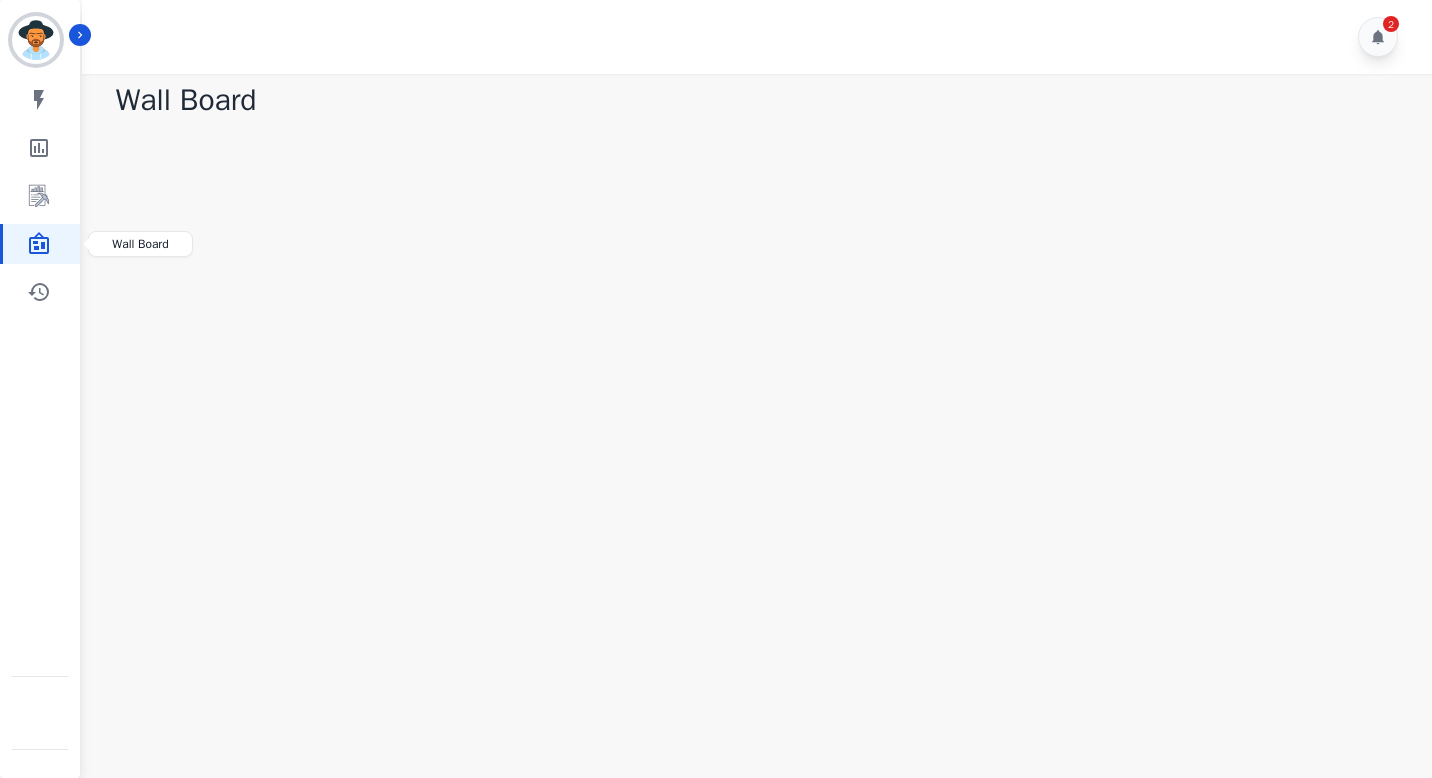 scroll, scrollTop: 0, scrollLeft: 0, axis: both 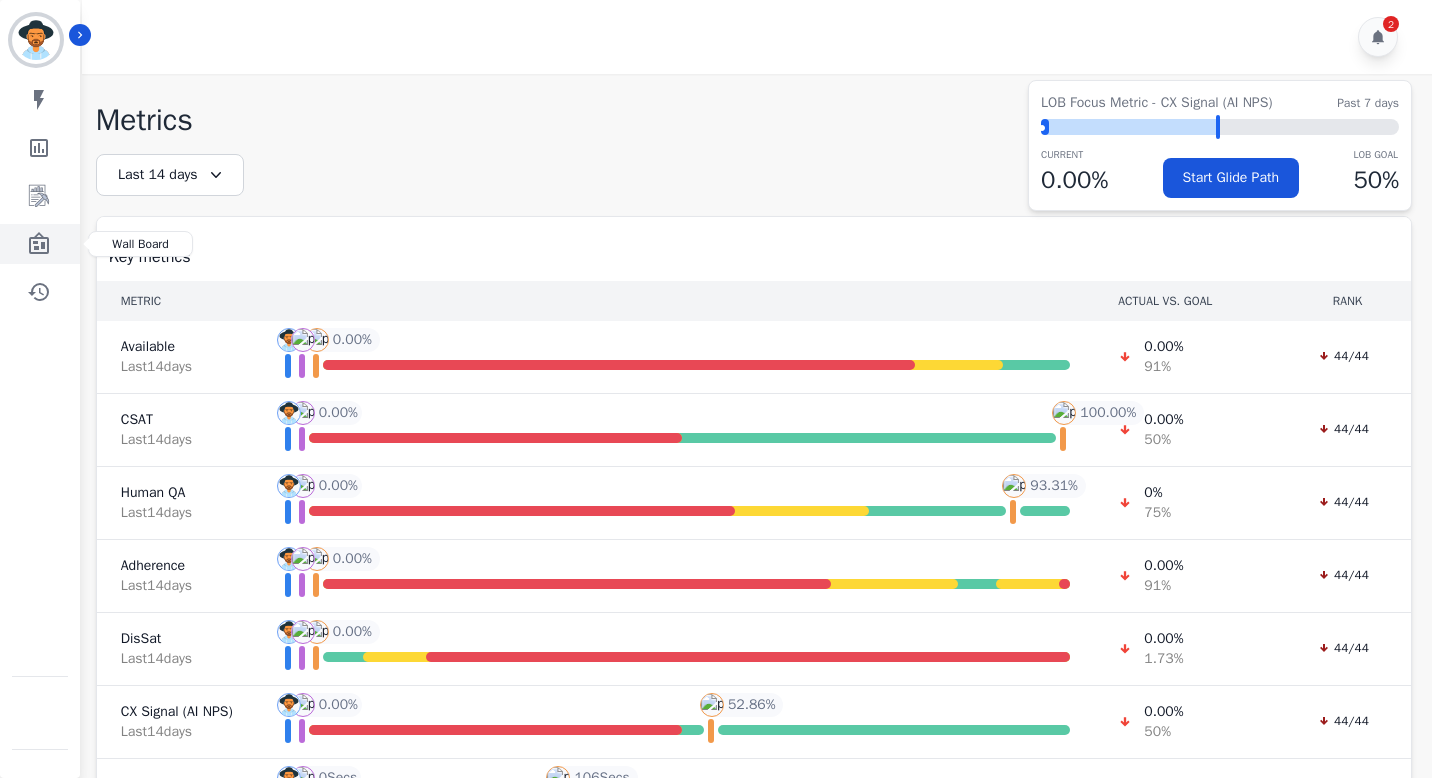 click 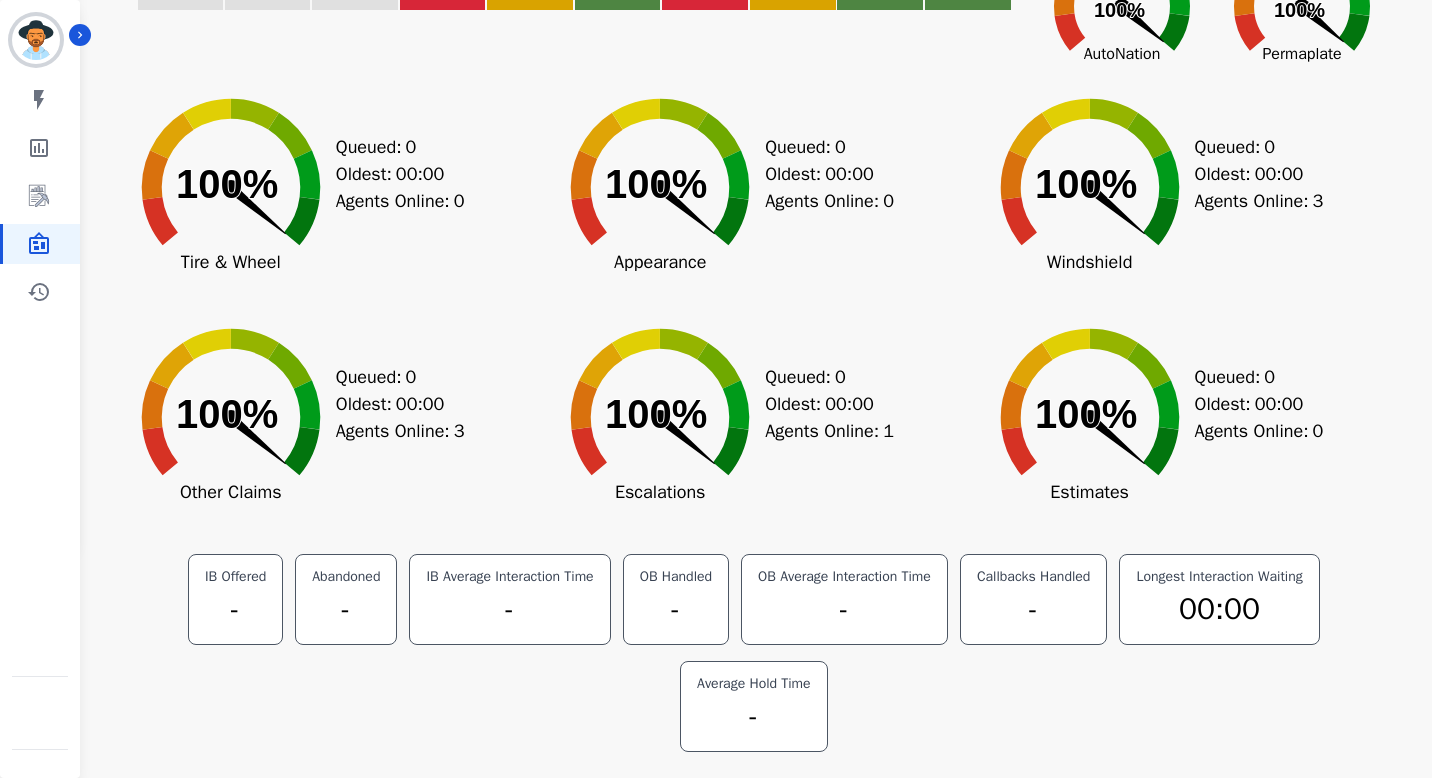 scroll, scrollTop: 246, scrollLeft: 0, axis: vertical 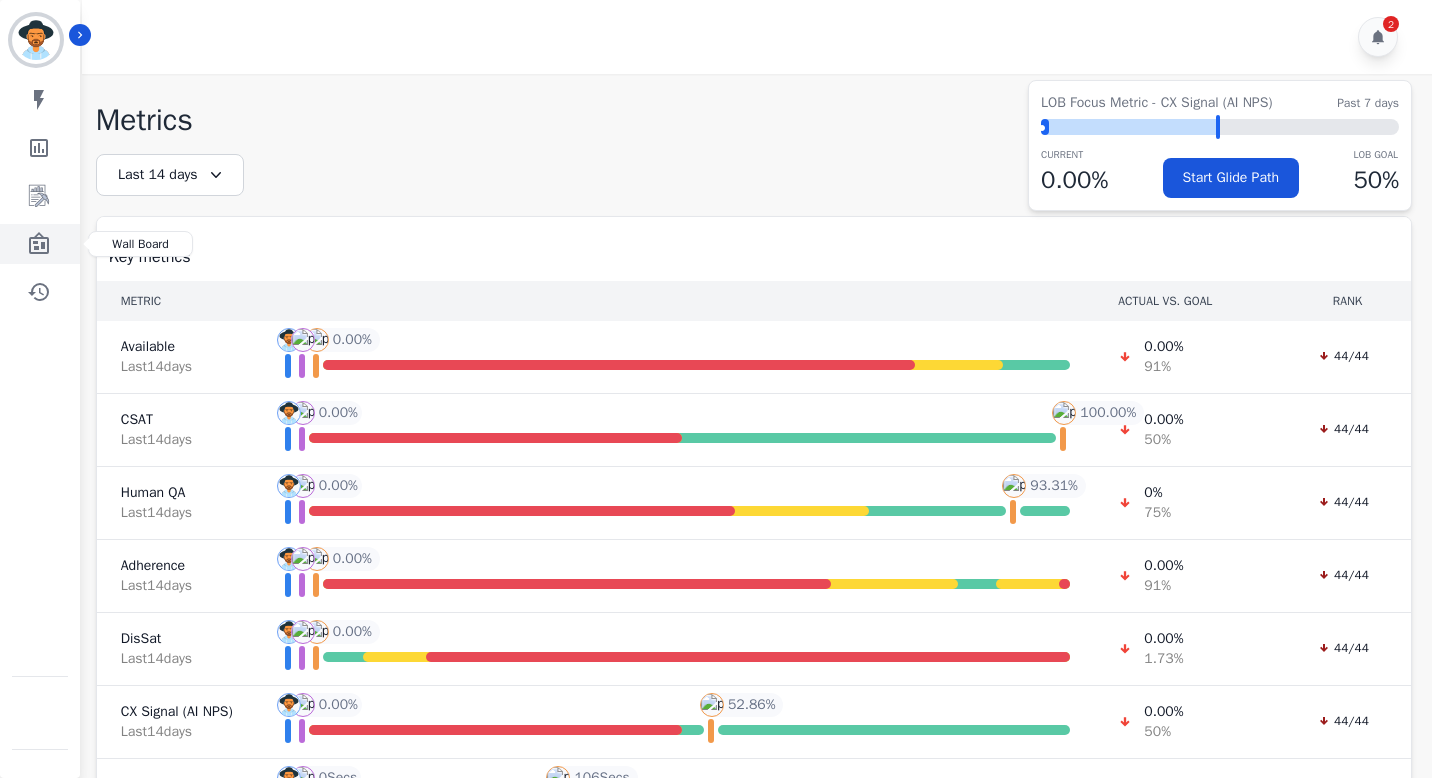click 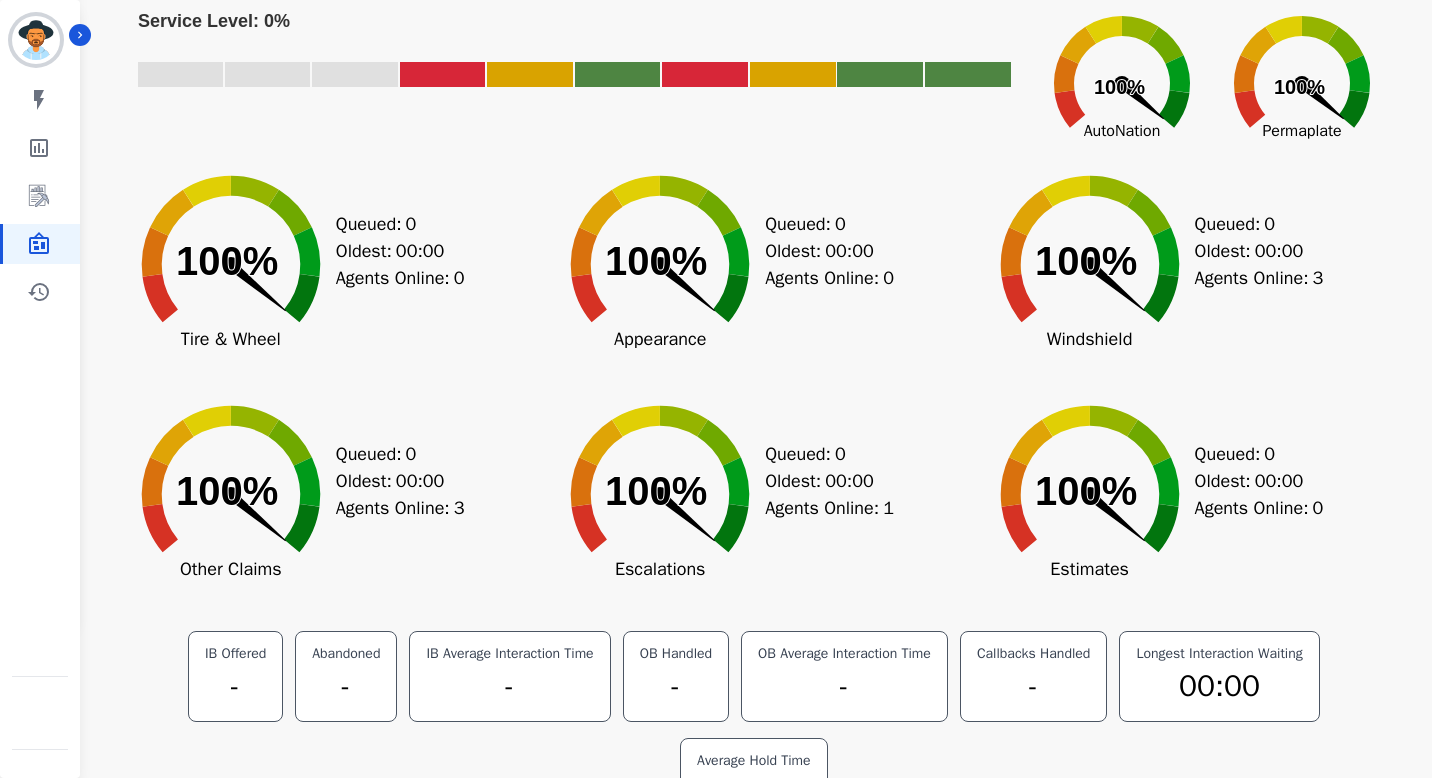 scroll, scrollTop: 246, scrollLeft: 0, axis: vertical 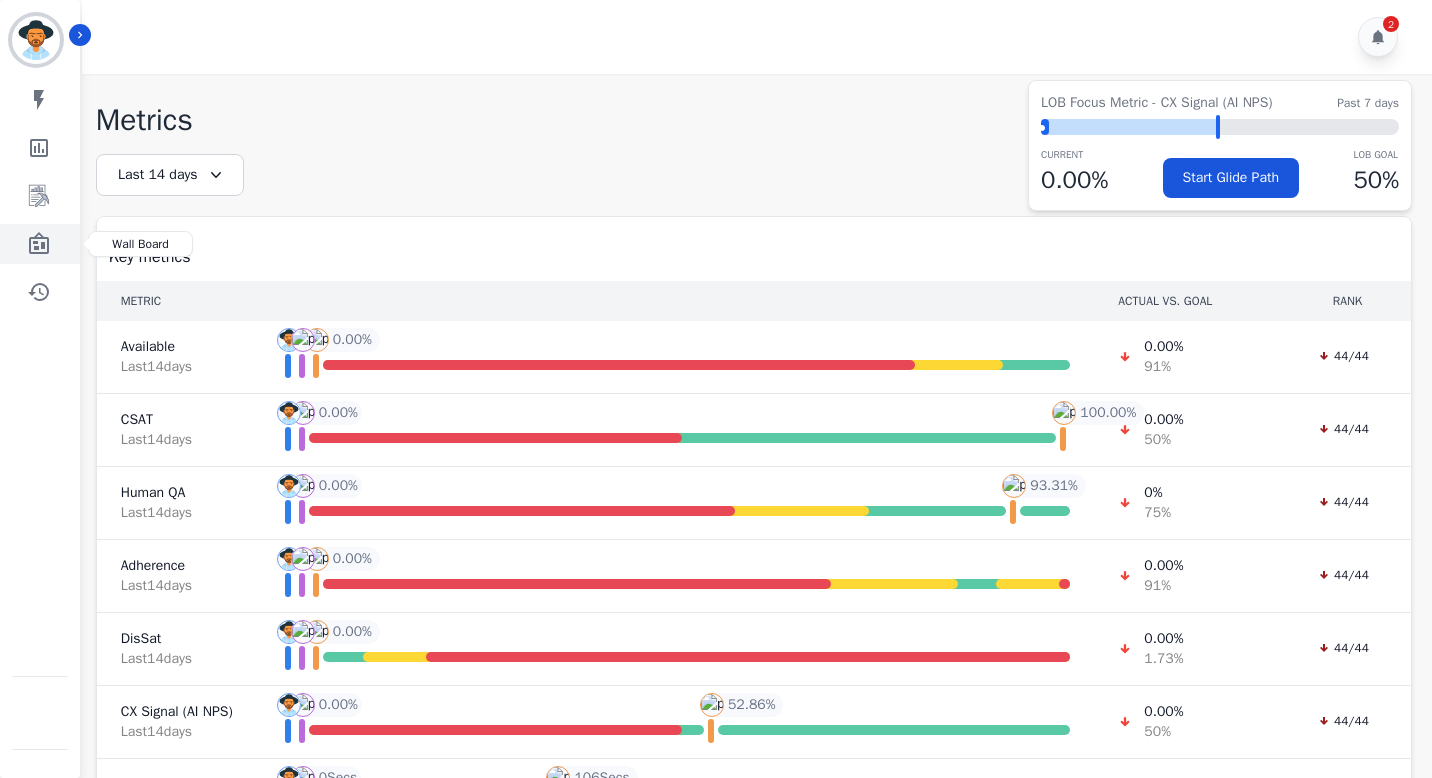 click 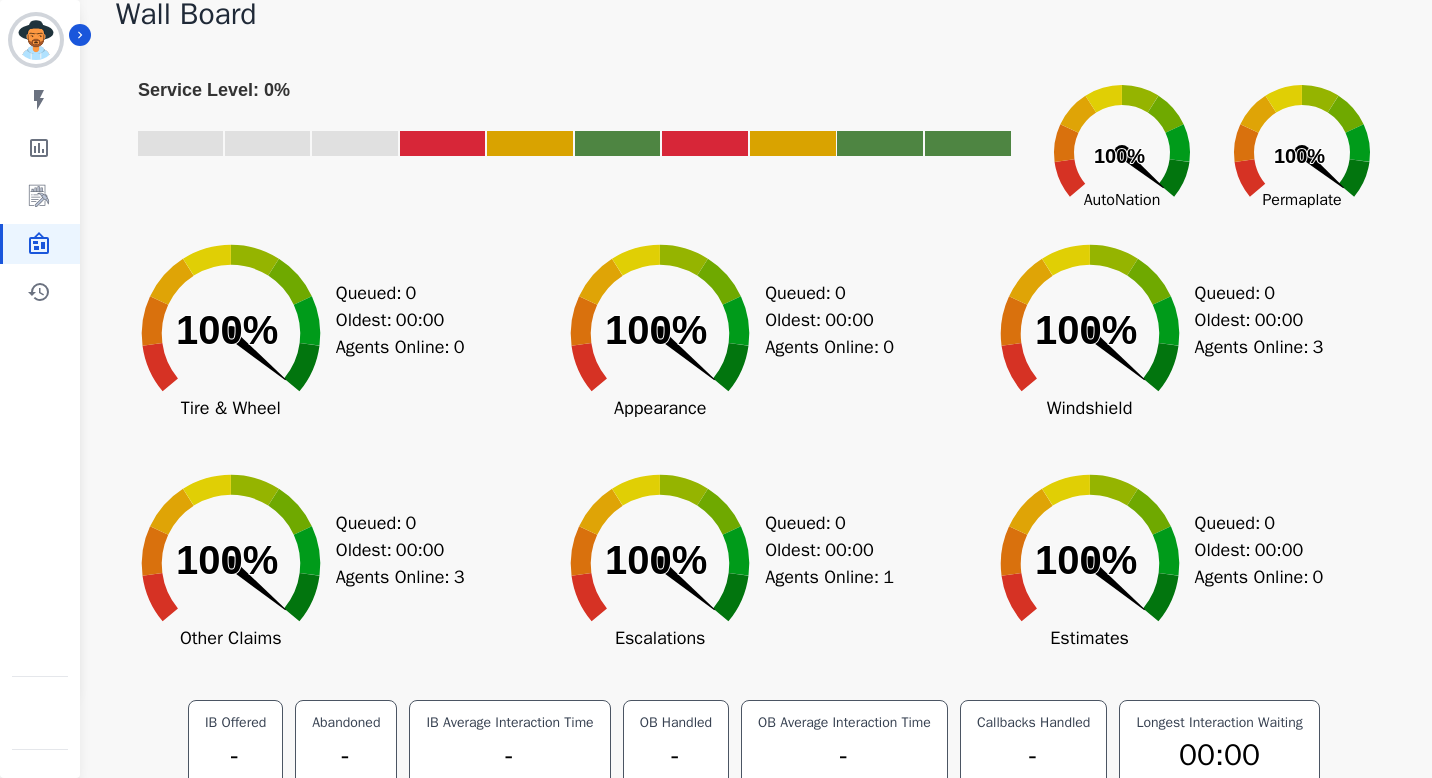 scroll, scrollTop: 0, scrollLeft: 0, axis: both 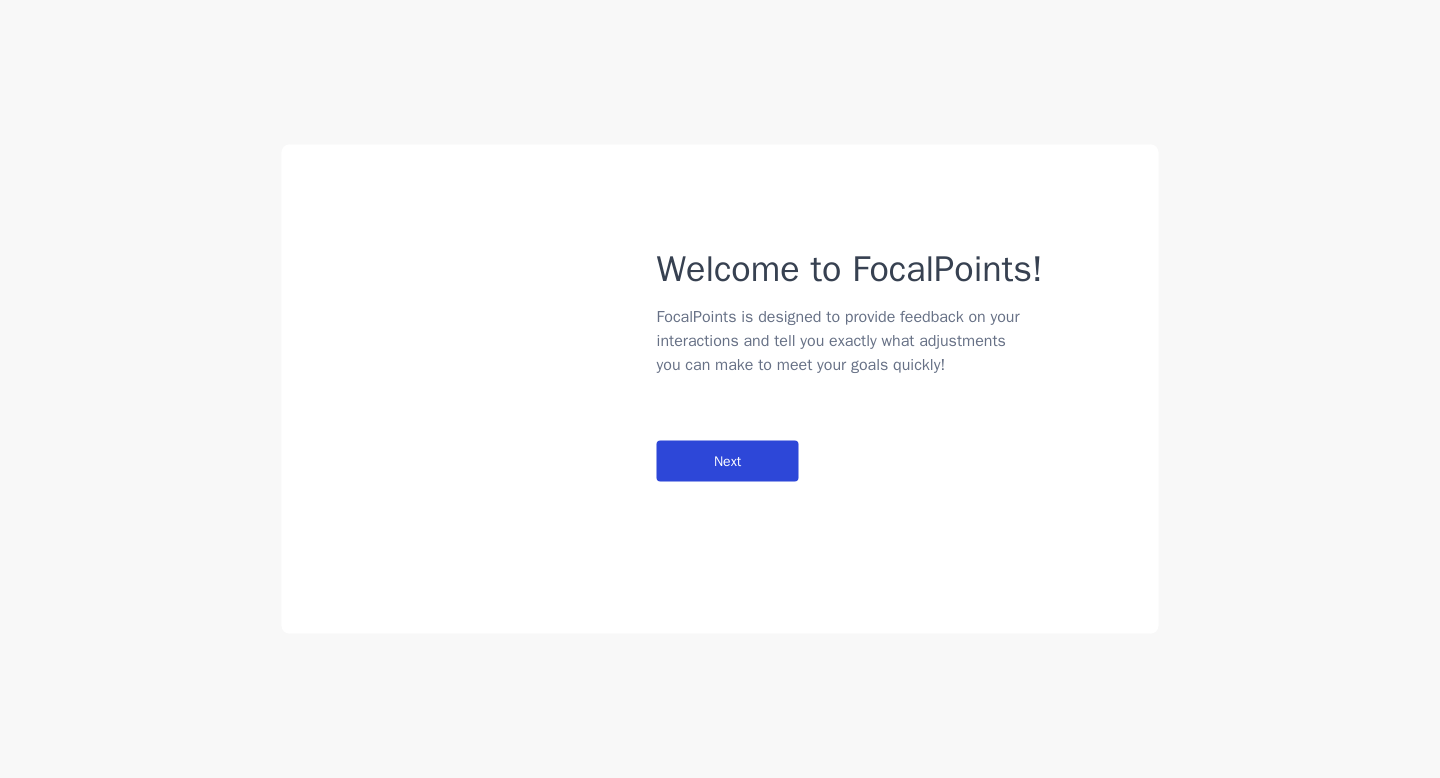 click on "Next" at bounding box center [728, 461] 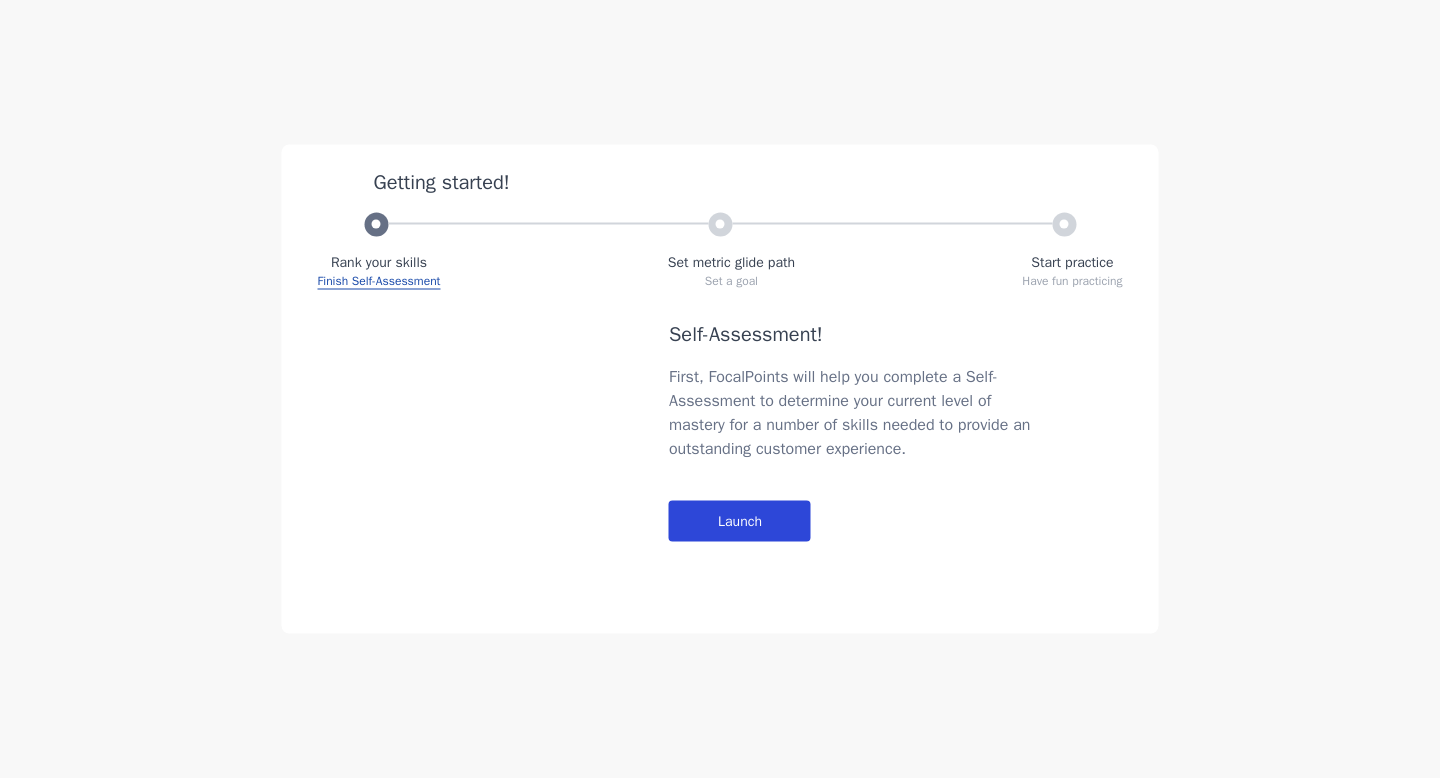 click on "Launch" at bounding box center (740, 521) 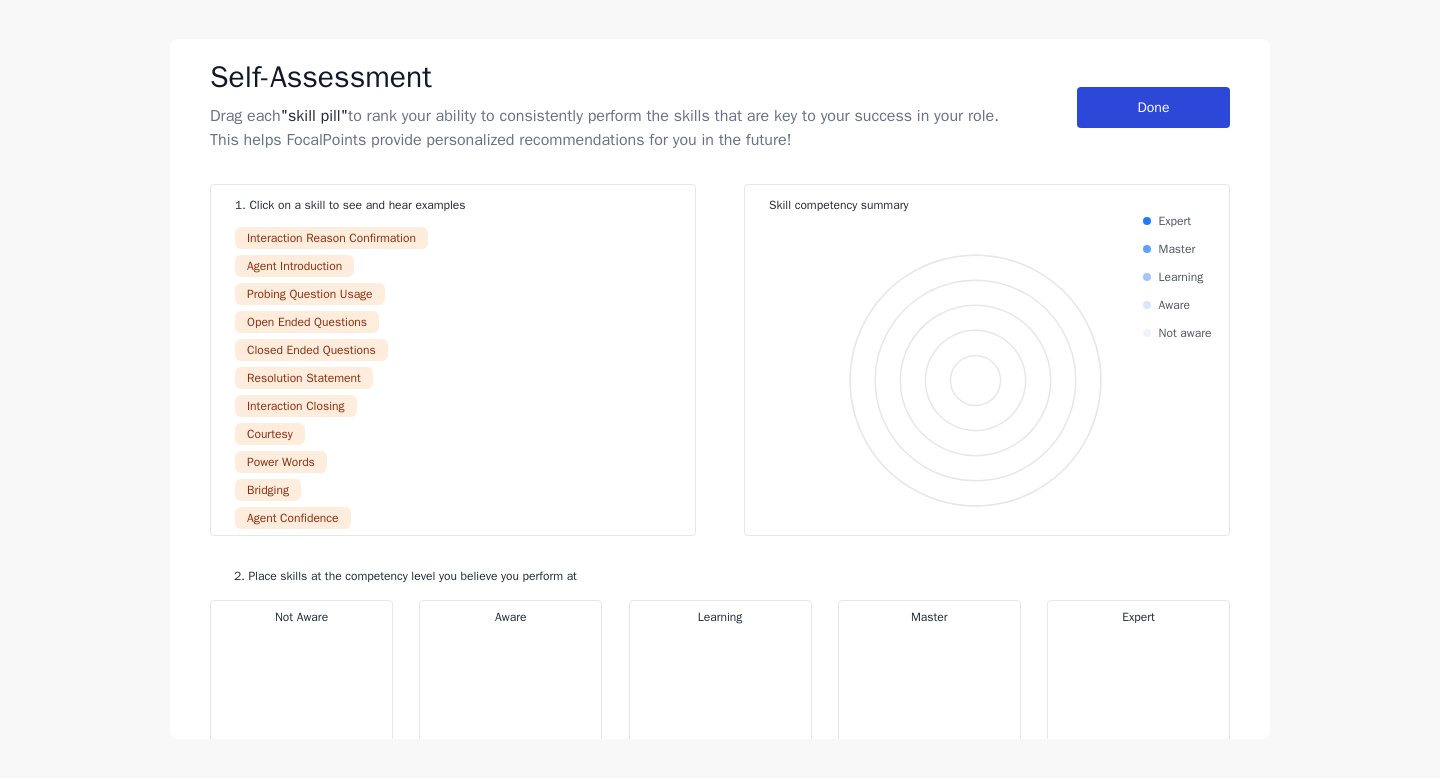 click on "Done" at bounding box center (1153, 107) 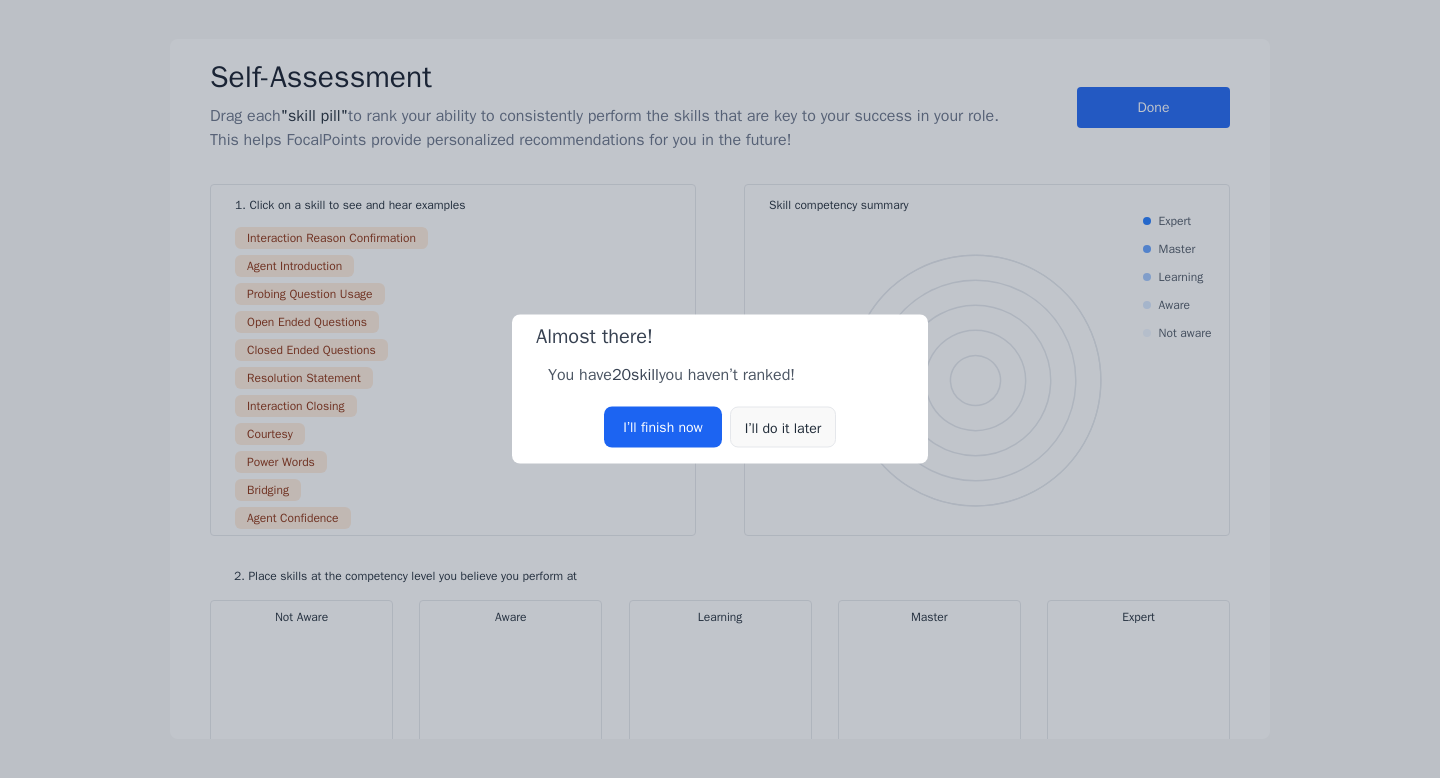 click on "I’ll do it later" at bounding box center (783, 427) 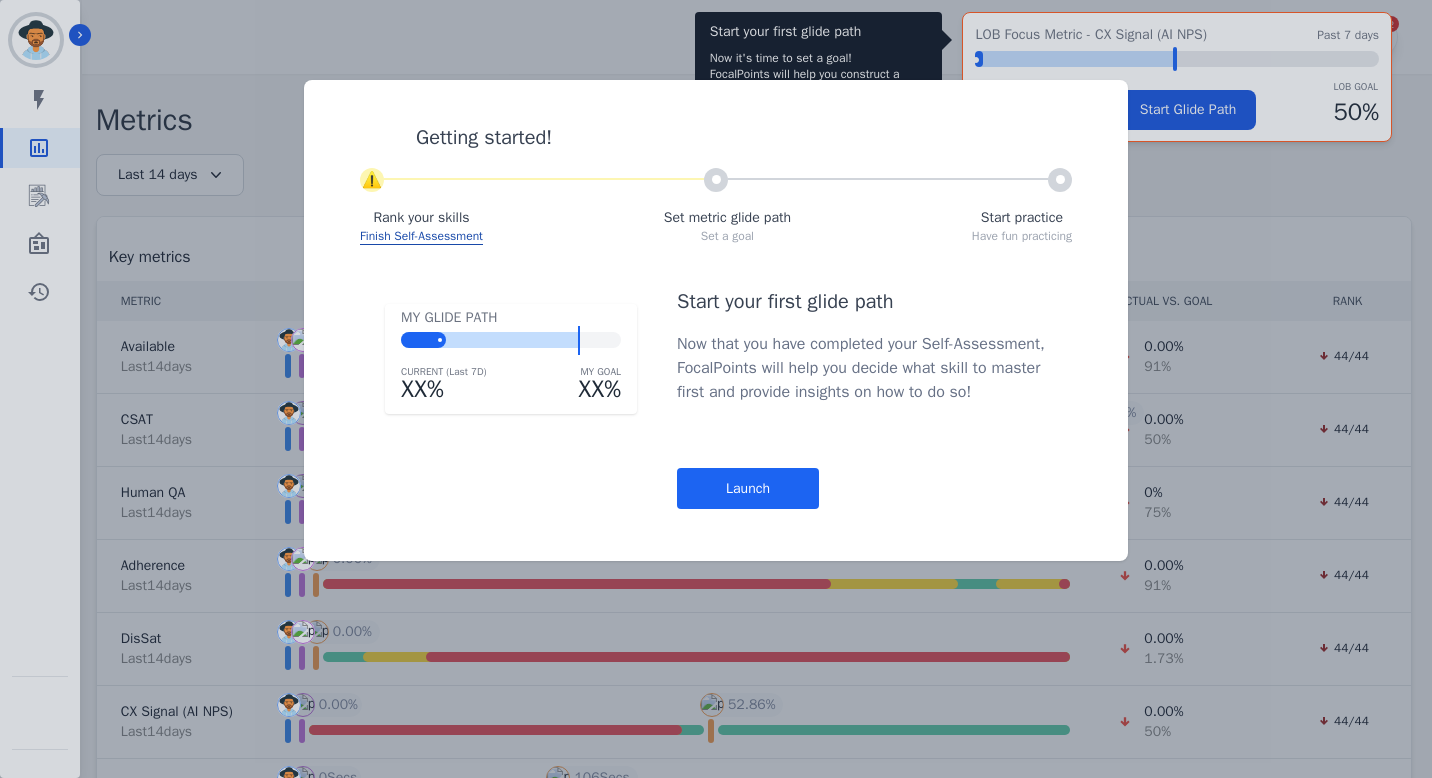 click on "Getting started!     ⚠               Rank your skills   Finish Self-Assessment   Set metric glide path   Set a goal   Start practice   Have fun practicing   MY GLIDE PATH           CURRENT (Last 7D)   XX%   MY GOAL   XX%   Start your first glide path   Now that you have completed your Self-Assessment, FocalPoints will help
you decide what skill to master first and provide insights on how to do
so!   Launch" 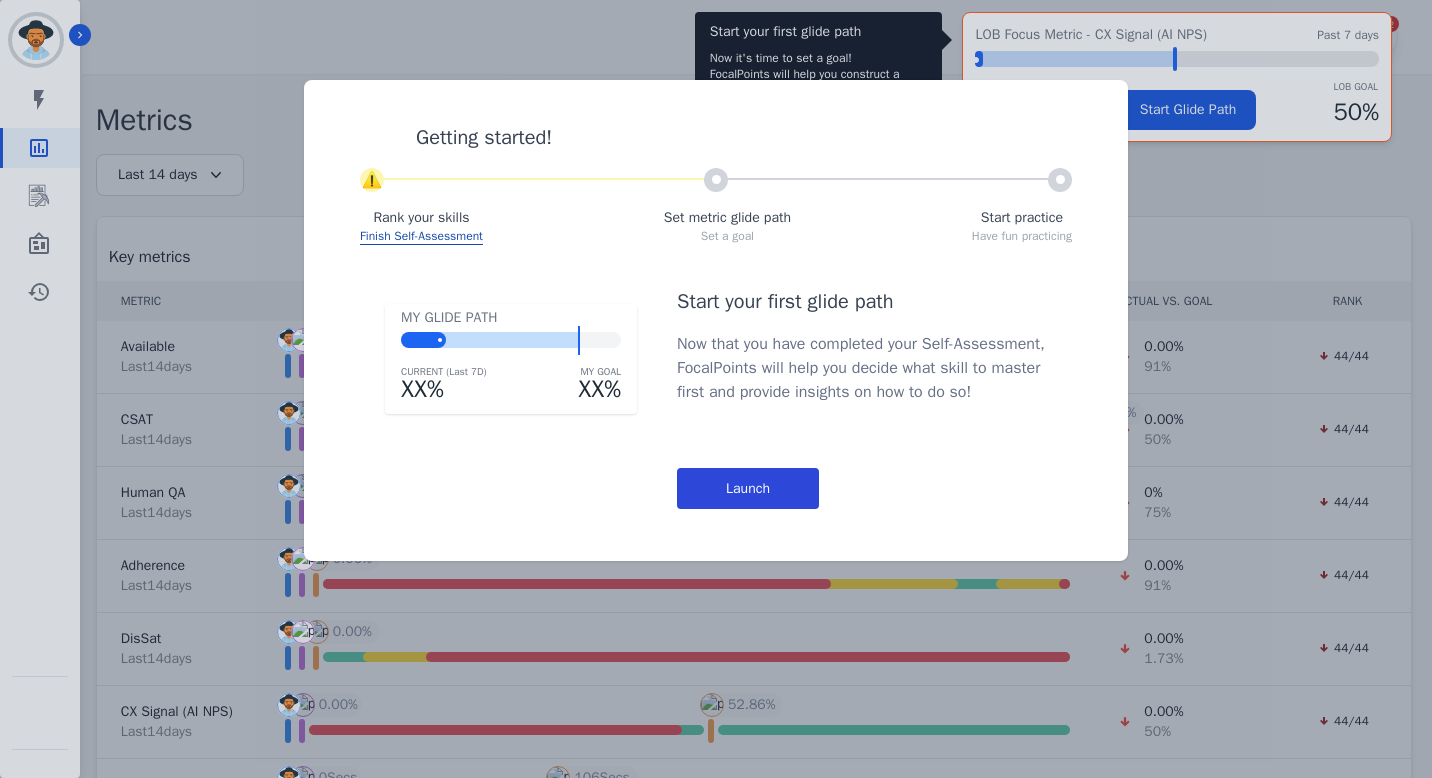 click on "Launch" at bounding box center [748, 488] 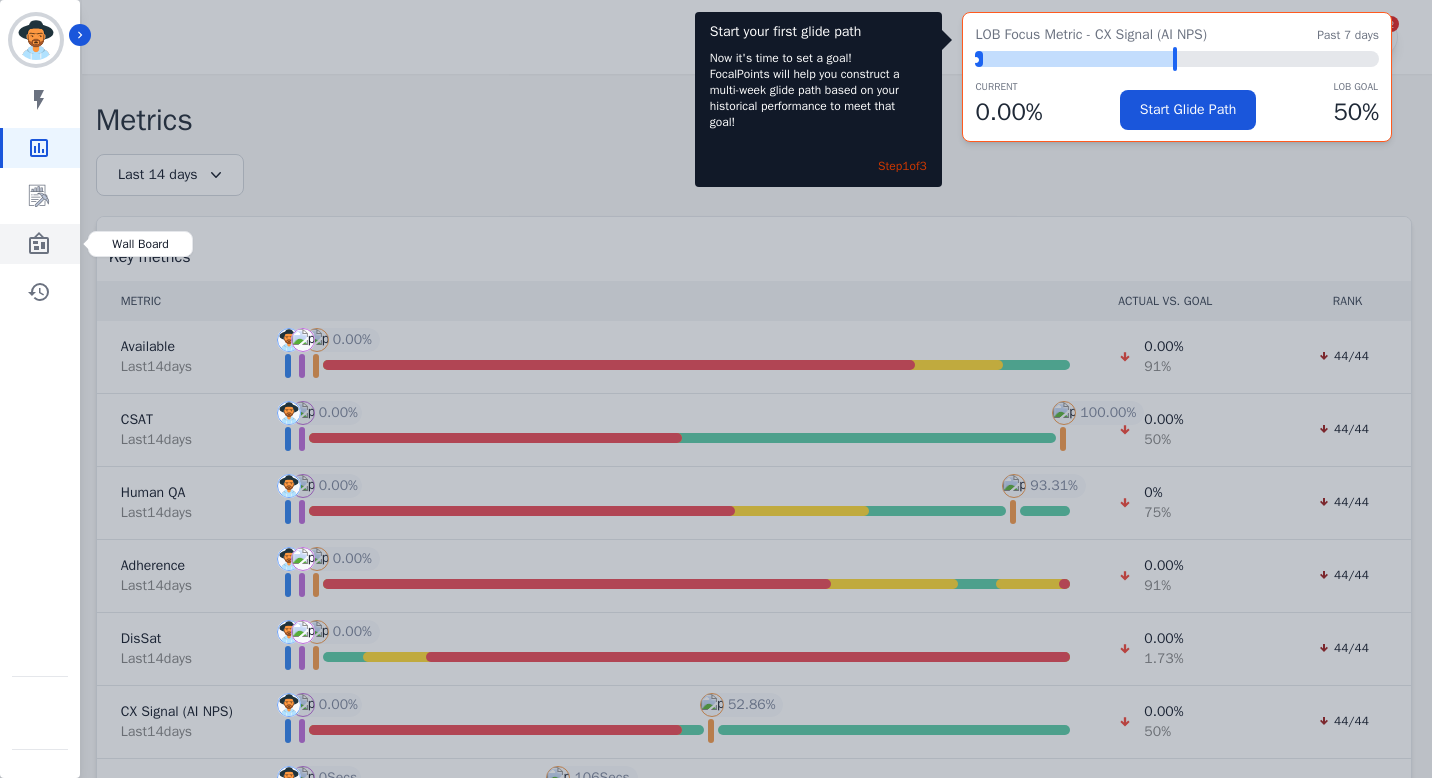 click 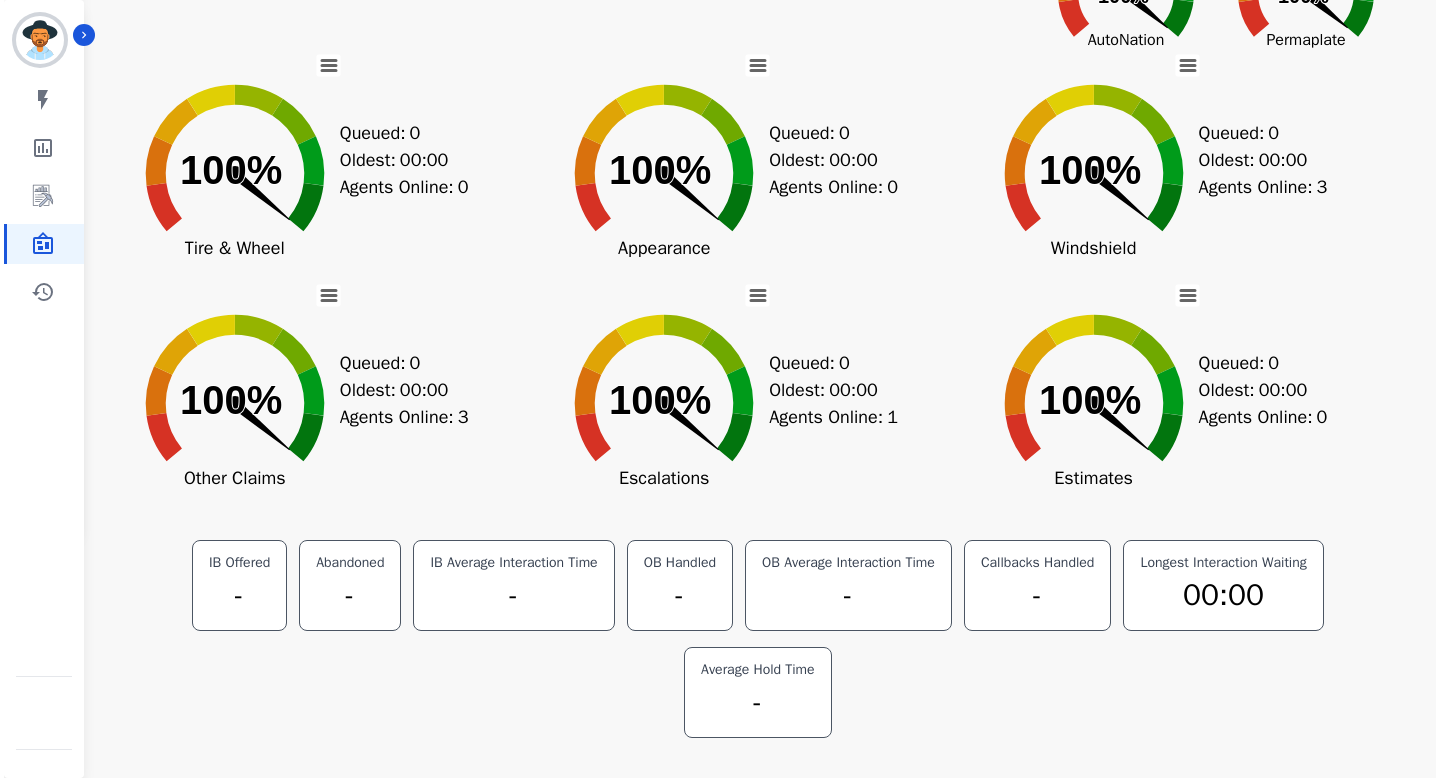 scroll, scrollTop: 0, scrollLeft: 0, axis: both 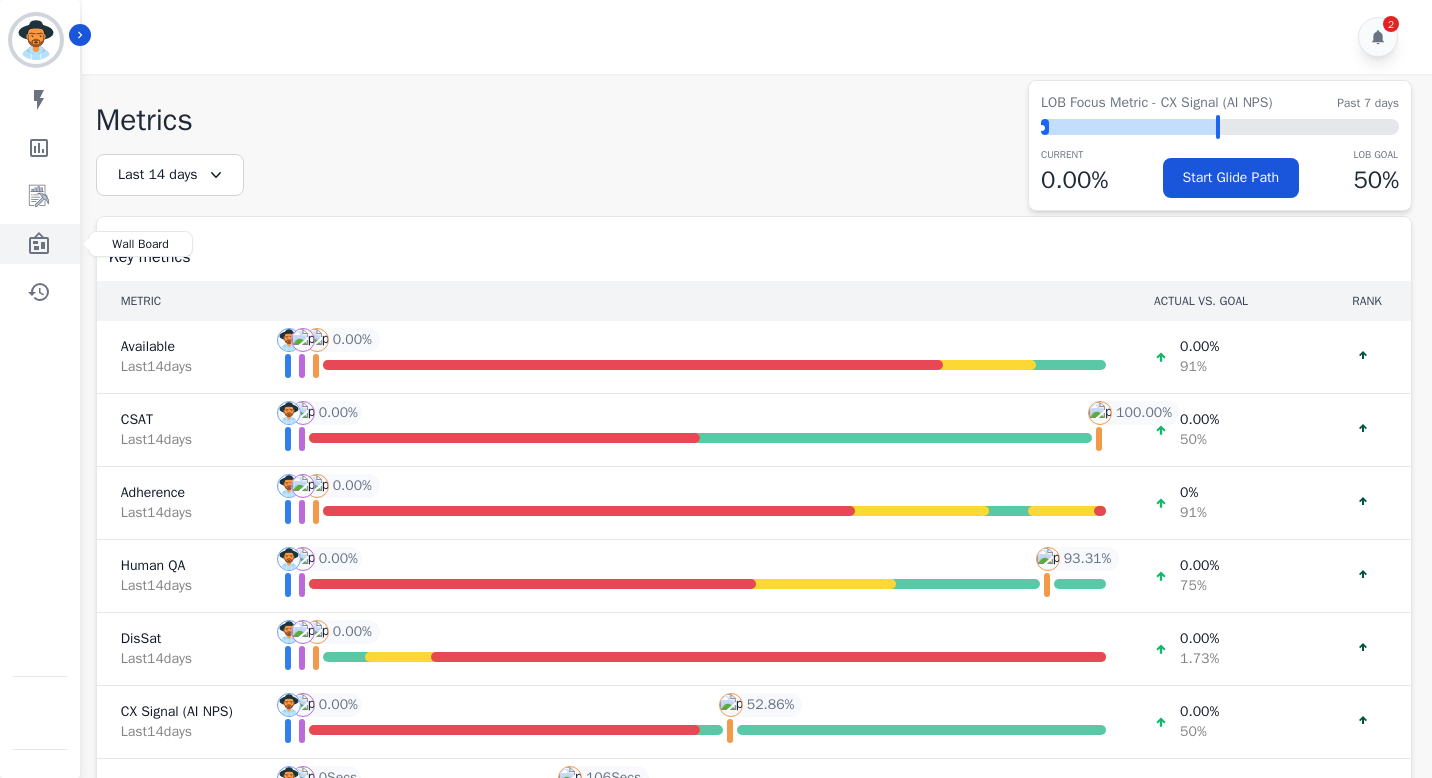 click 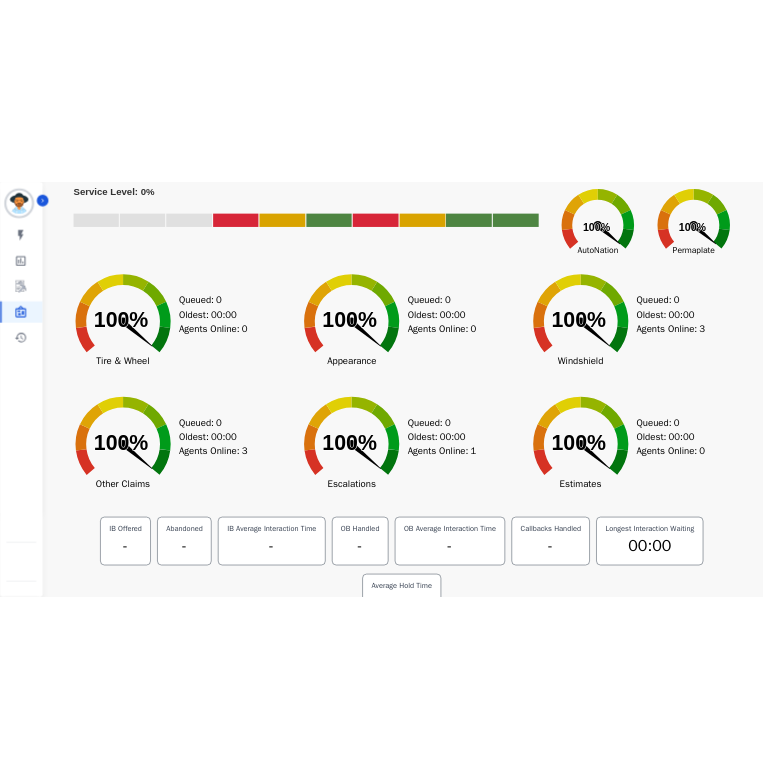 scroll, scrollTop: 0, scrollLeft: 0, axis: both 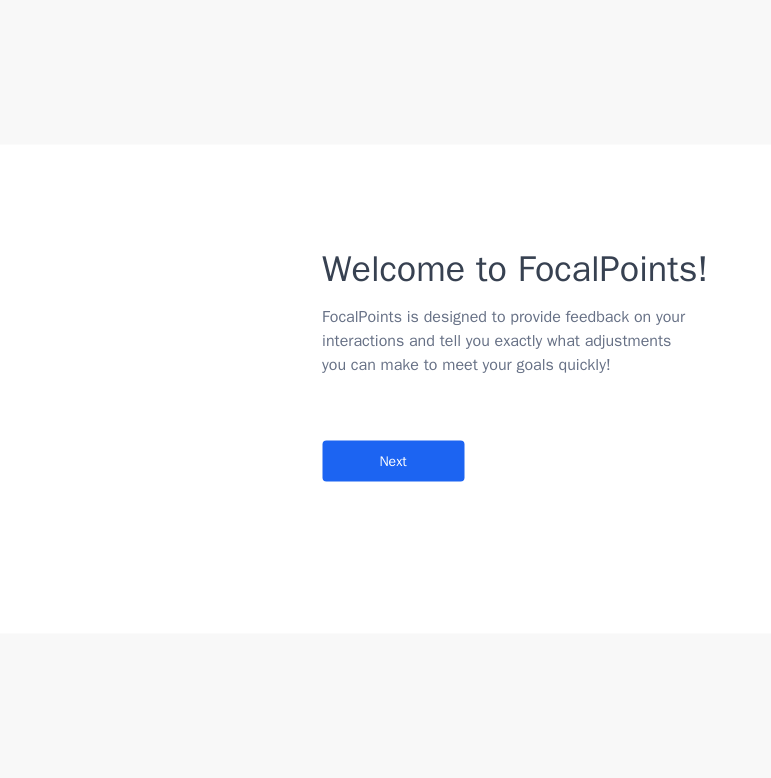 click on "Welcome to FocalPoints!   FocalPoints is designed to provide feedback on your interactions and
tell you exactly what adjustments you can make to meet your goals
quickly!   Next" at bounding box center [385, 330] 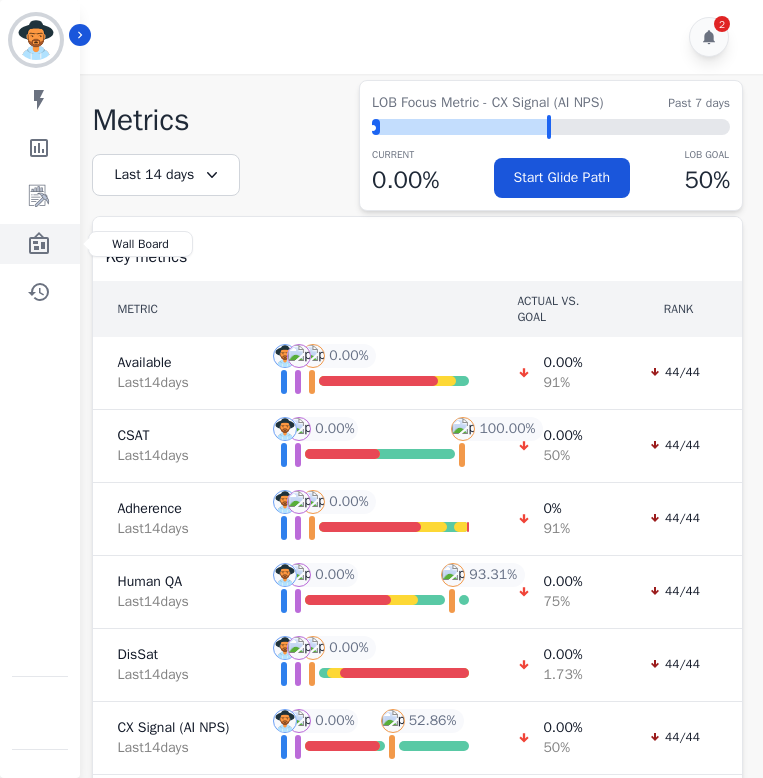 click 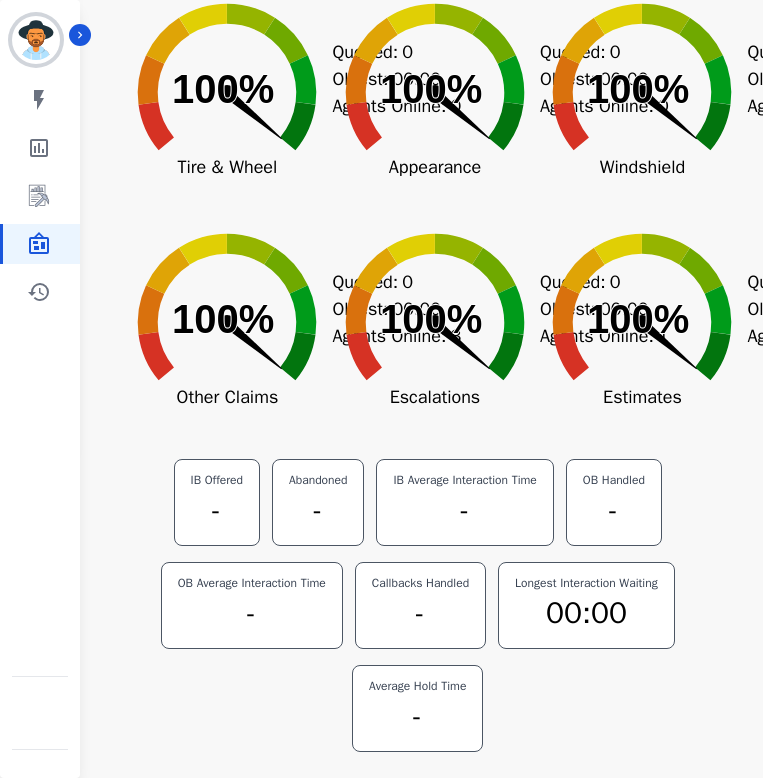 scroll, scrollTop: 341, scrollLeft: 0, axis: vertical 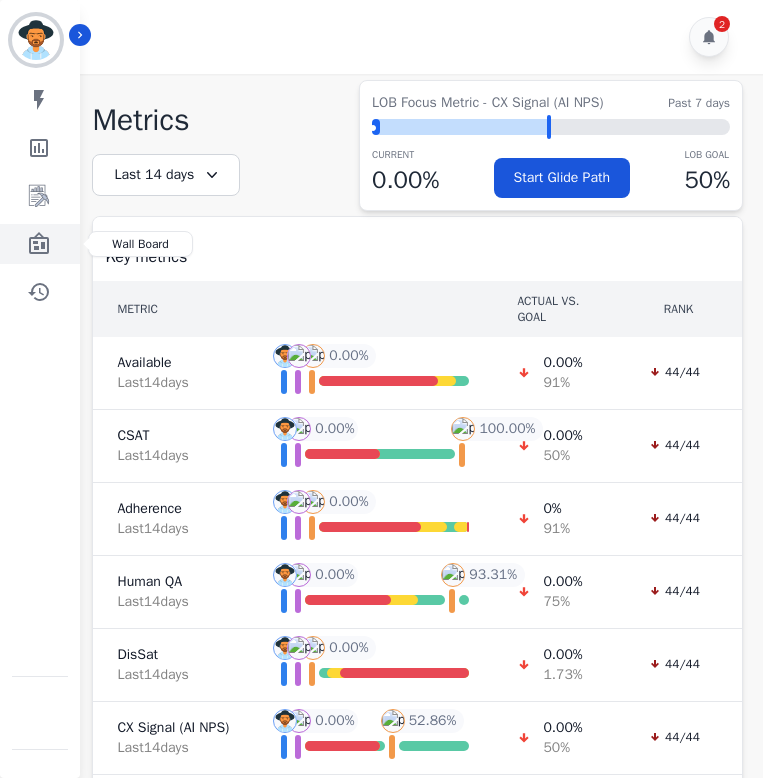 click at bounding box center (41, 244) 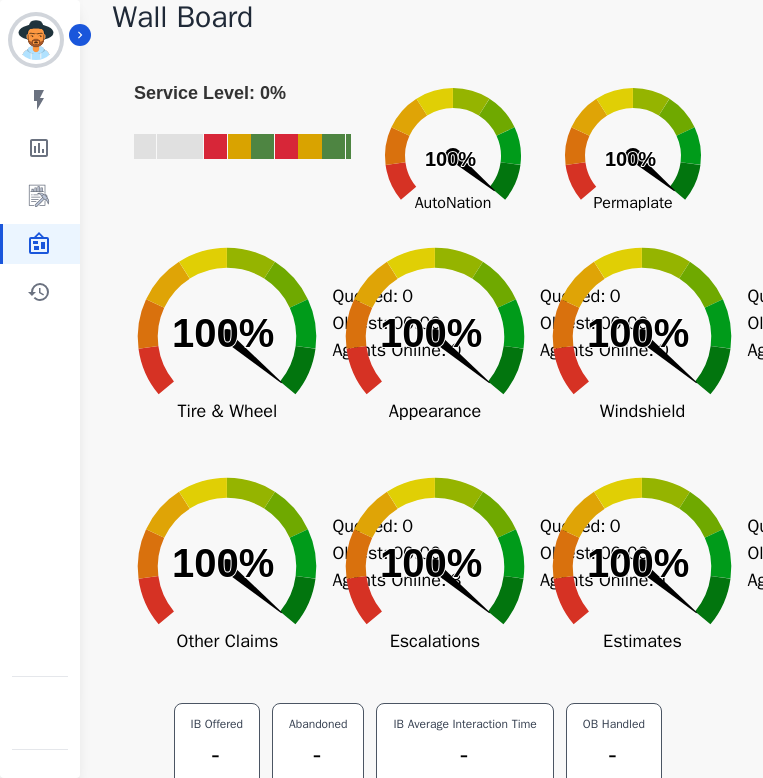 scroll, scrollTop: 0, scrollLeft: 0, axis: both 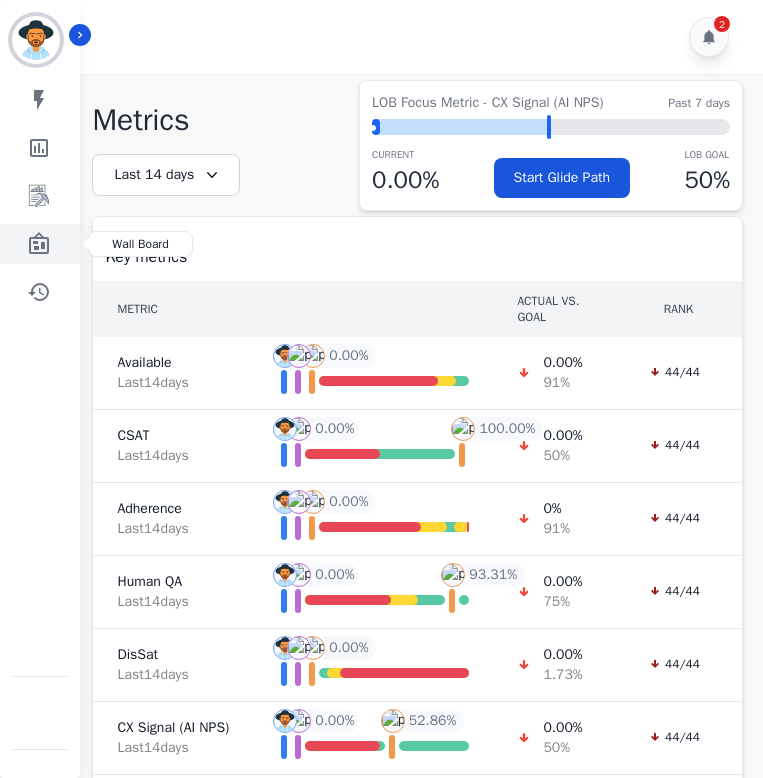 click 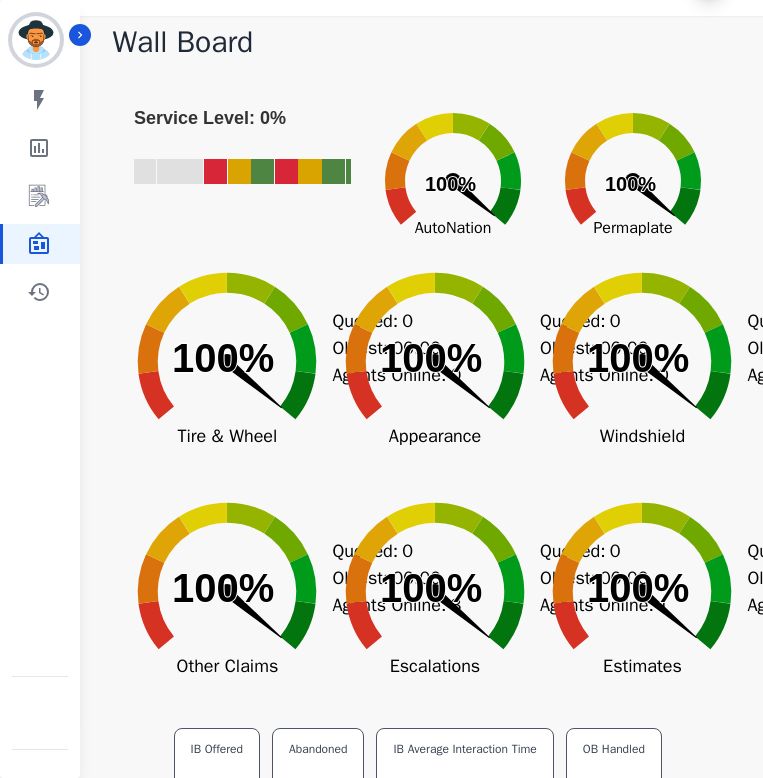 scroll, scrollTop: 0, scrollLeft: 0, axis: both 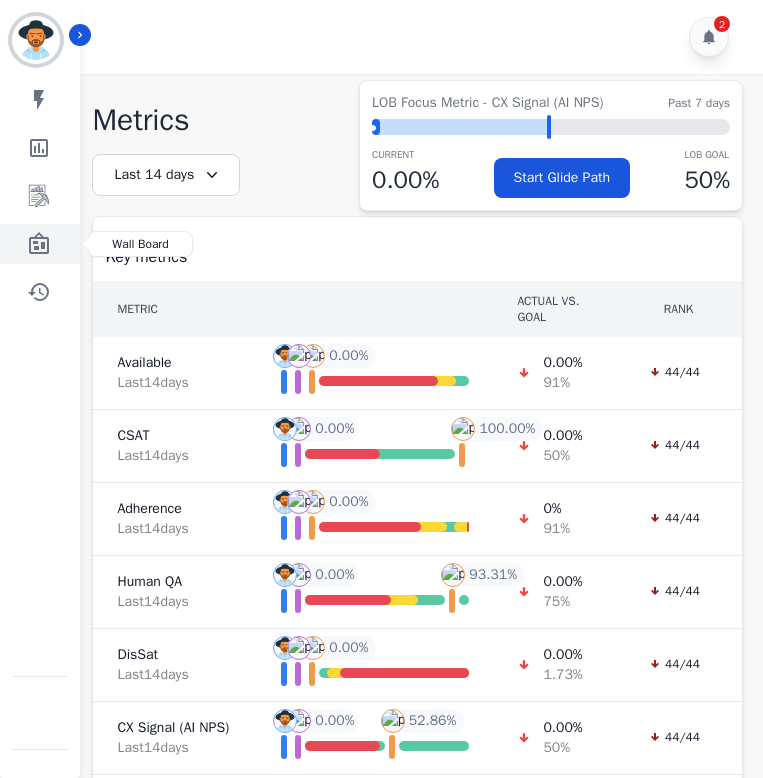 click 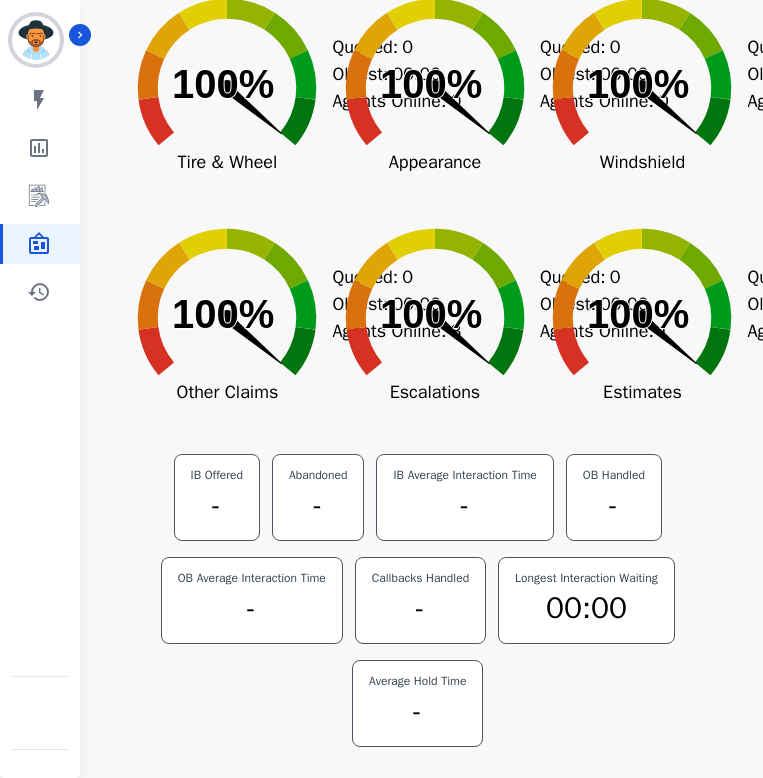 scroll, scrollTop: 341, scrollLeft: 0, axis: vertical 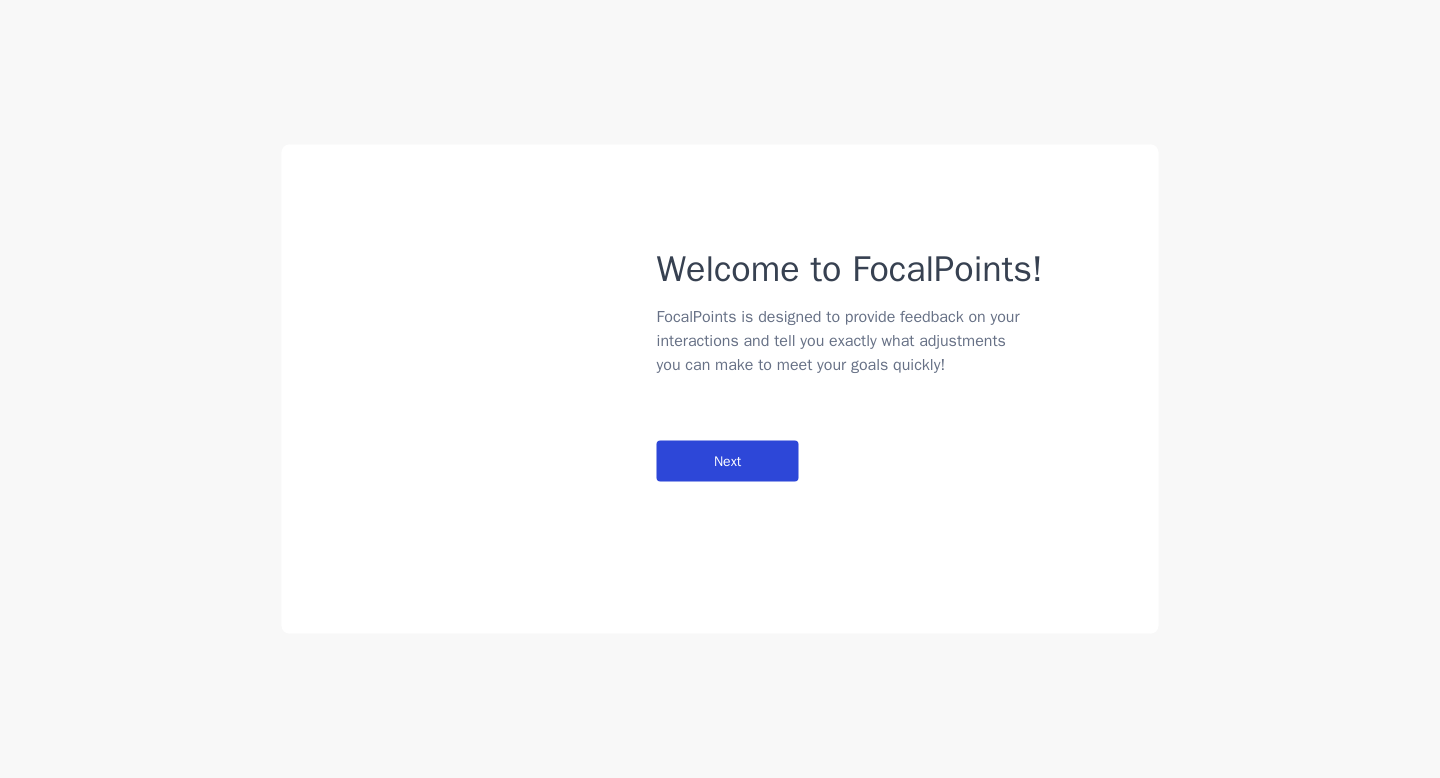 click on "Next" at bounding box center [728, 461] 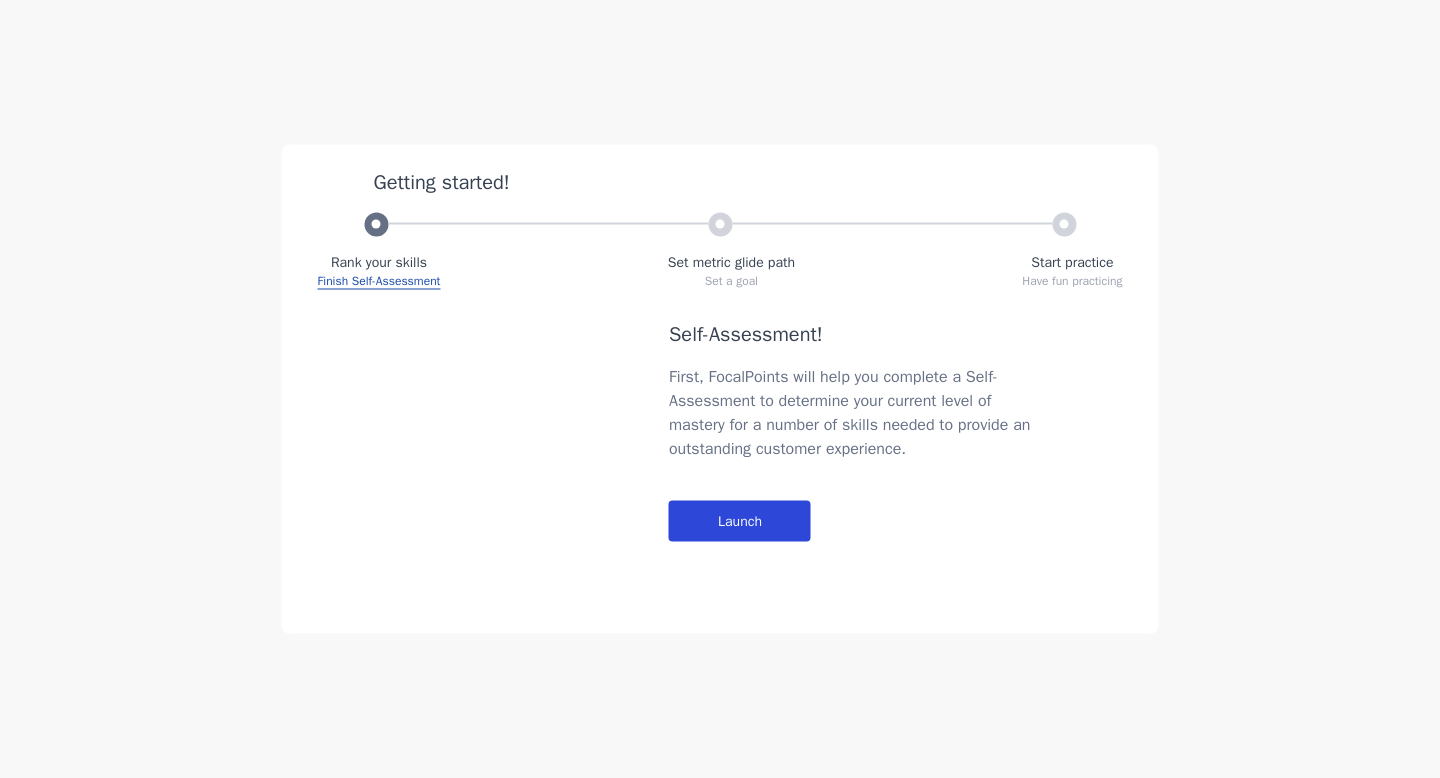 click on "Launch" at bounding box center (740, 521) 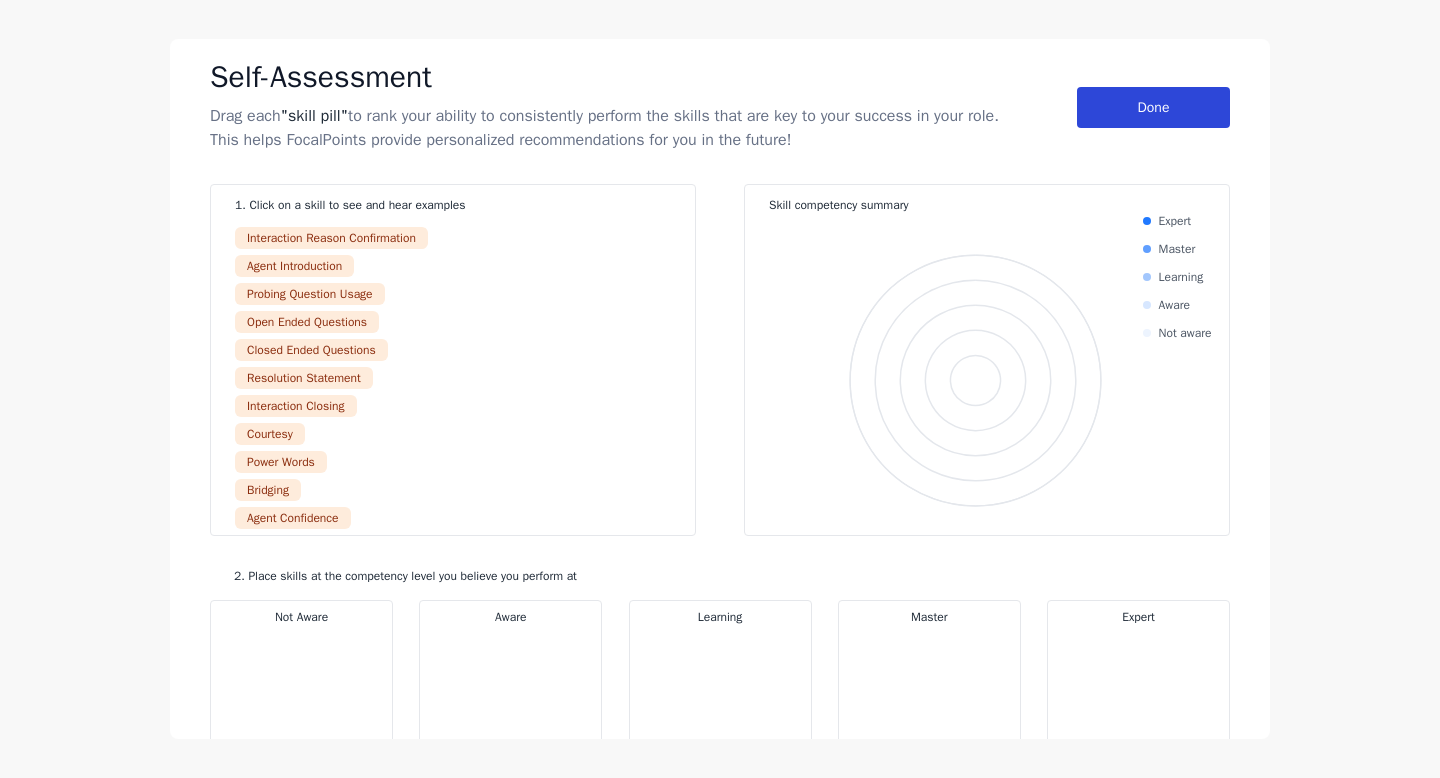 click on "Done" at bounding box center [1153, 107] 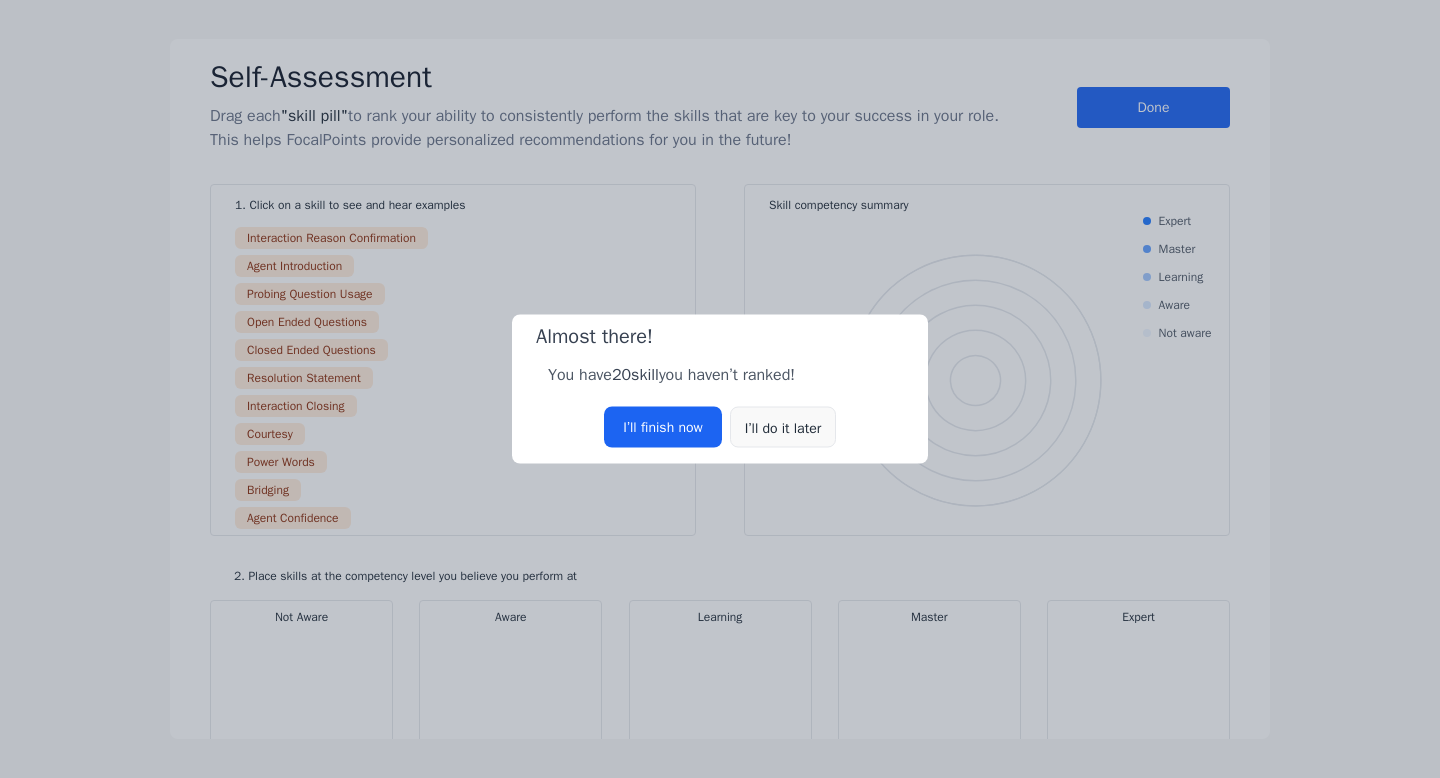 click on "I’ll do it later" at bounding box center [783, 427] 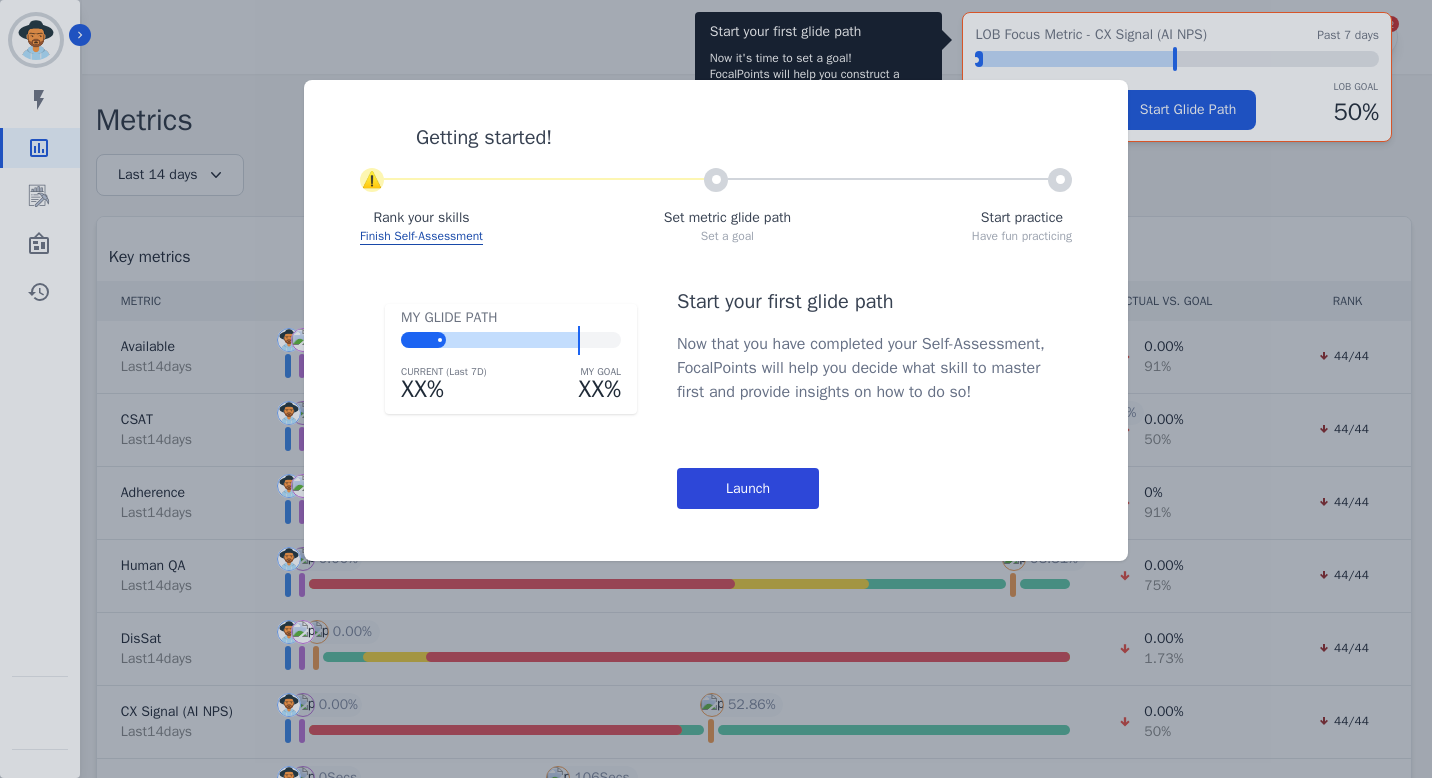 click on "Launch" at bounding box center [748, 488] 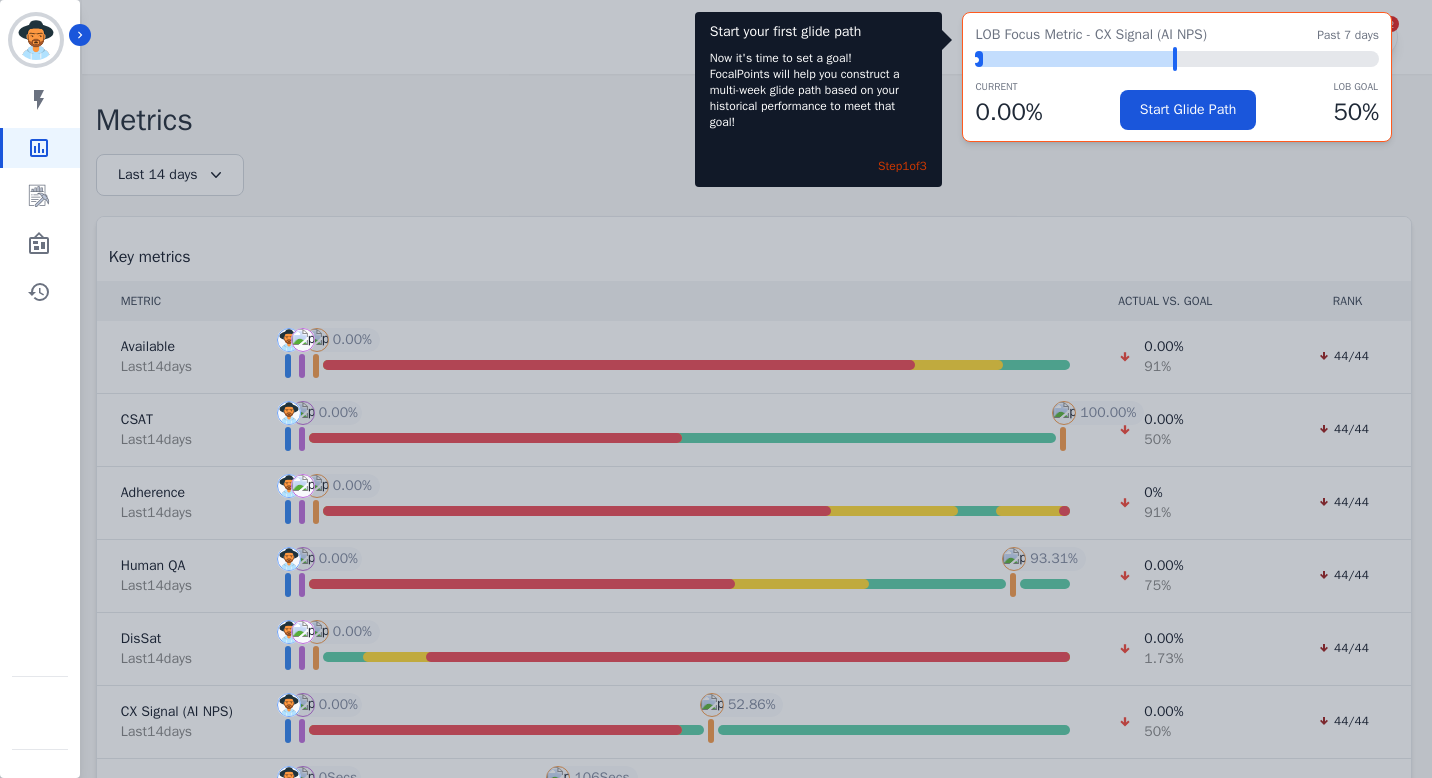 click on "Start your first glide path   Now it's time to set a goal! FocalPoints will help you construct
a multi-week glide path based on your historical performance to
meet that goal!       Step  1  of  3   LOB Focus Metric - CX Signal (AI NPS)   Past 7 days   ⬤     LOB Goal: 50.00%         CURRENT   0.00 %   Start Glide Path   LOB Goal   50 %" at bounding box center (716, 389) 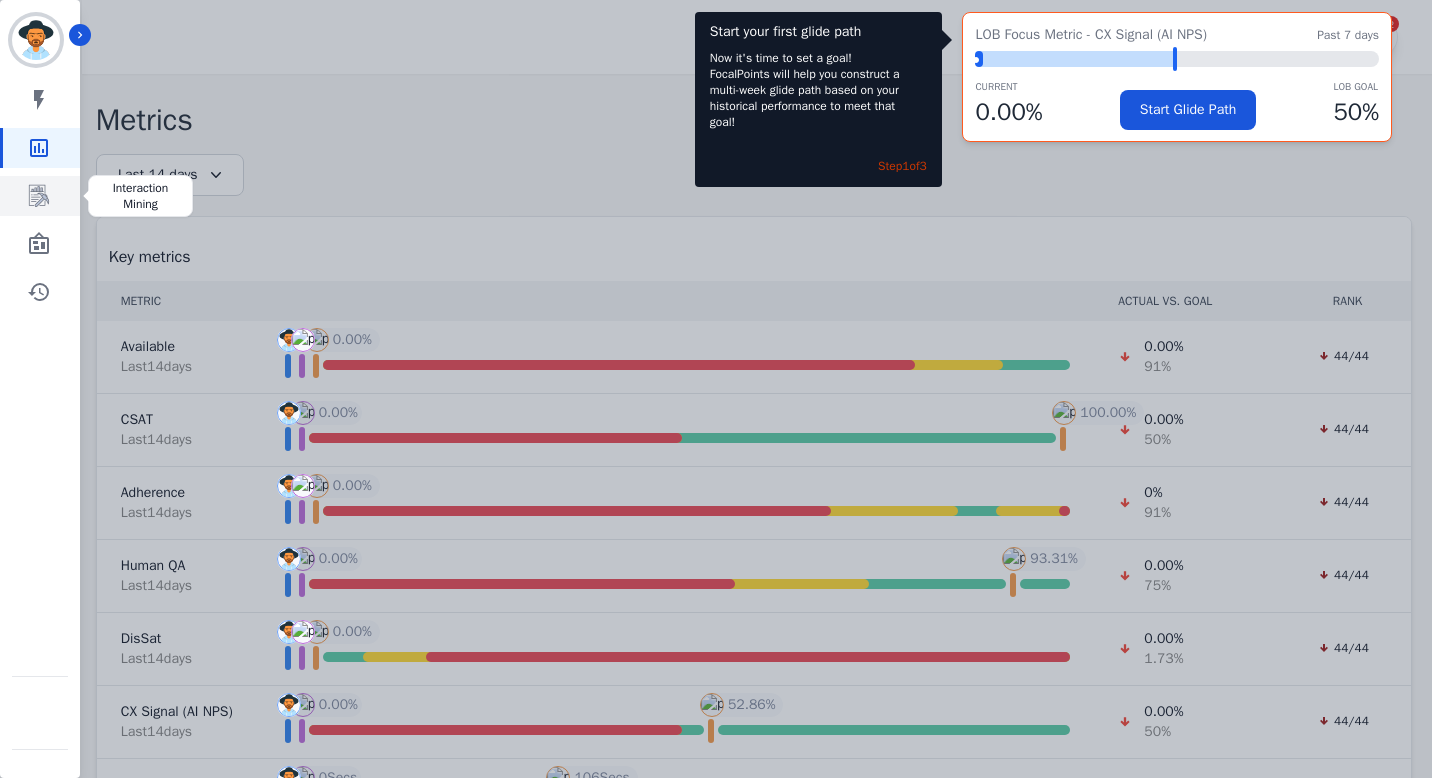 click 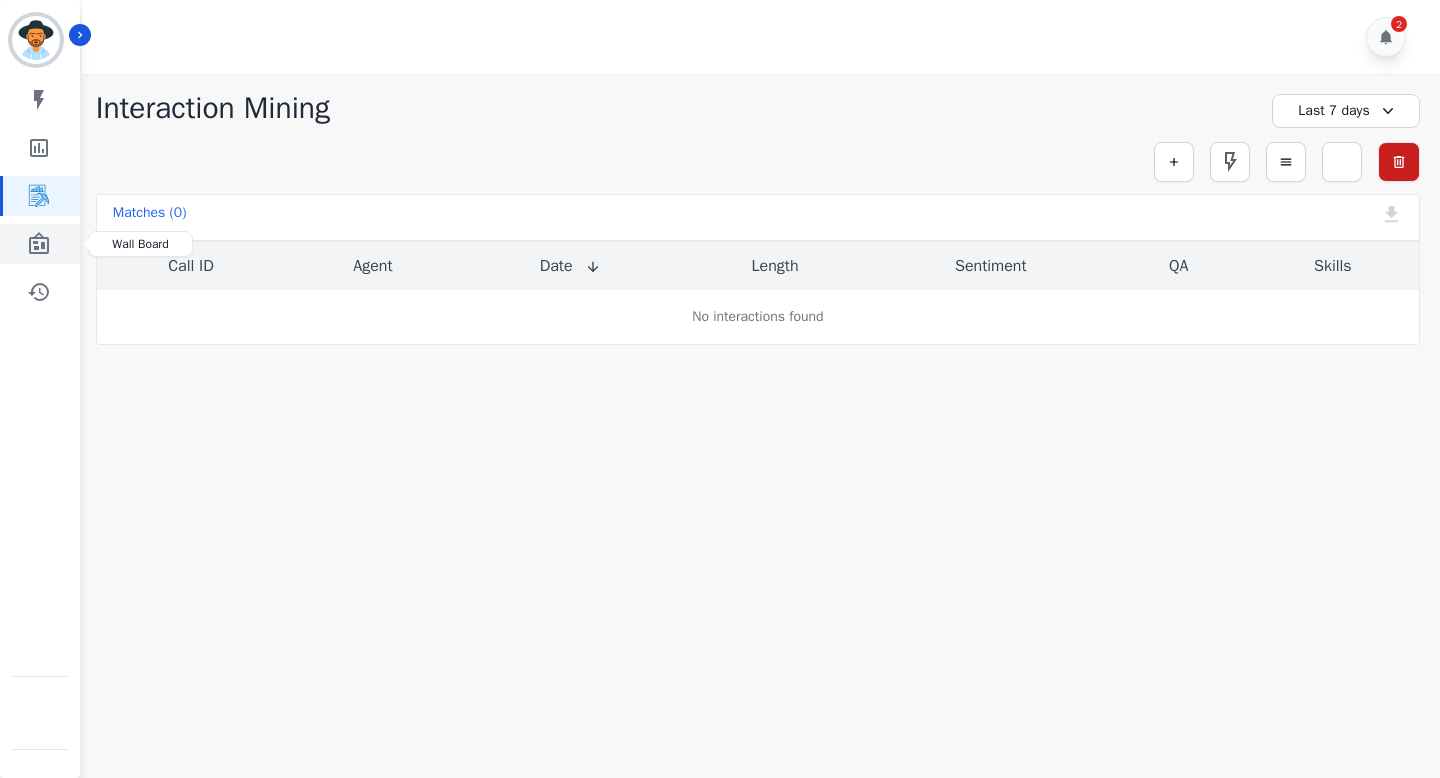 click 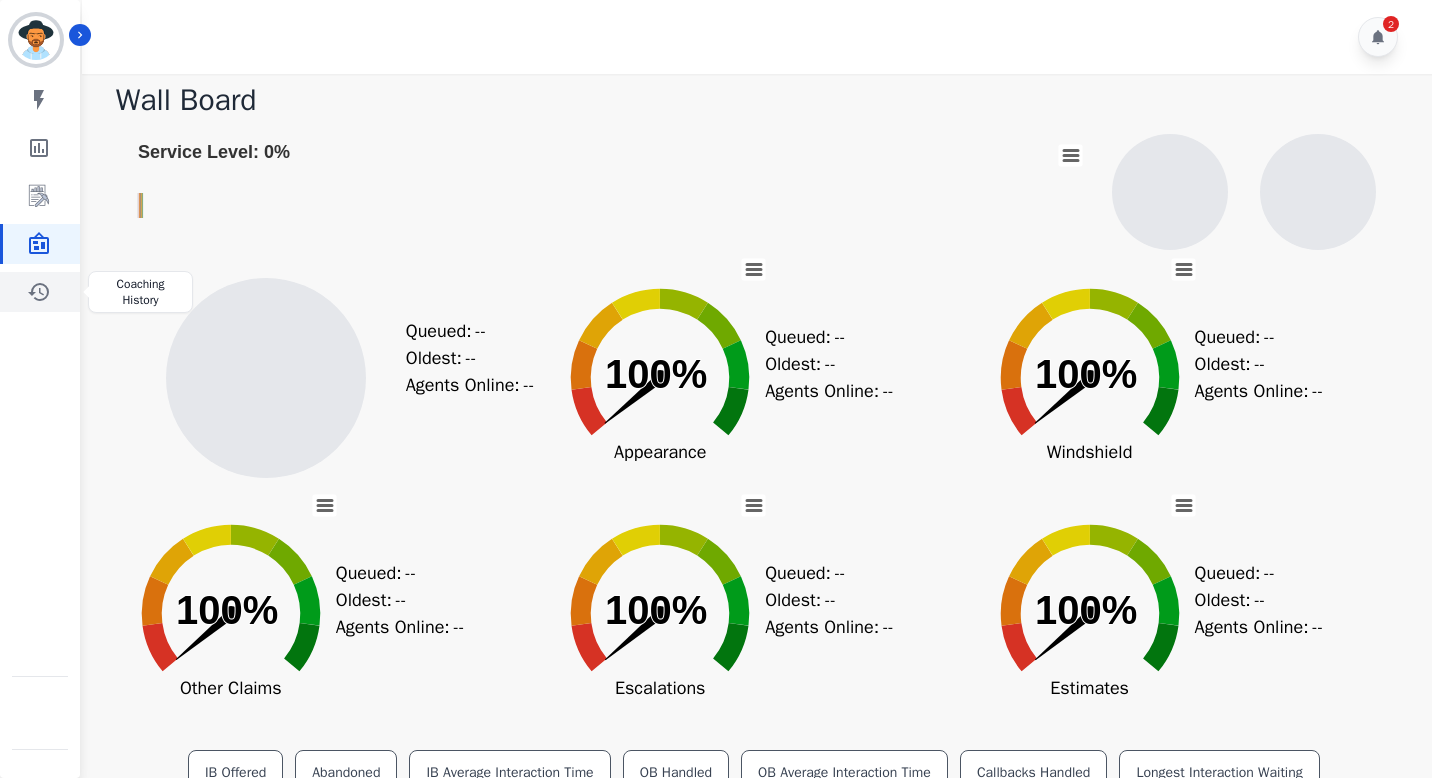 click 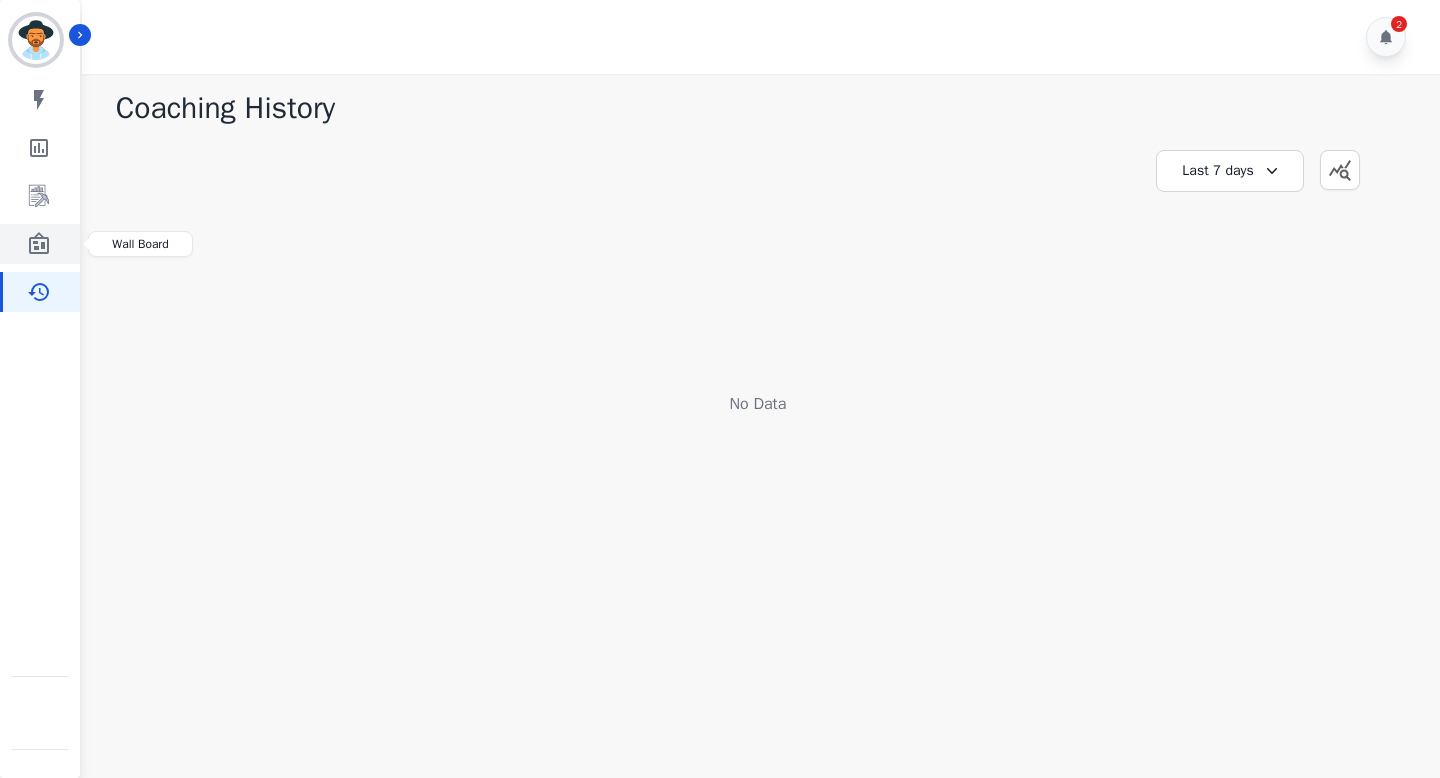 click at bounding box center [41, 244] 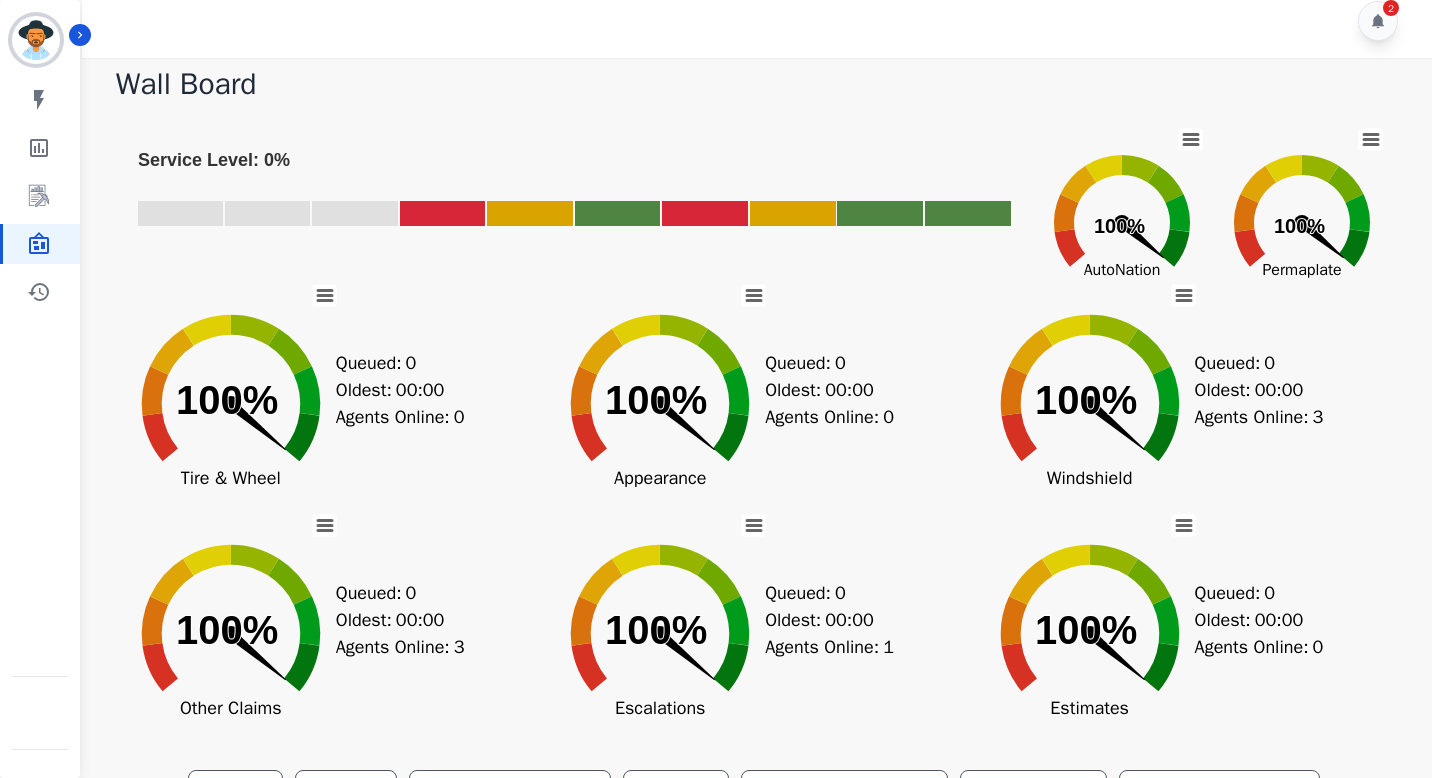 scroll, scrollTop: 0, scrollLeft: 0, axis: both 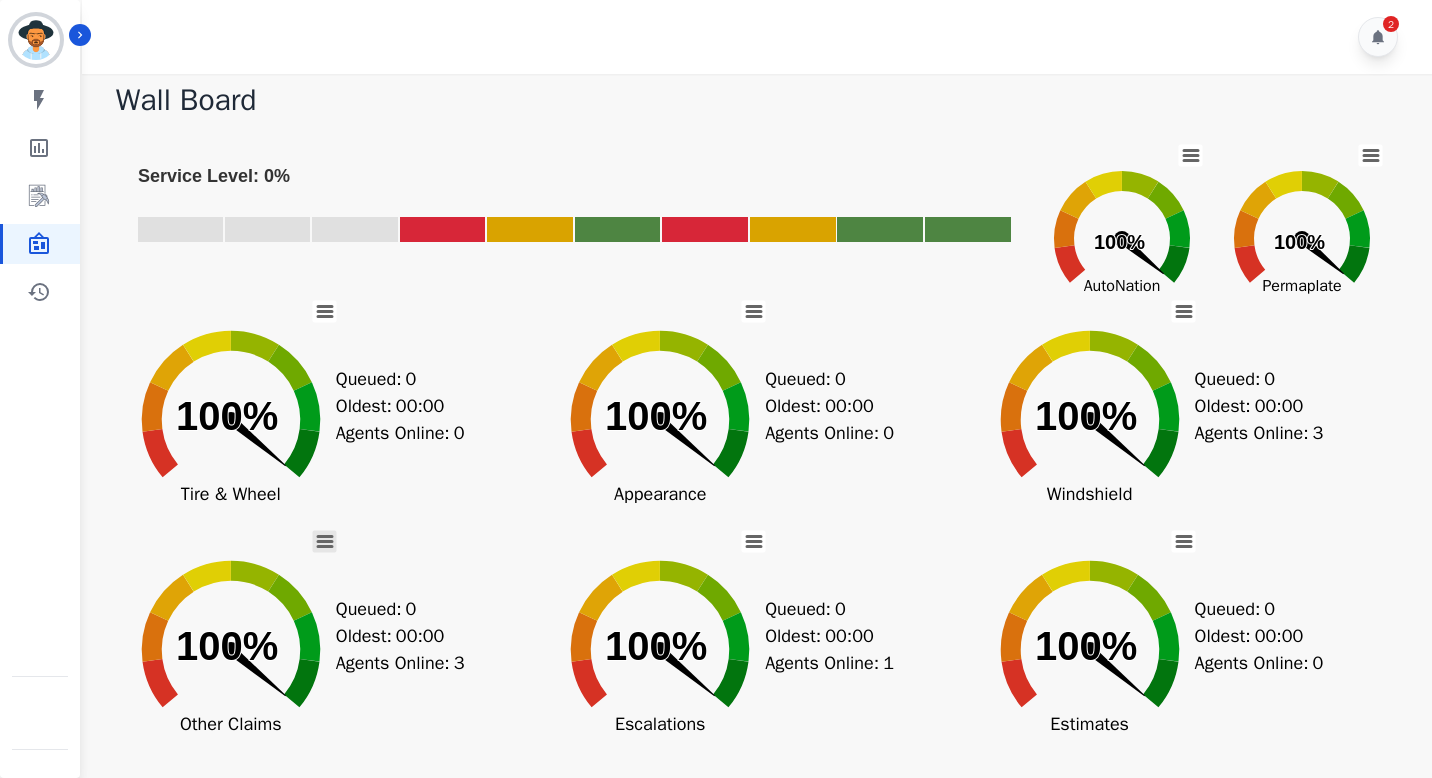 click at bounding box center [325, 542] 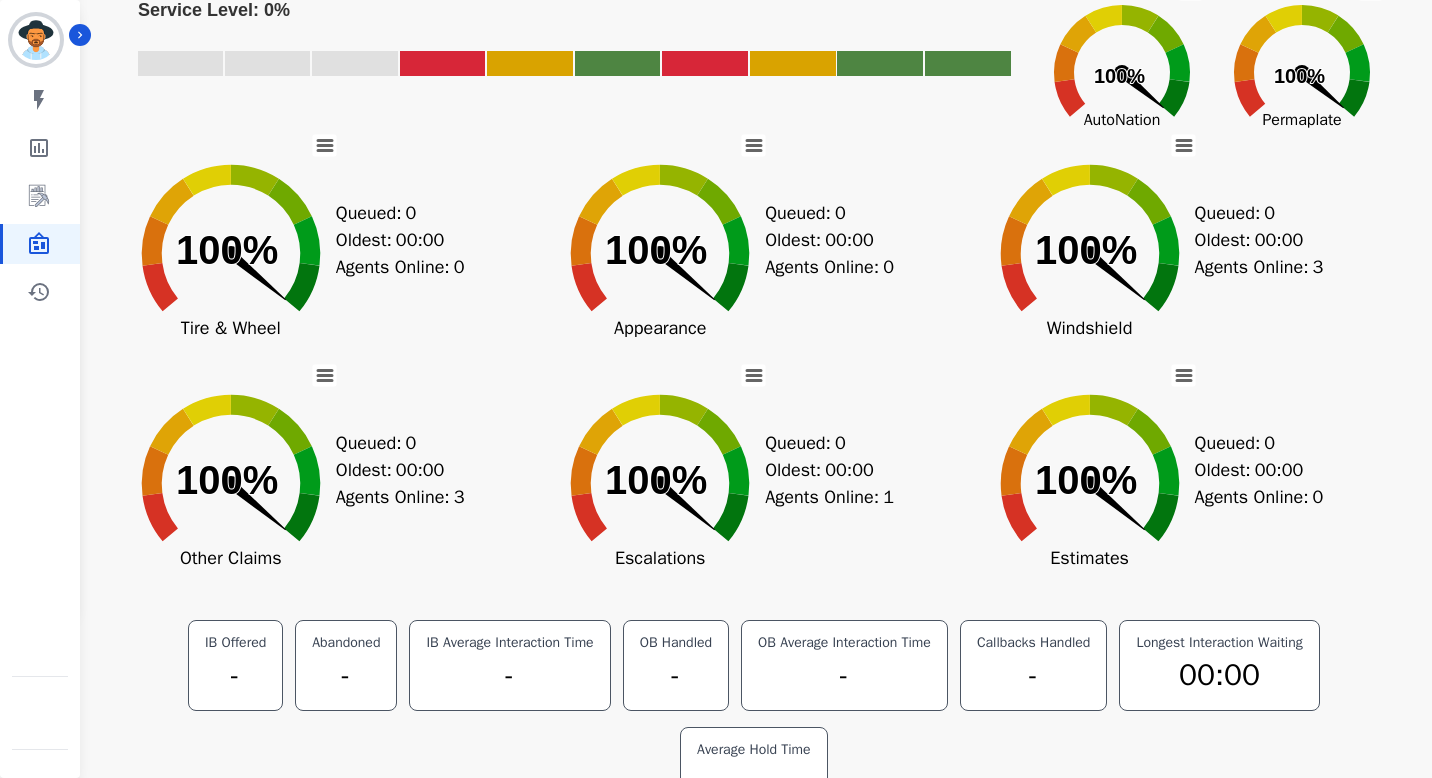 scroll, scrollTop: 244, scrollLeft: 0, axis: vertical 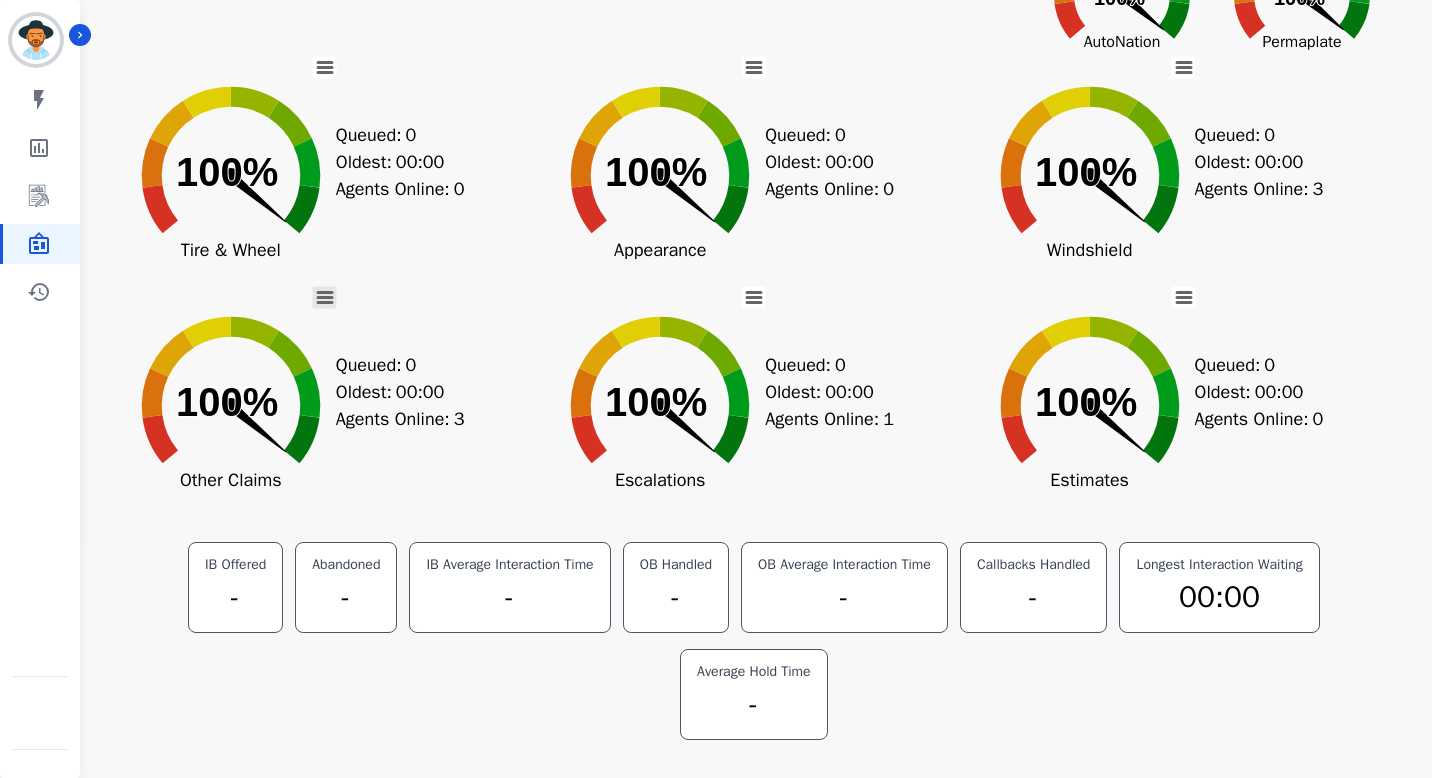 click at bounding box center (325, 298) 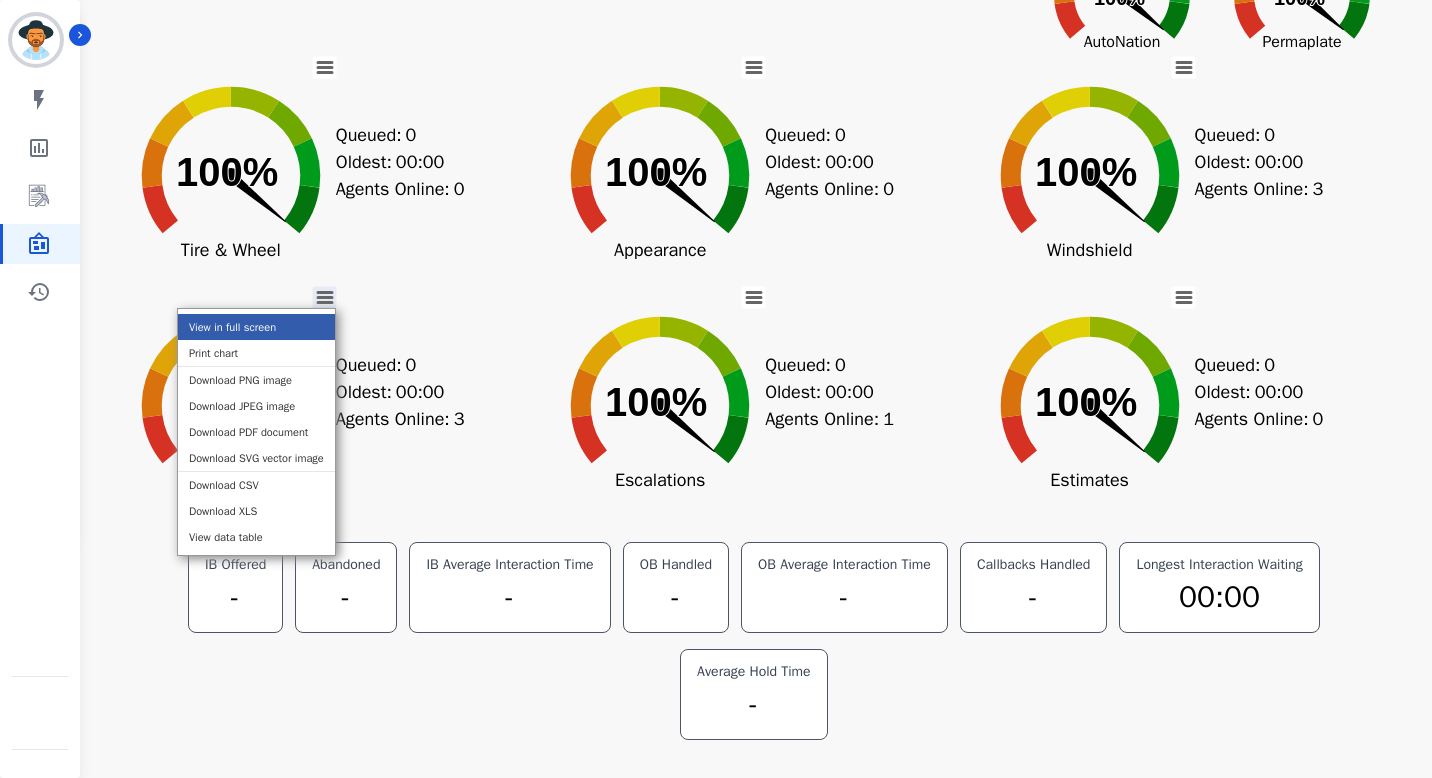 click on "View in full screen" at bounding box center (256, 327) 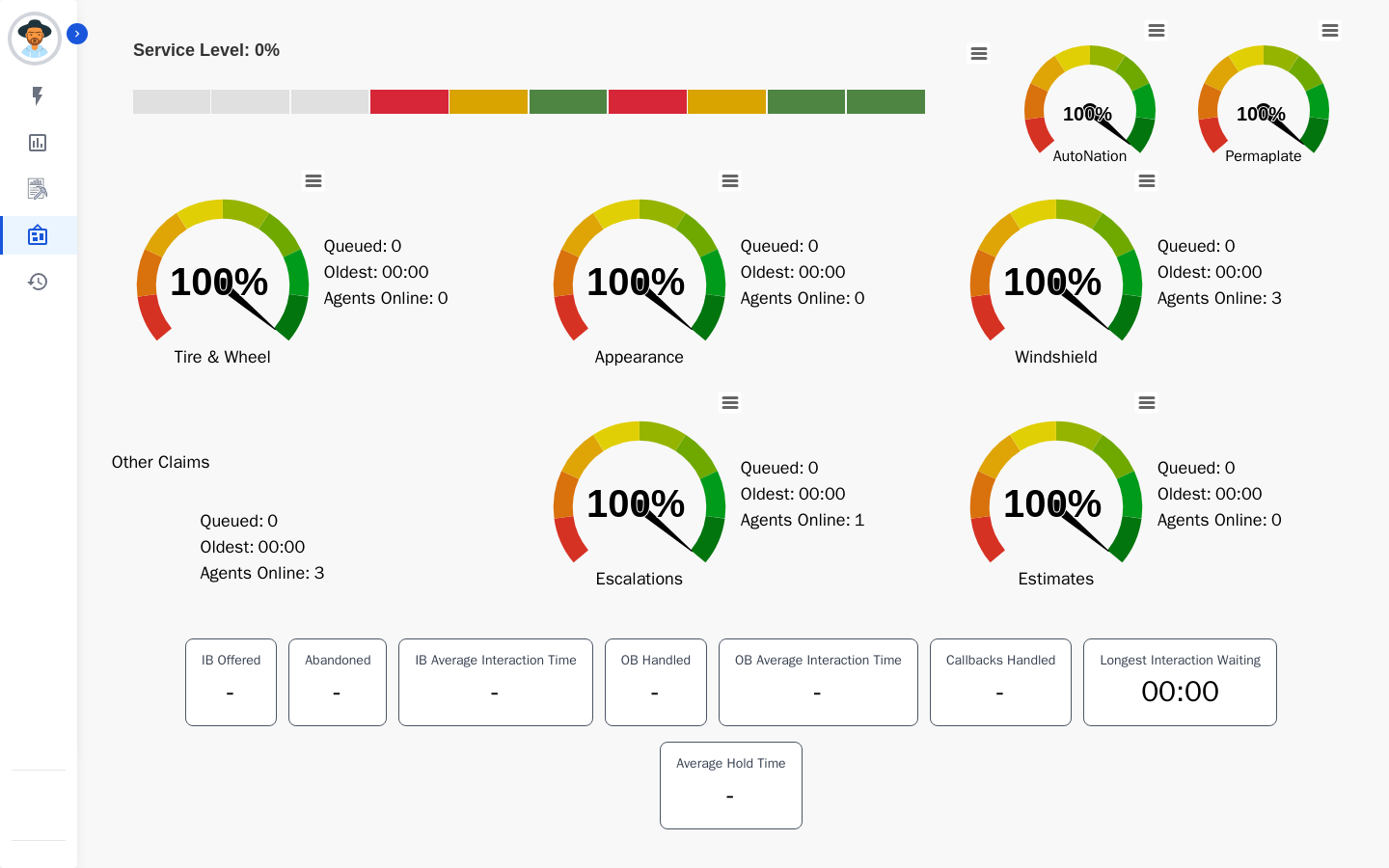 click on "Created with Highcharts 10.3.3 Chart context menu 100% ​ 100%" 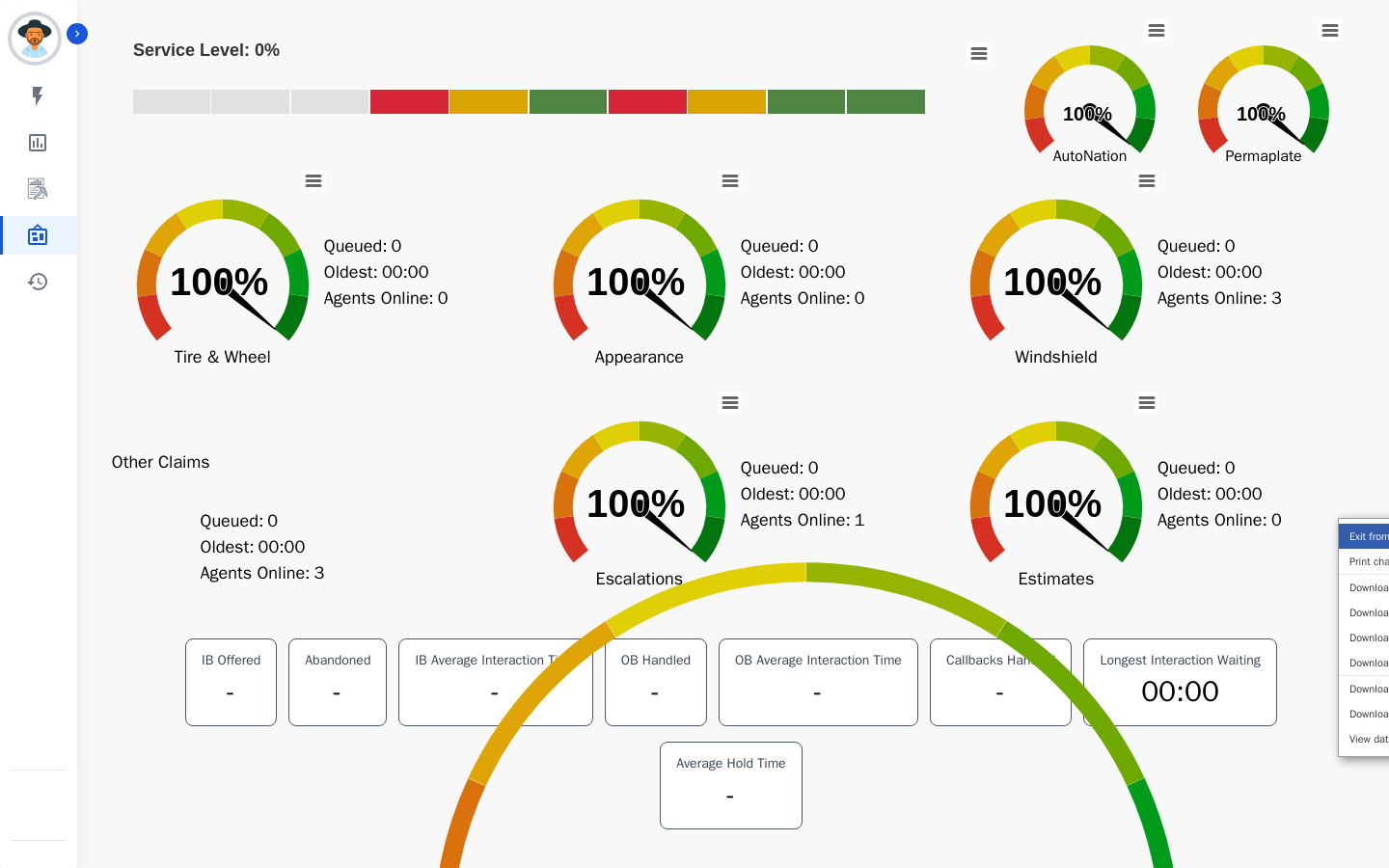 click on "Exit from full screen" at bounding box center (1414, 536) 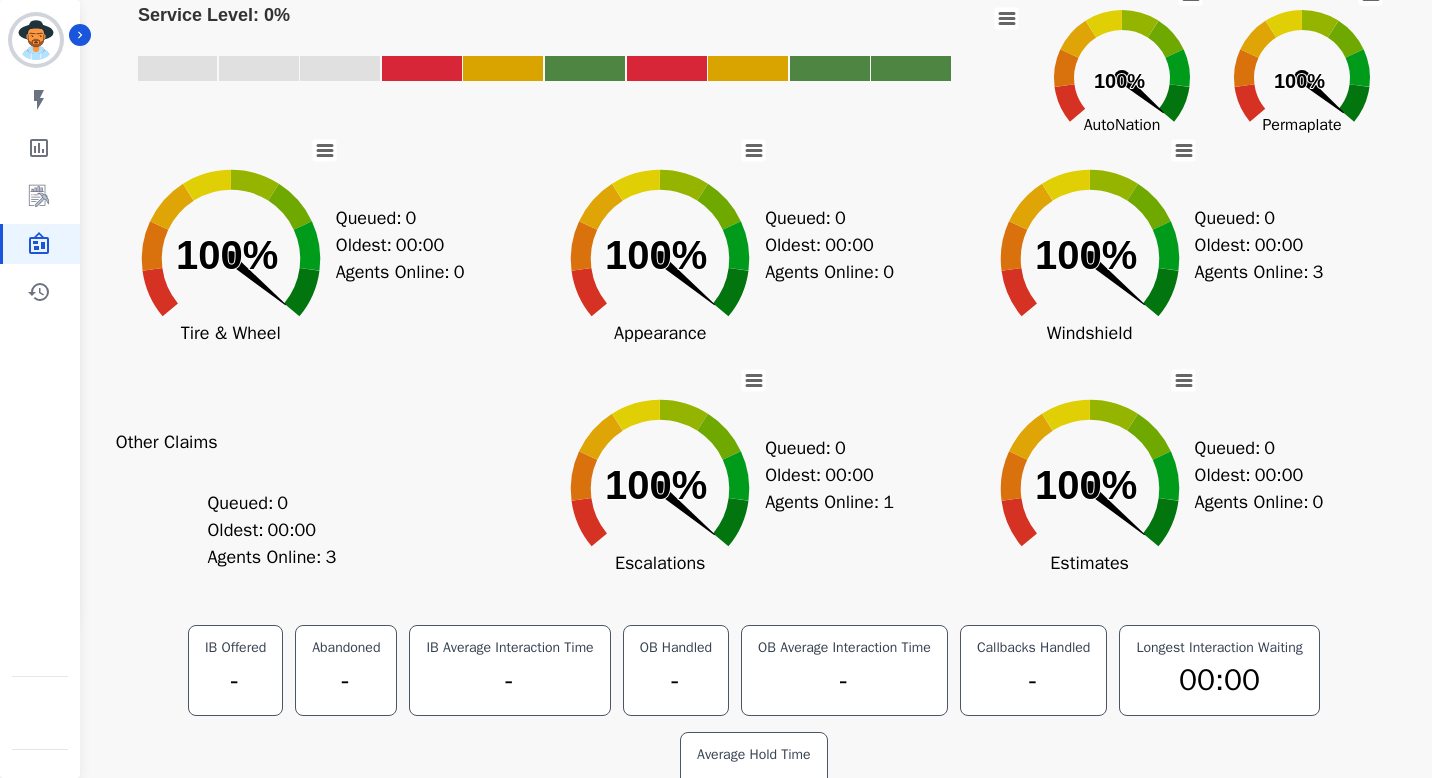 scroll, scrollTop: 0, scrollLeft: 0, axis: both 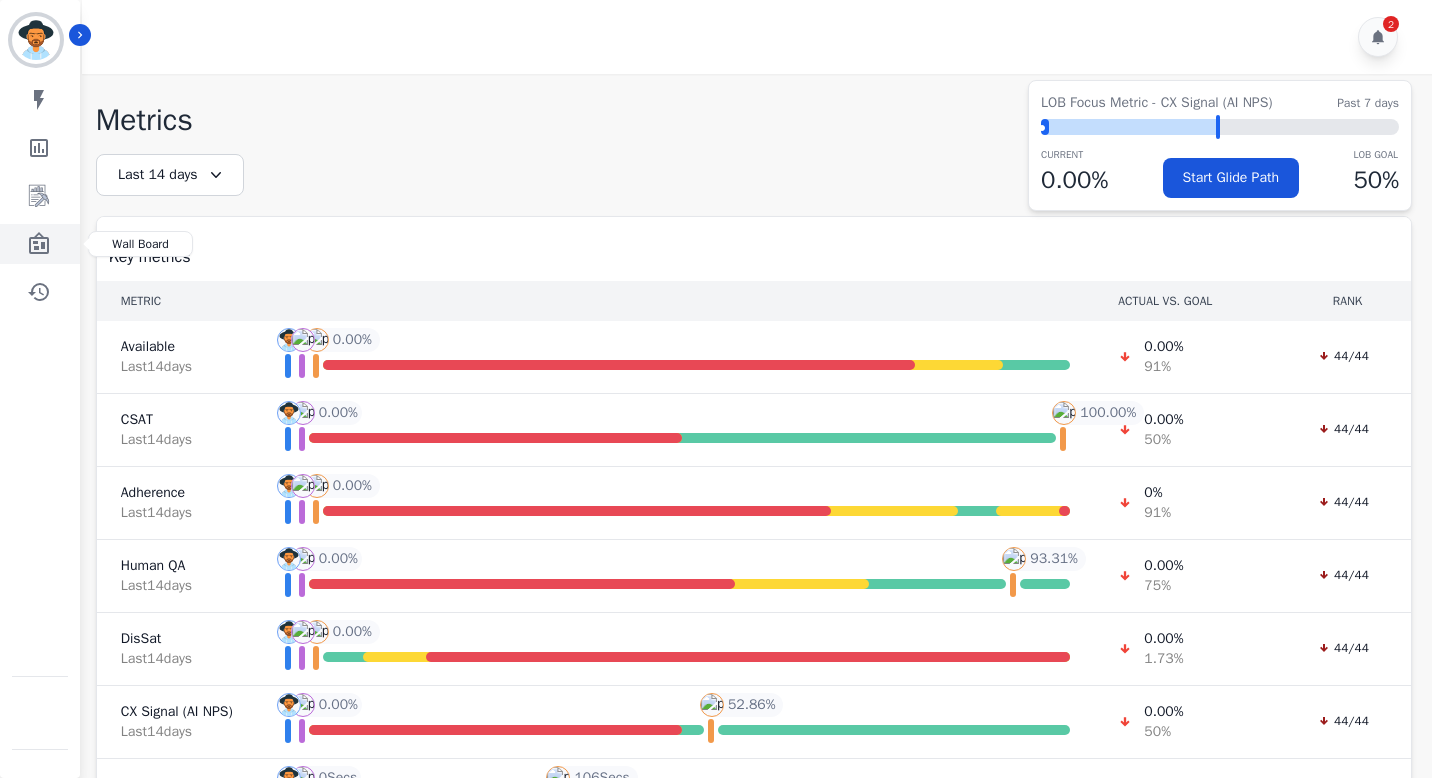 click 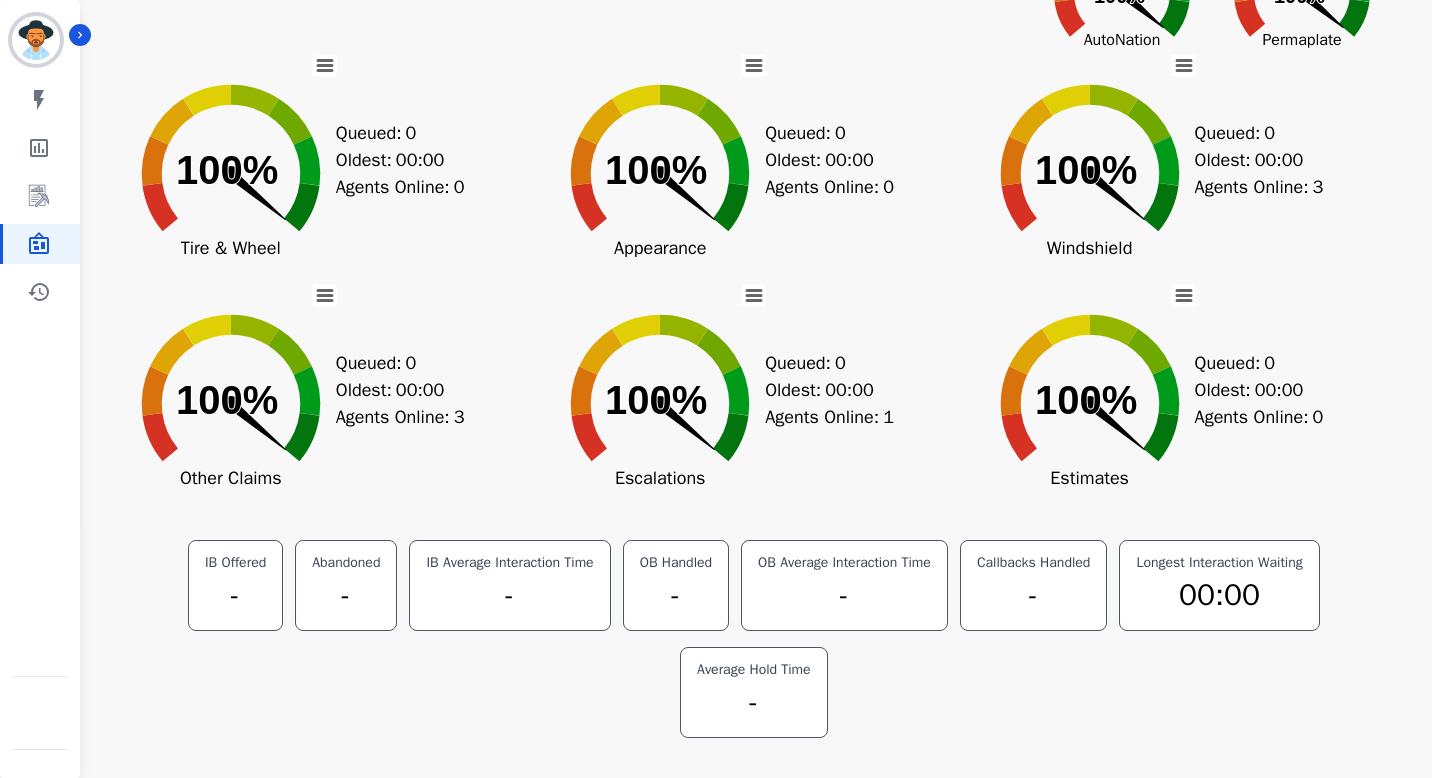 scroll, scrollTop: 0, scrollLeft: 0, axis: both 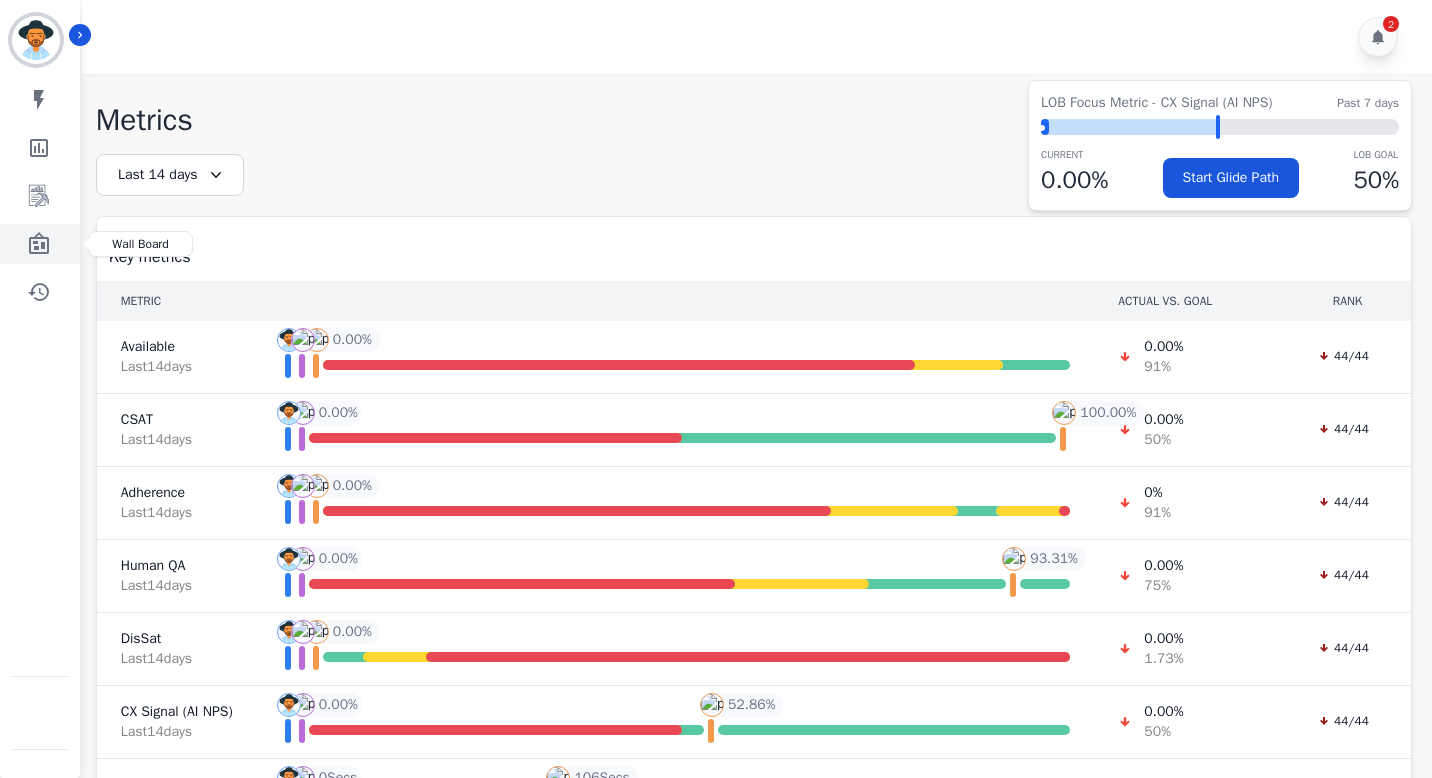 click 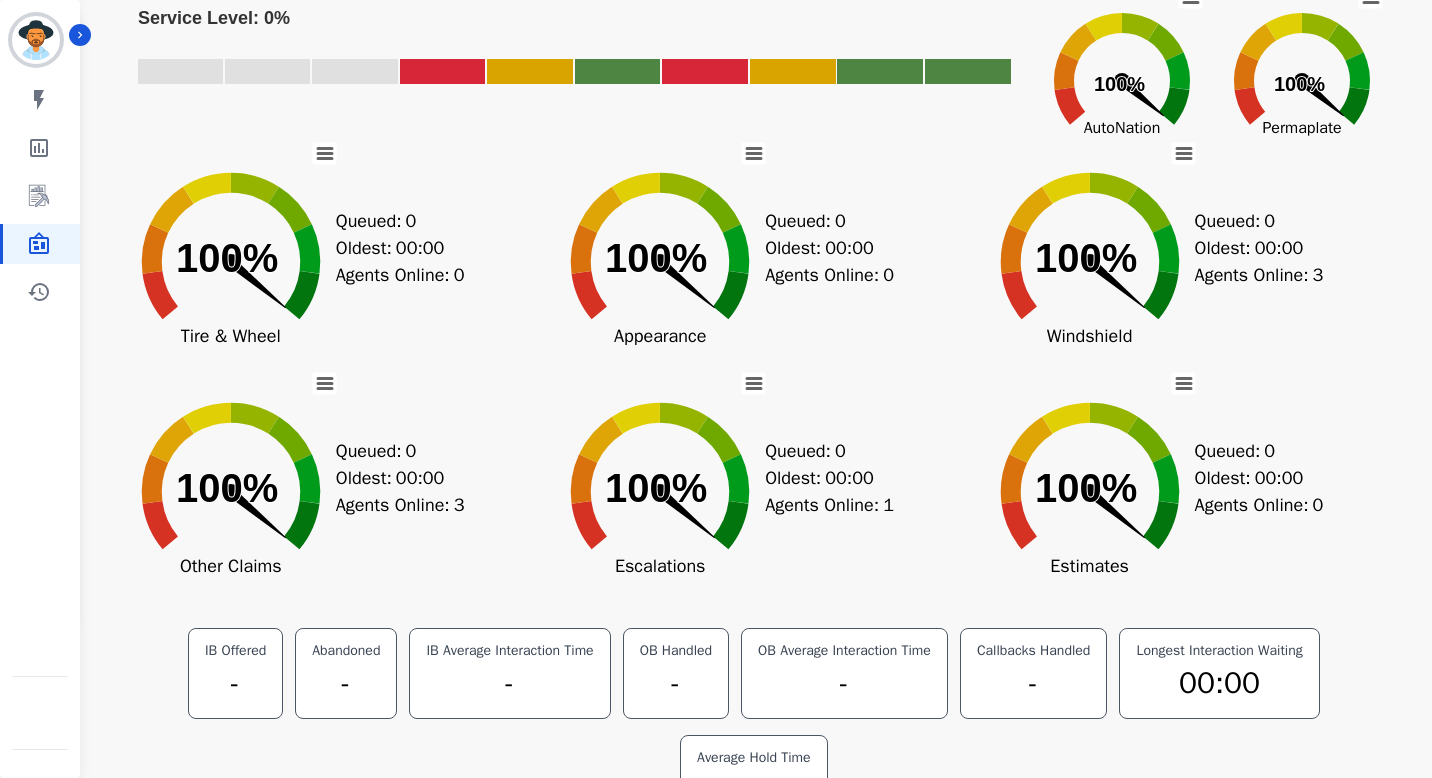 scroll, scrollTop: 246, scrollLeft: 0, axis: vertical 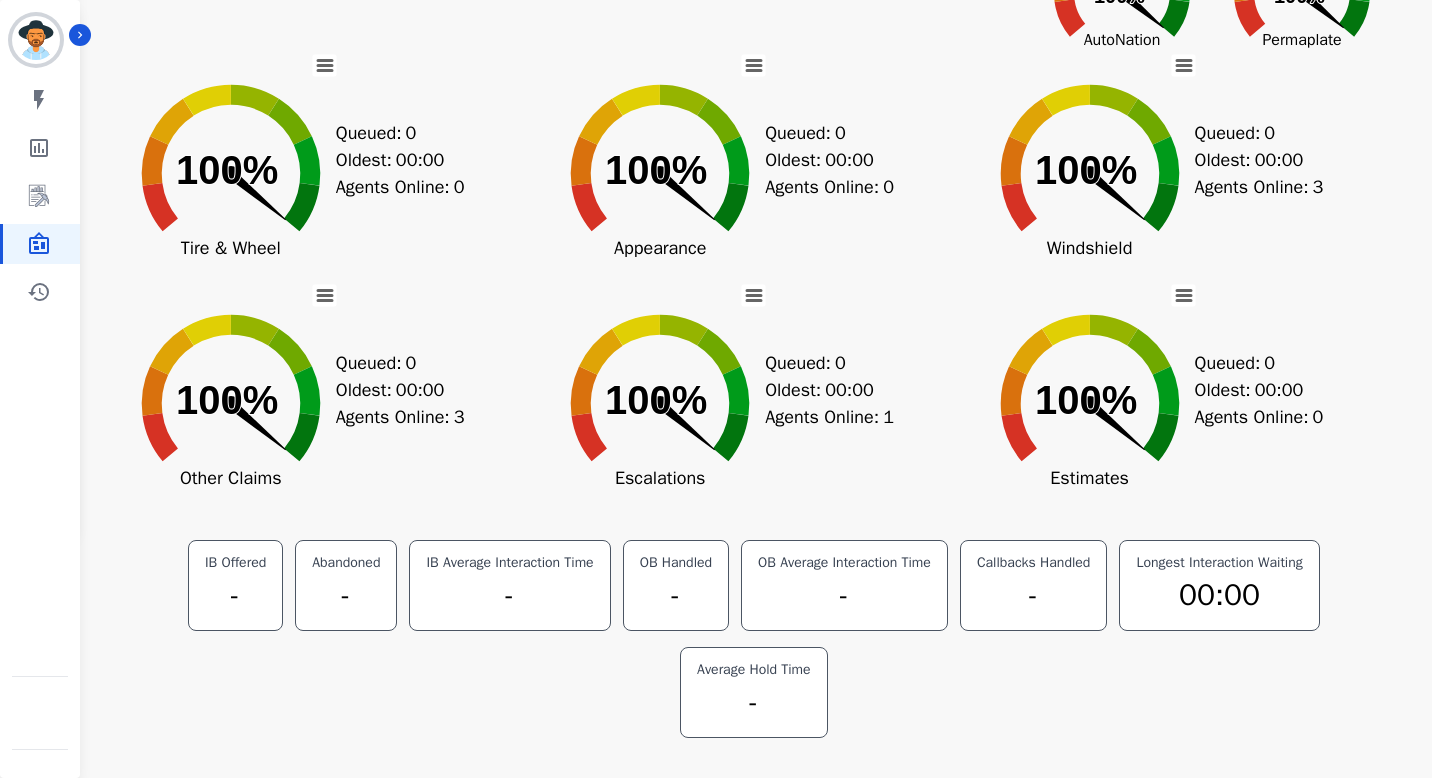 click on "-" at bounding box center (676, 595) 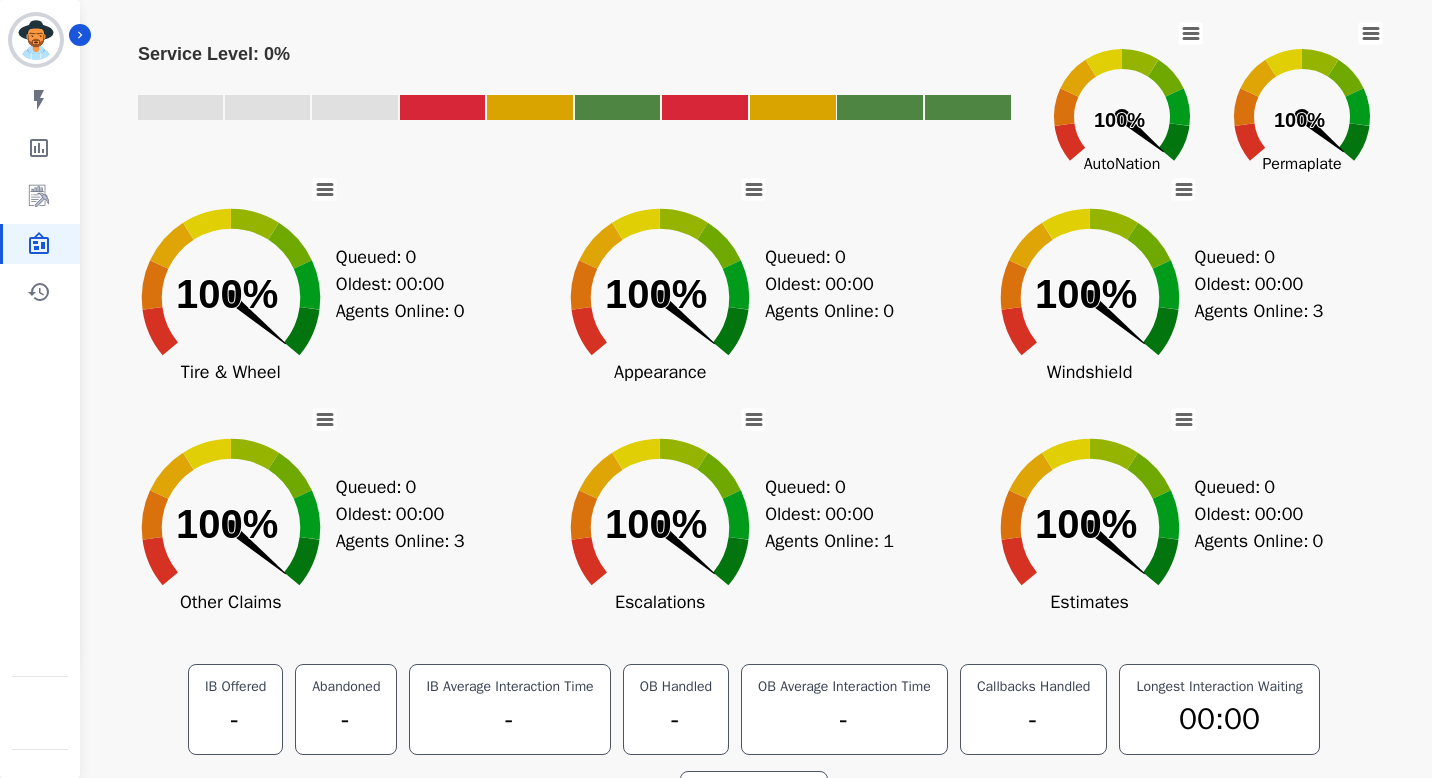 scroll, scrollTop: 0, scrollLeft: 0, axis: both 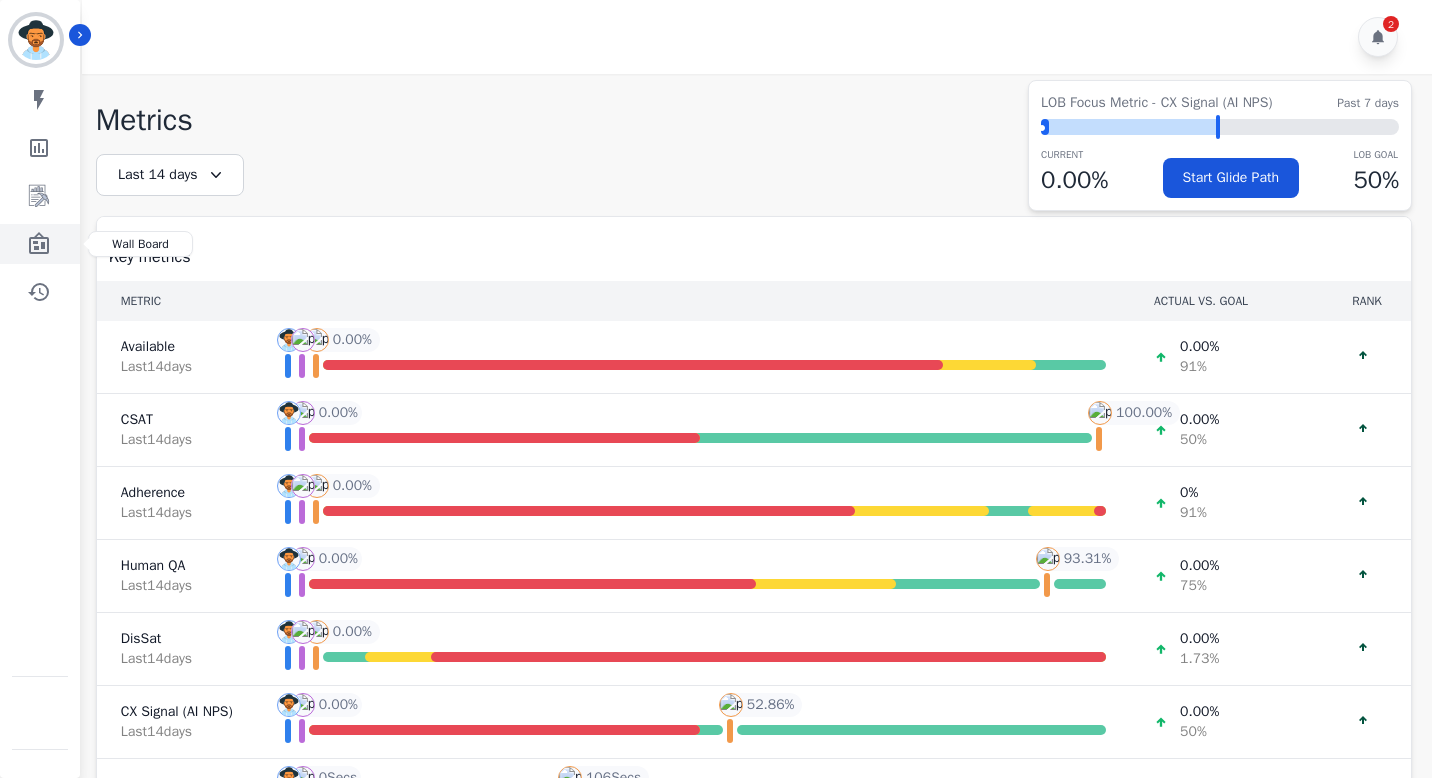 click 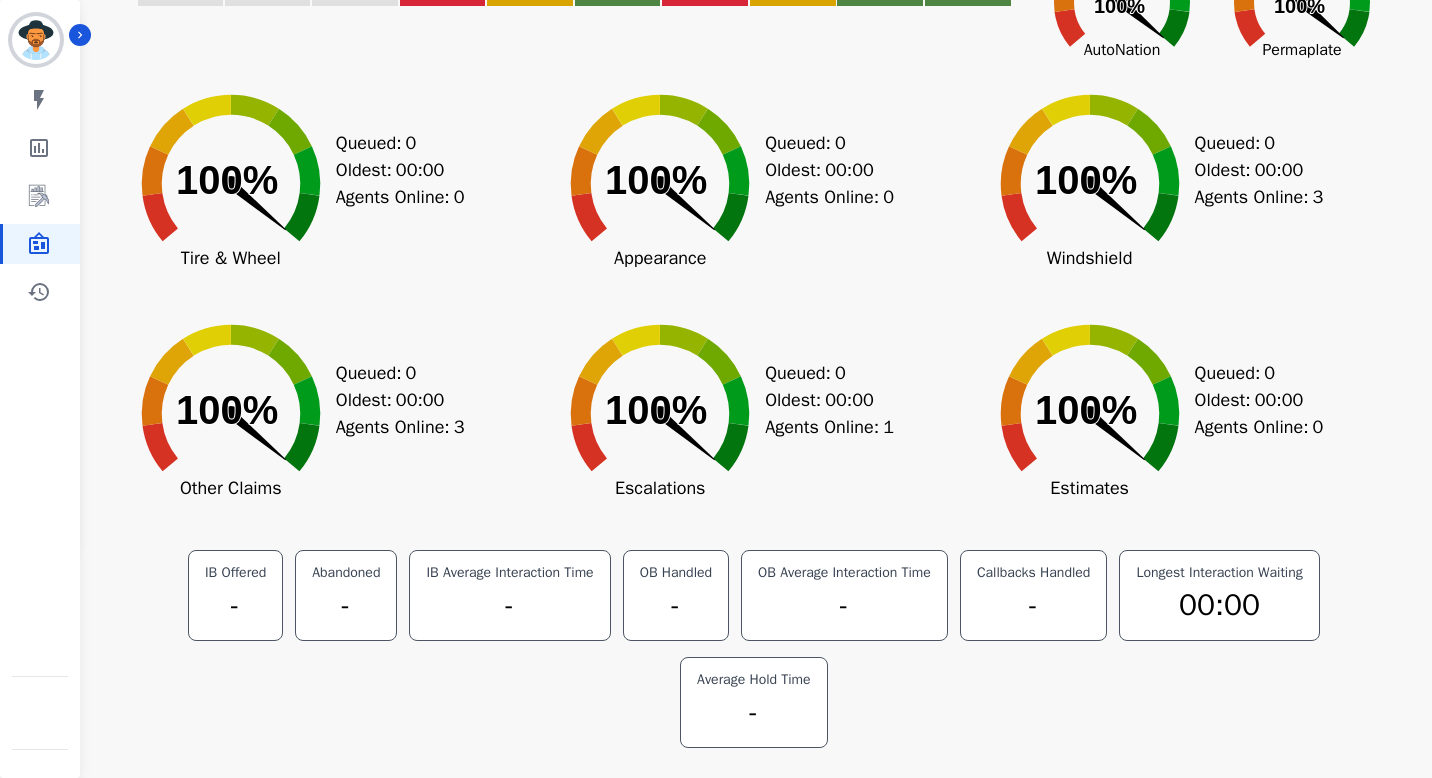 scroll, scrollTop: 246, scrollLeft: 0, axis: vertical 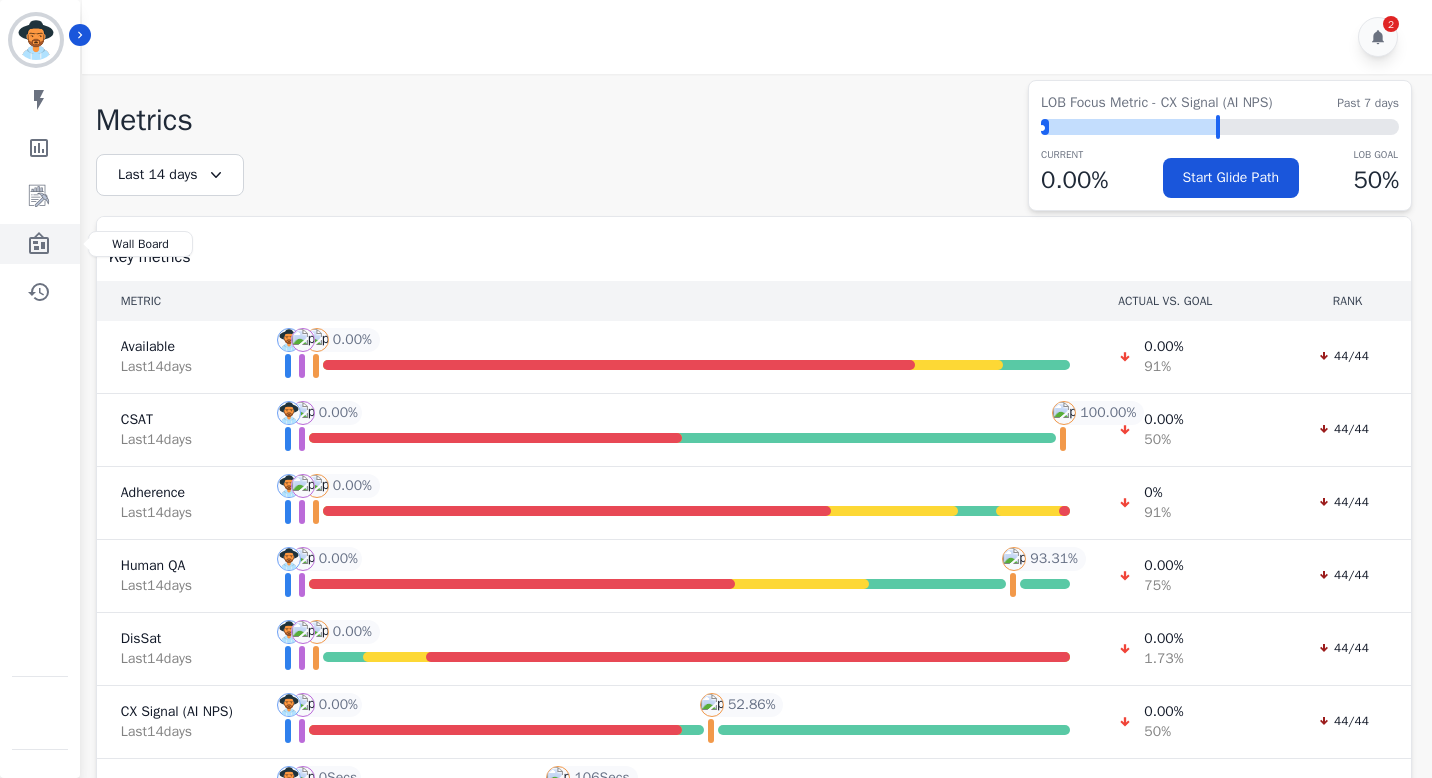 click 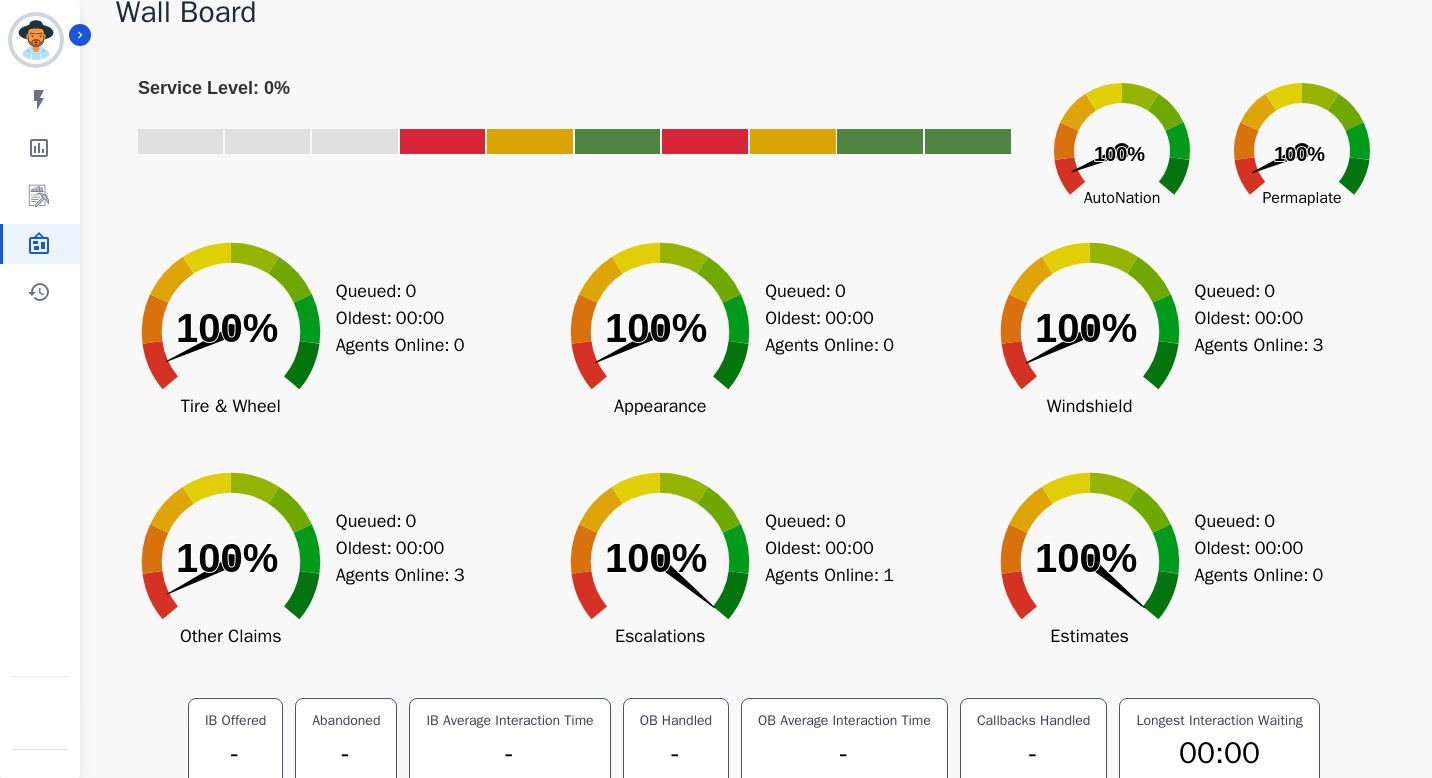 scroll, scrollTop: 246, scrollLeft: 0, axis: vertical 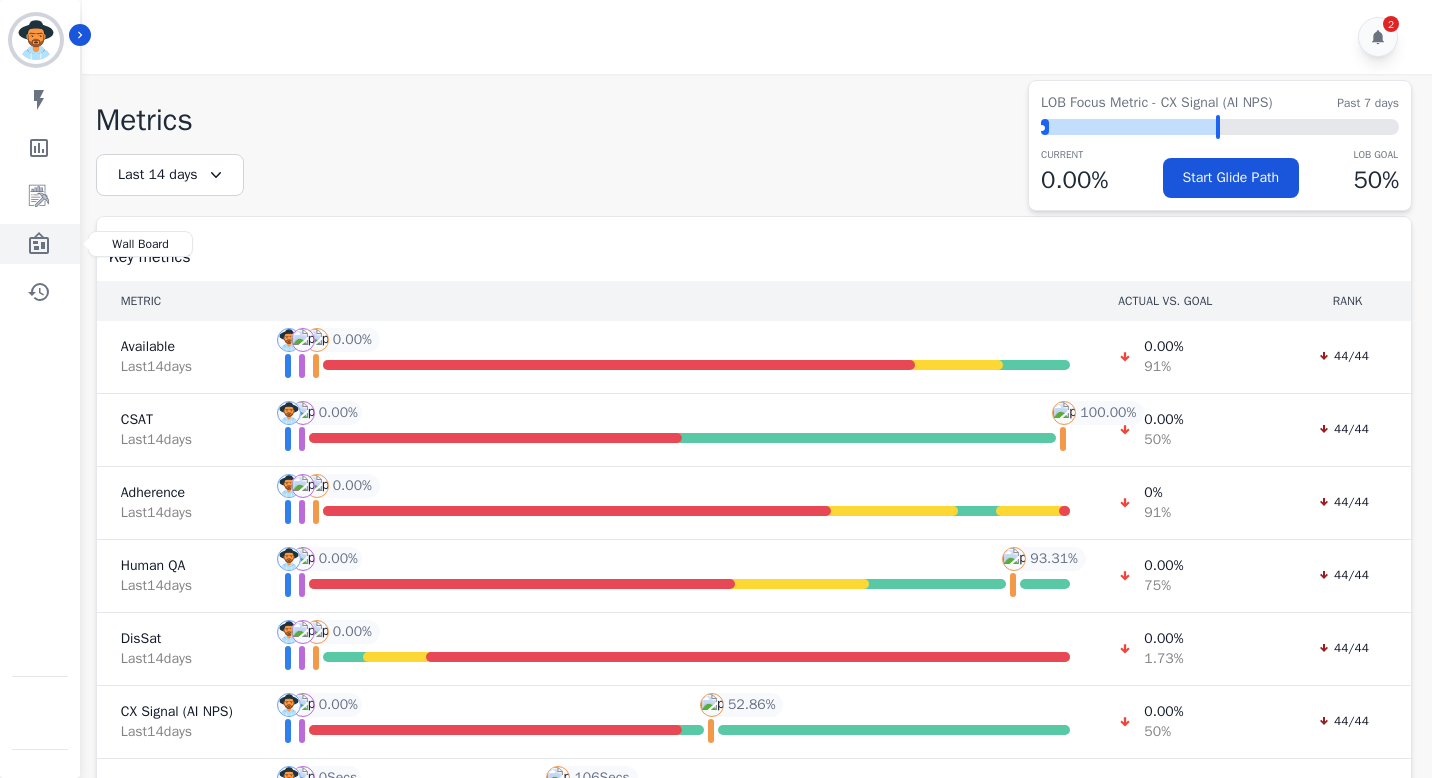 click 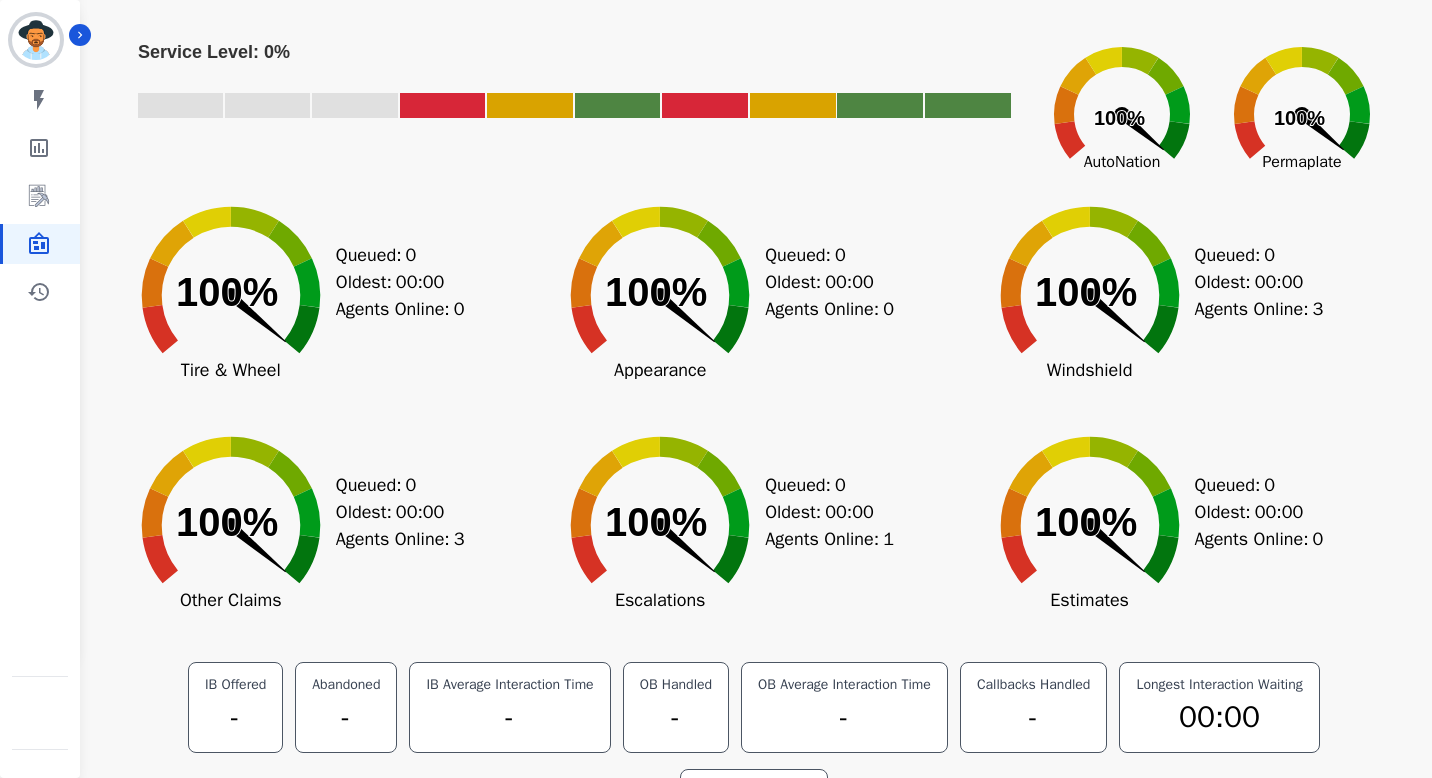 scroll, scrollTop: 0, scrollLeft: 0, axis: both 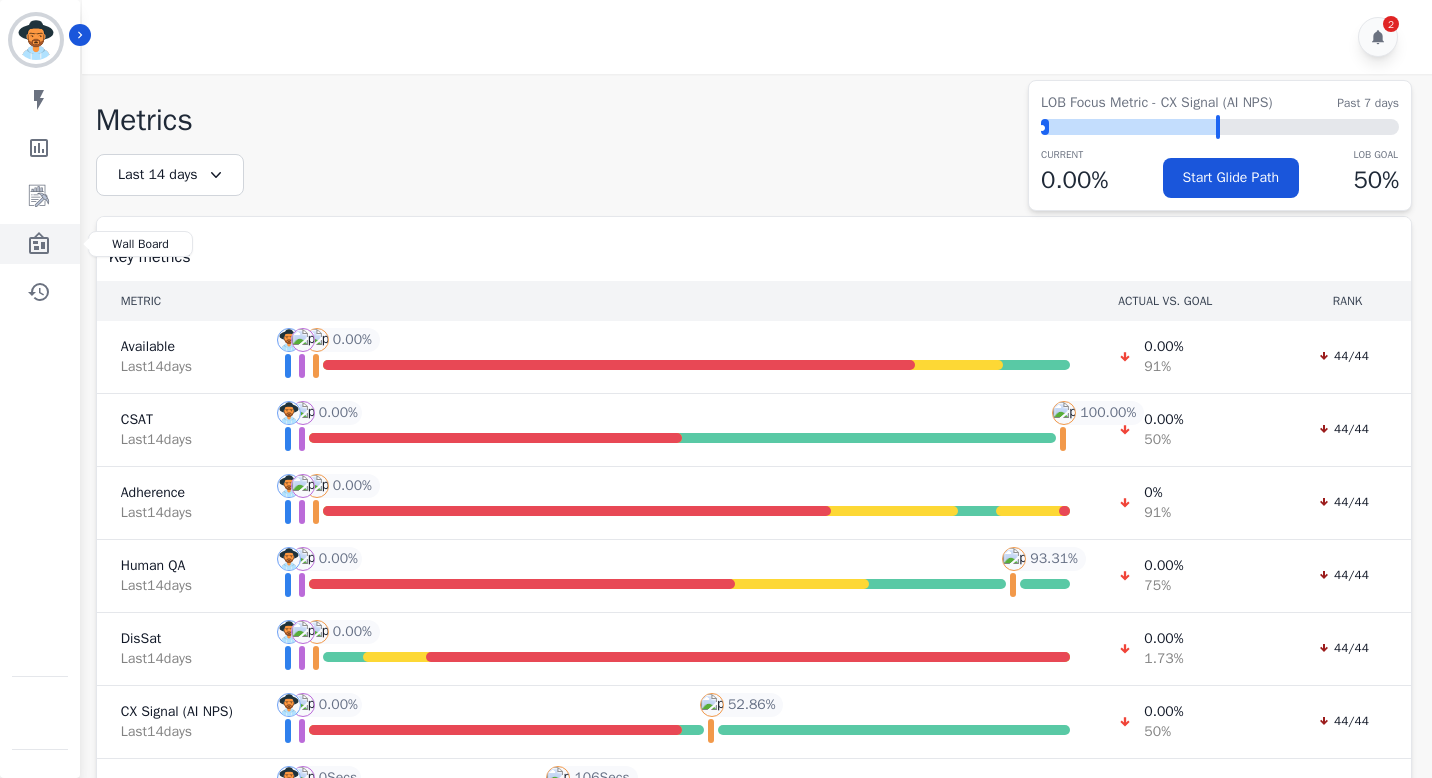 click at bounding box center [41, 244] 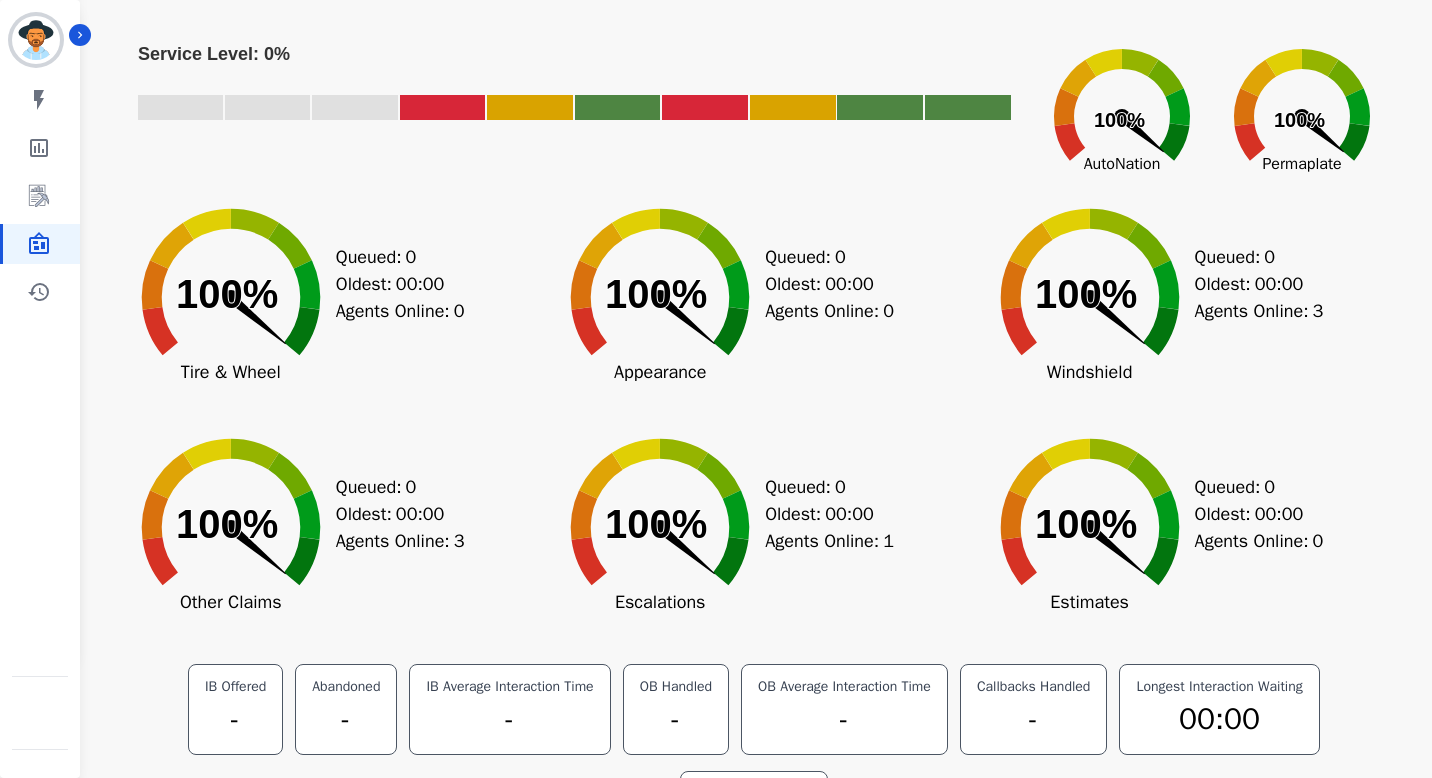 scroll, scrollTop: 0, scrollLeft: 0, axis: both 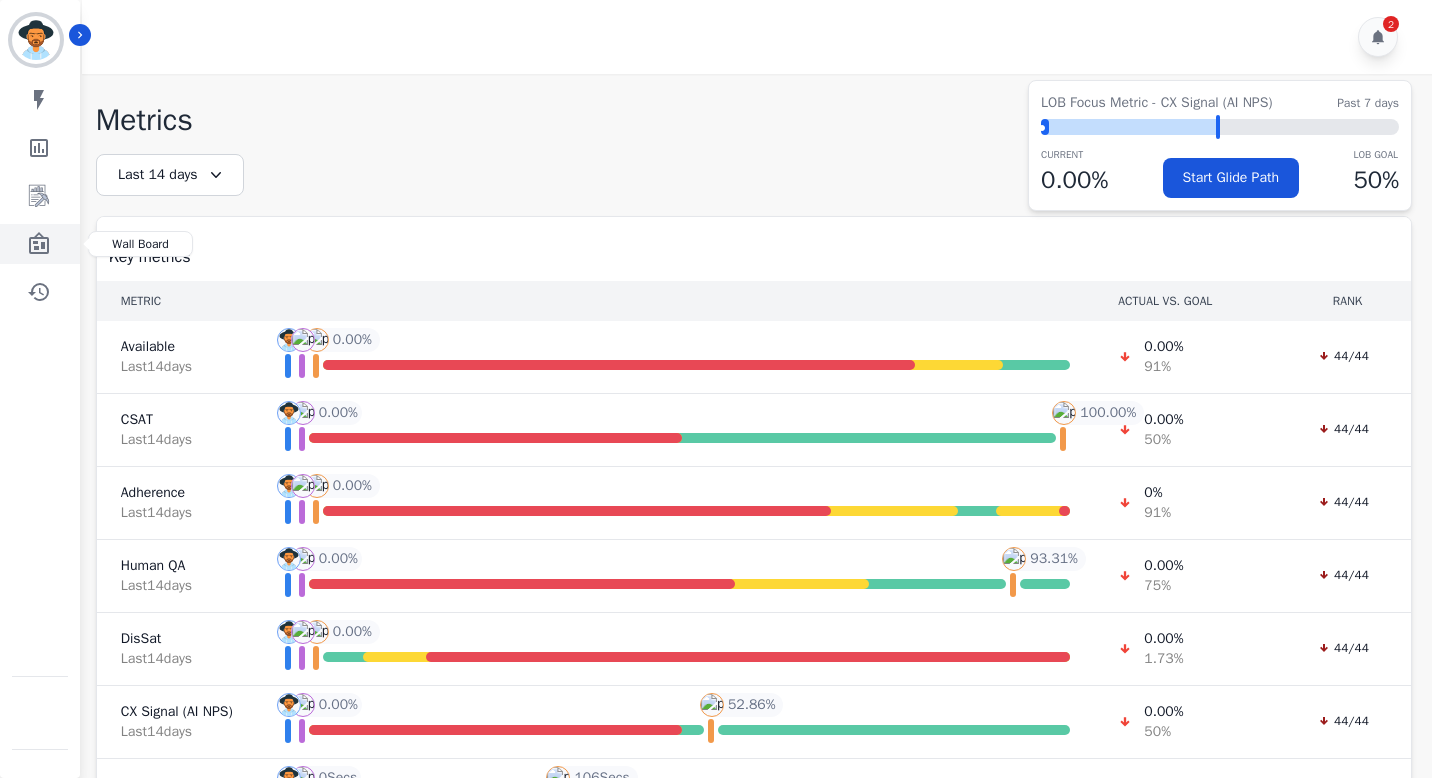 click 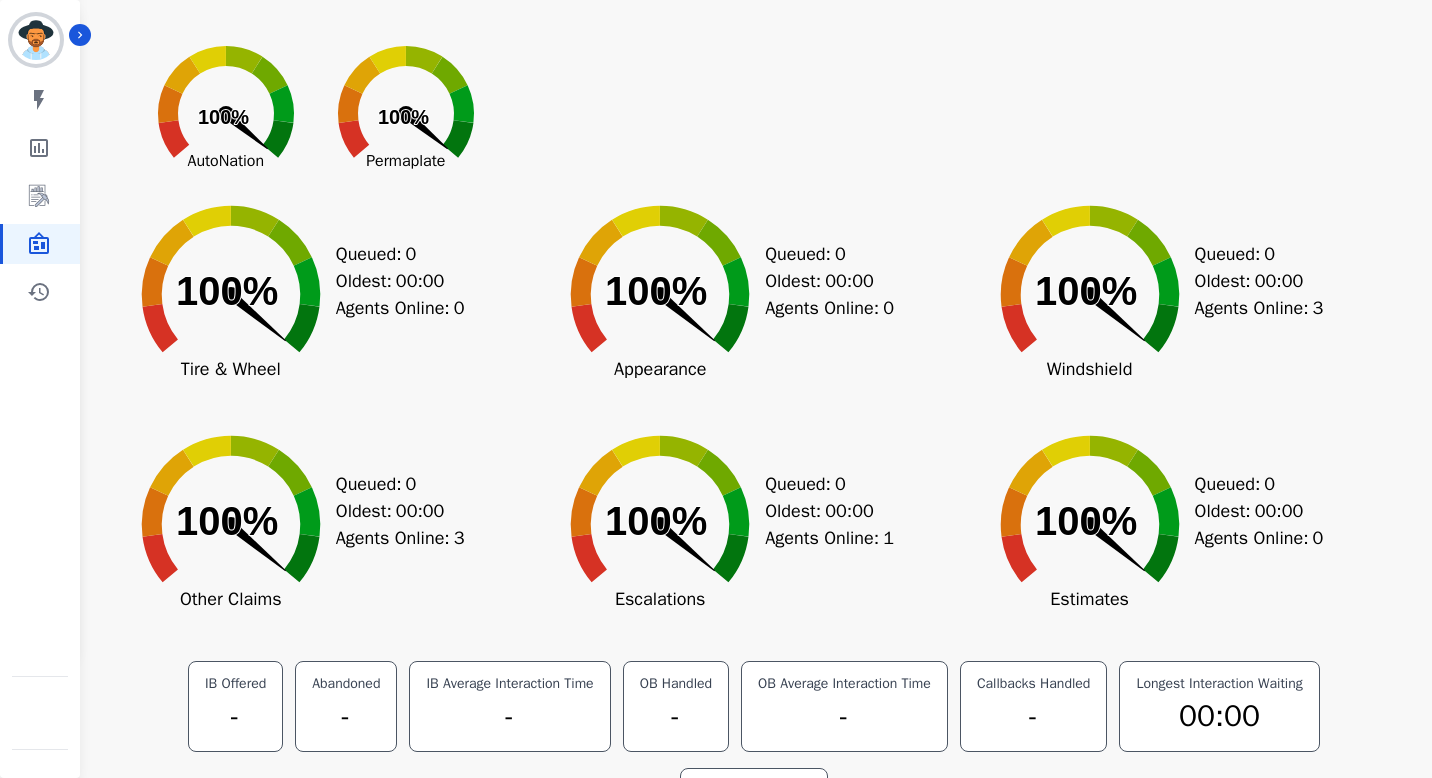 scroll, scrollTop: 0, scrollLeft: 0, axis: both 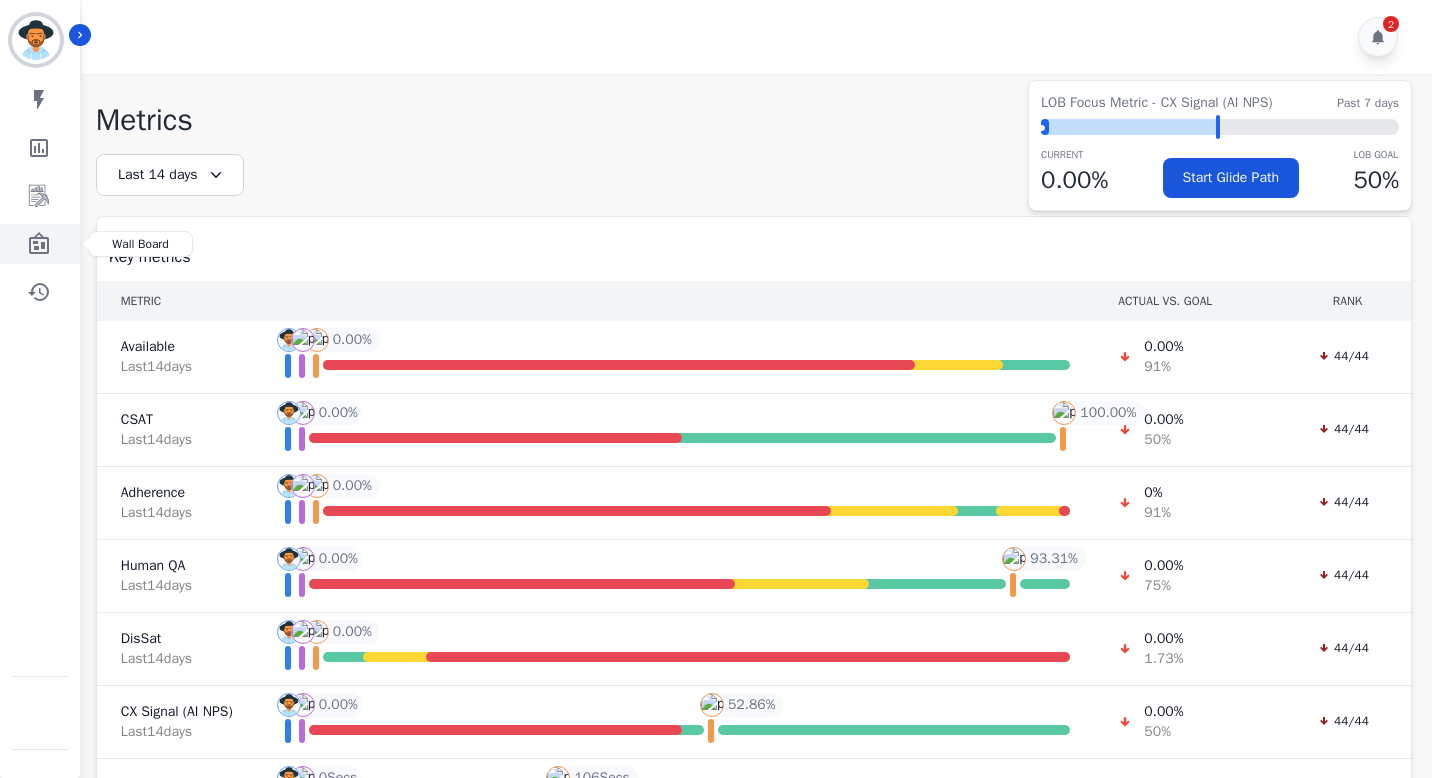 click 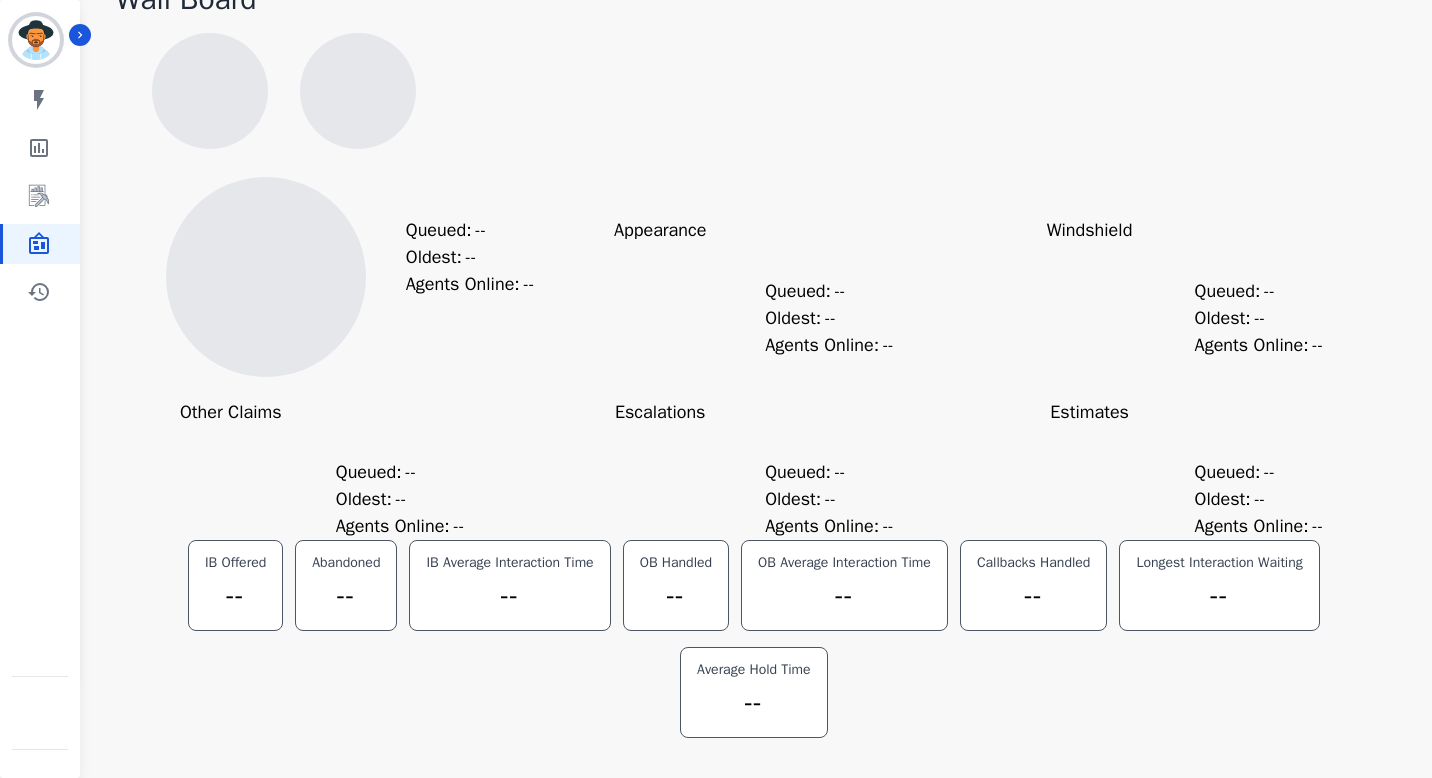 scroll, scrollTop: 0, scrollLeft: 0, axis: both 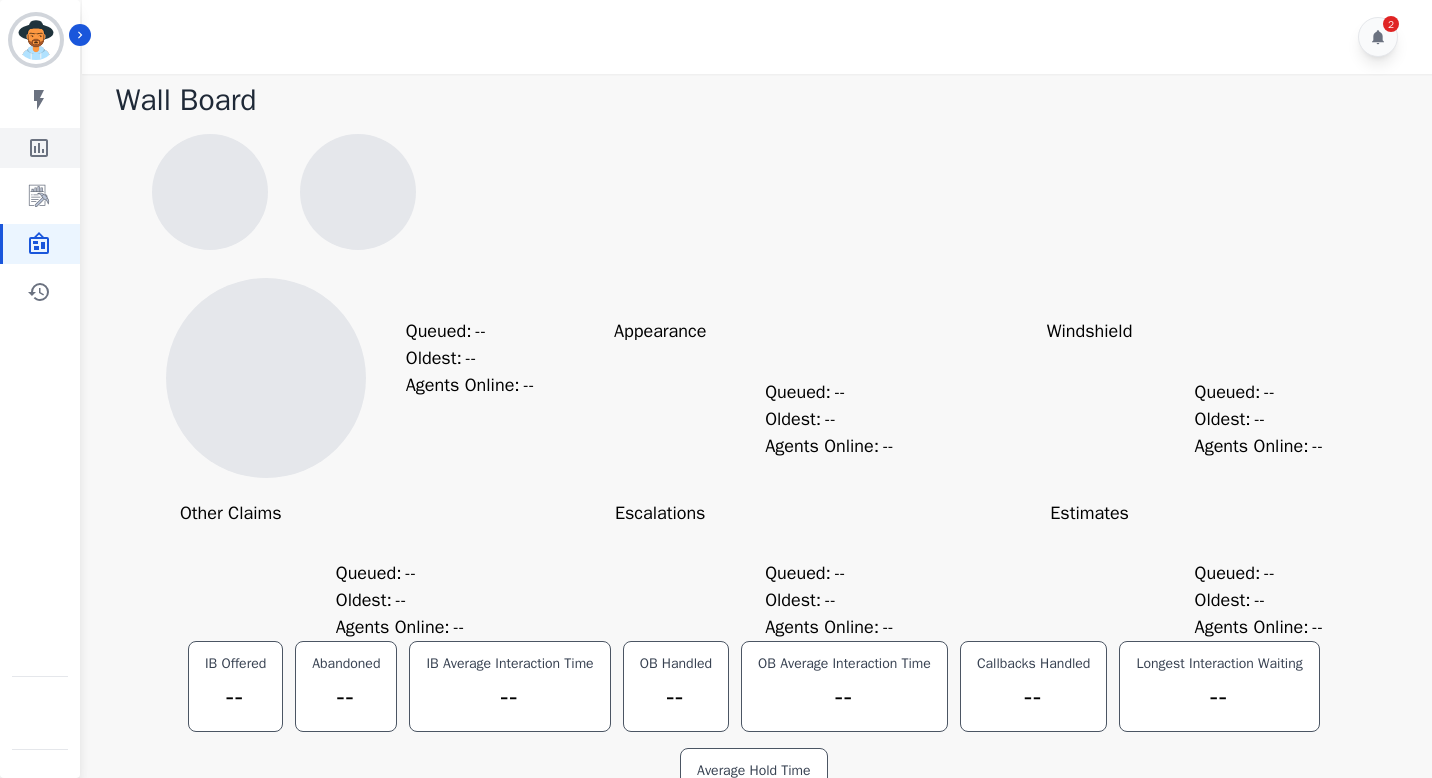 click 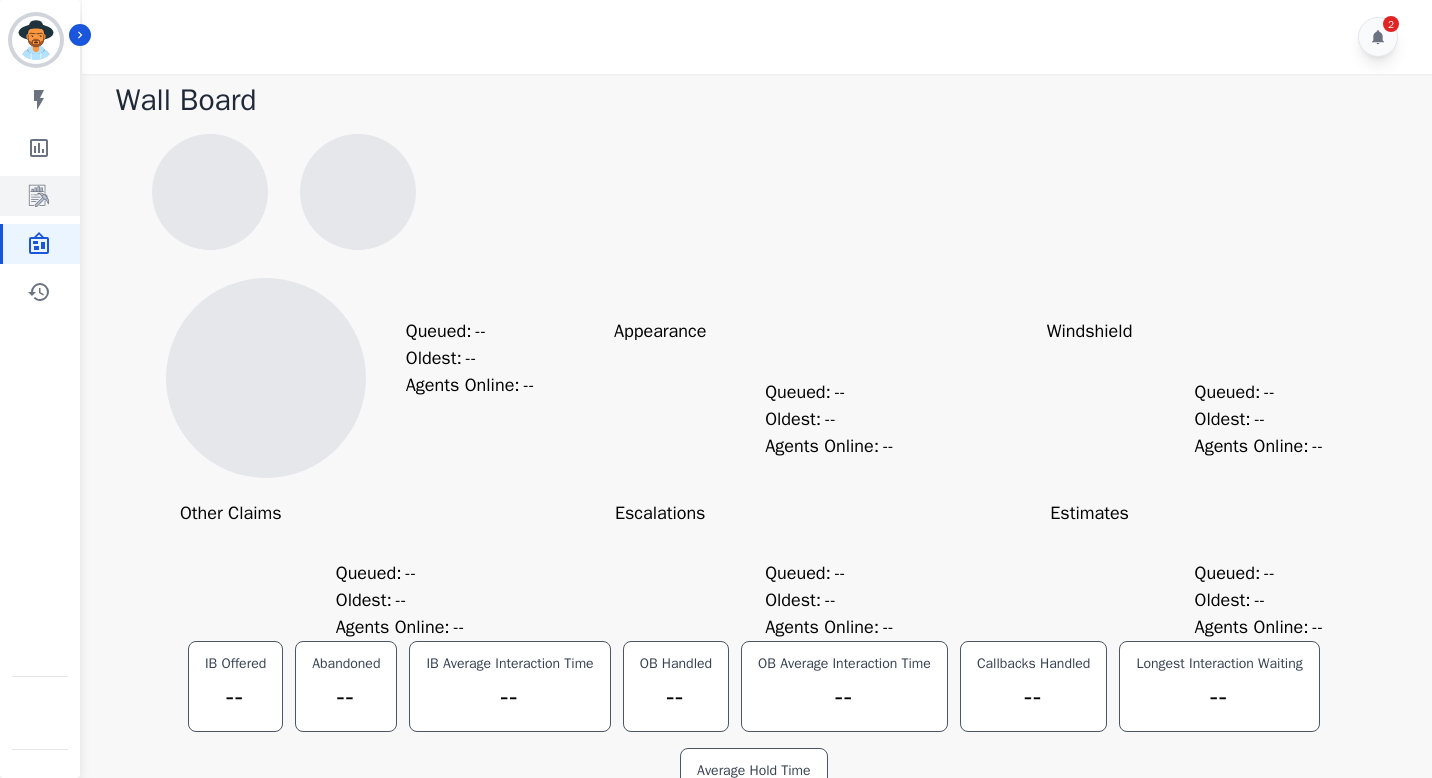 click 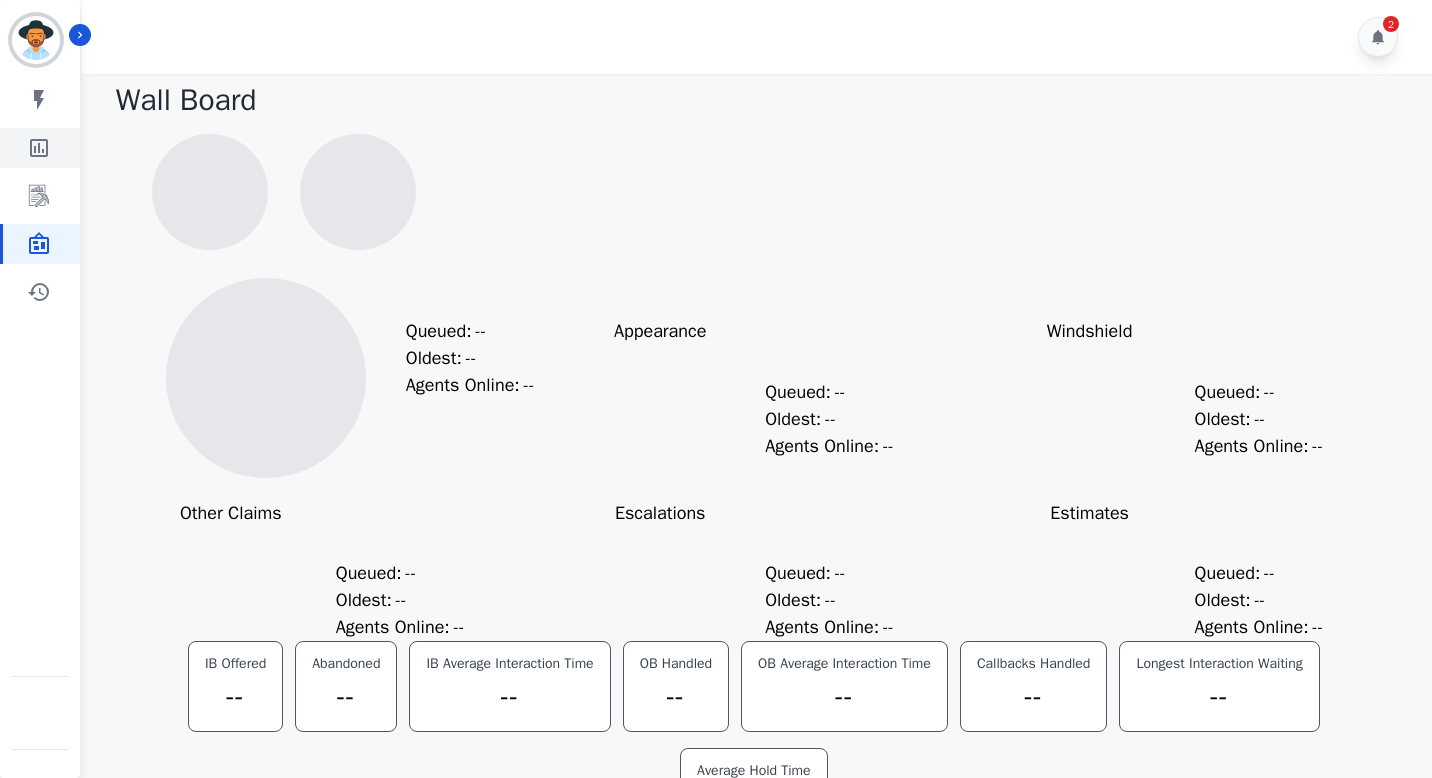 click 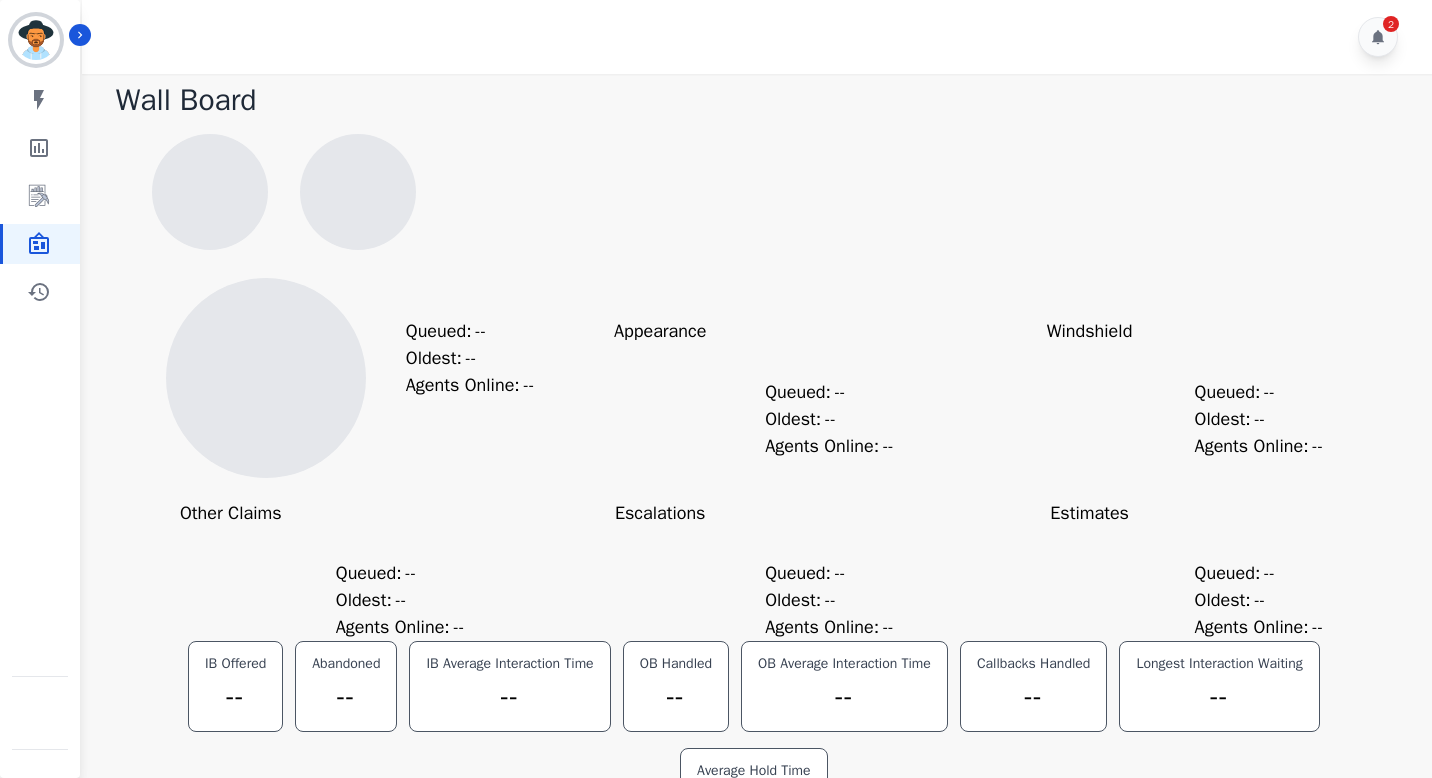 click 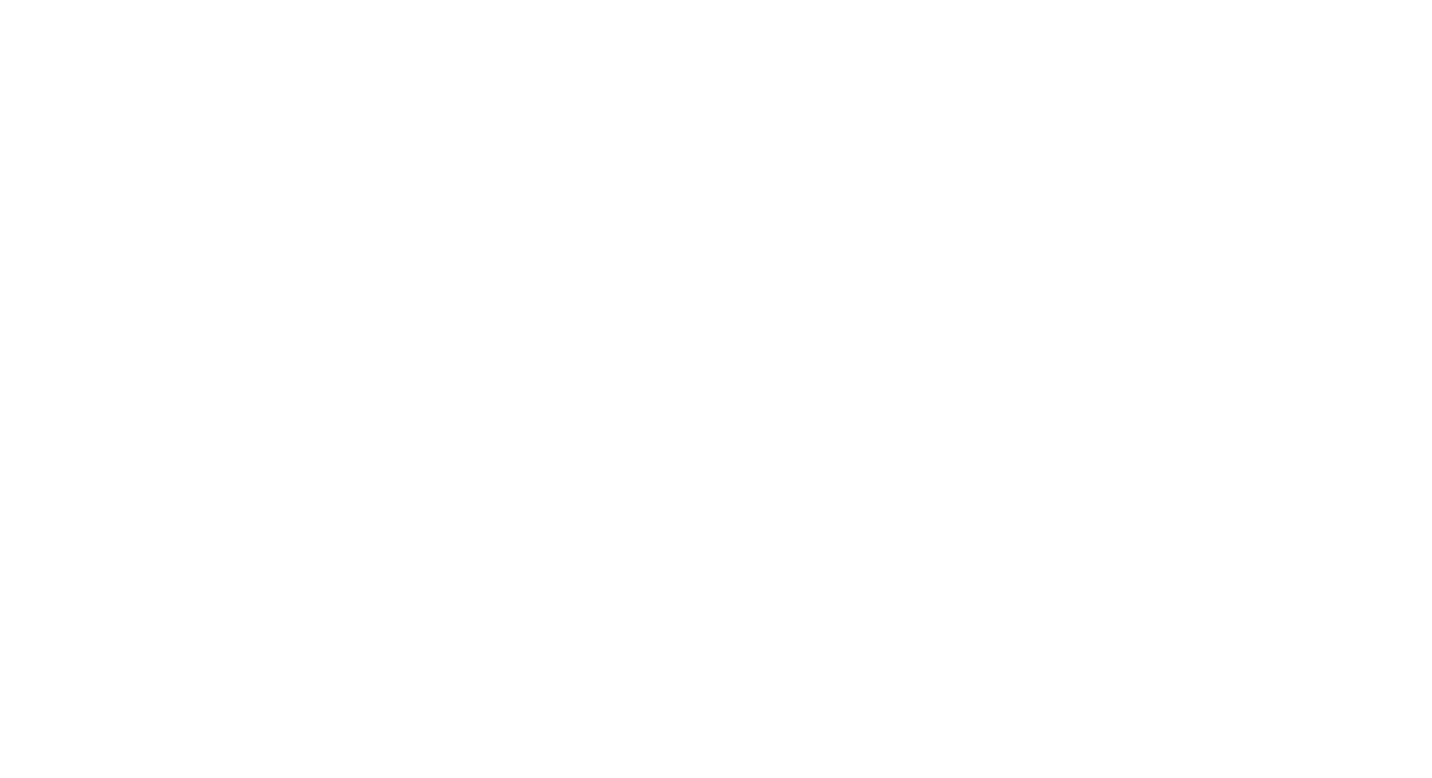 scroll, scrollTop: 0, scrollLeft: 0, axis: both 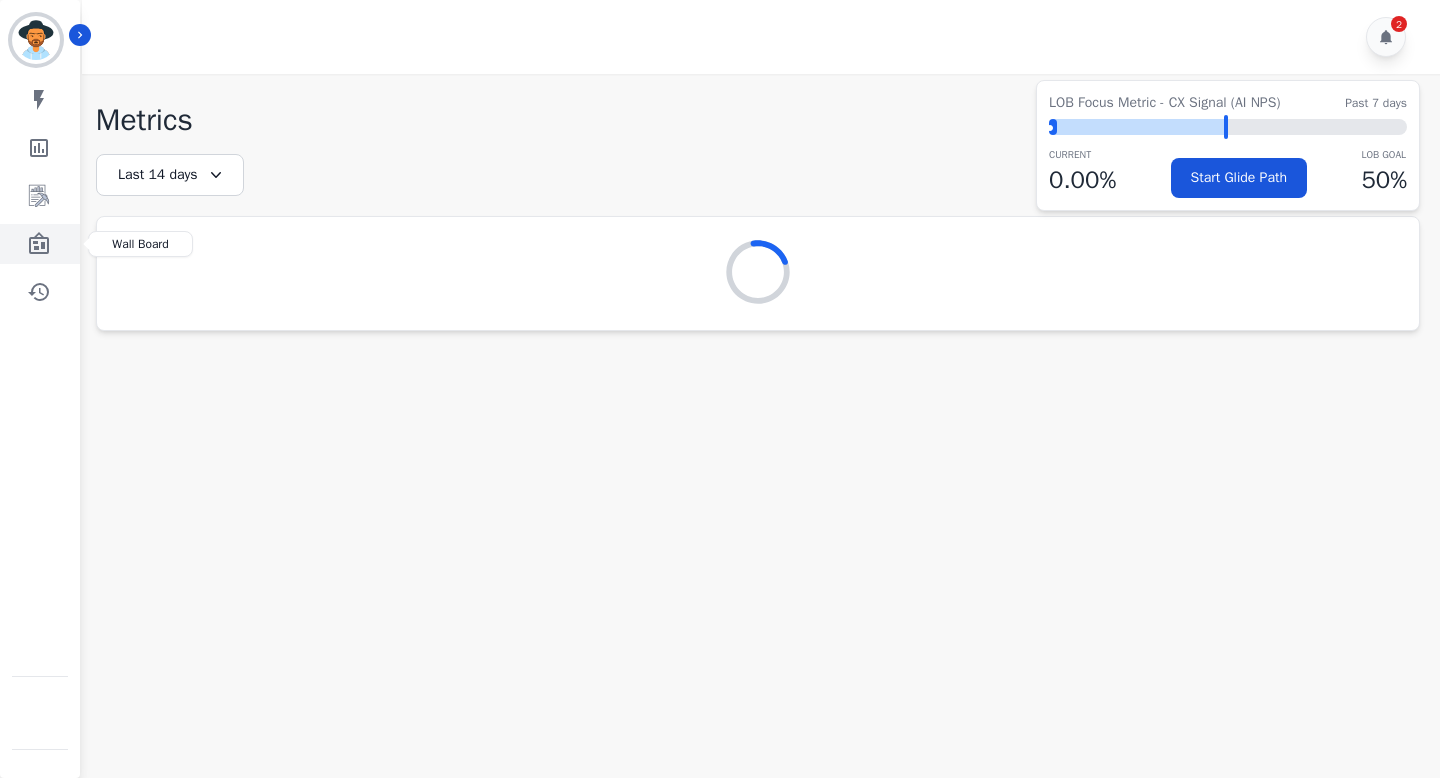 click 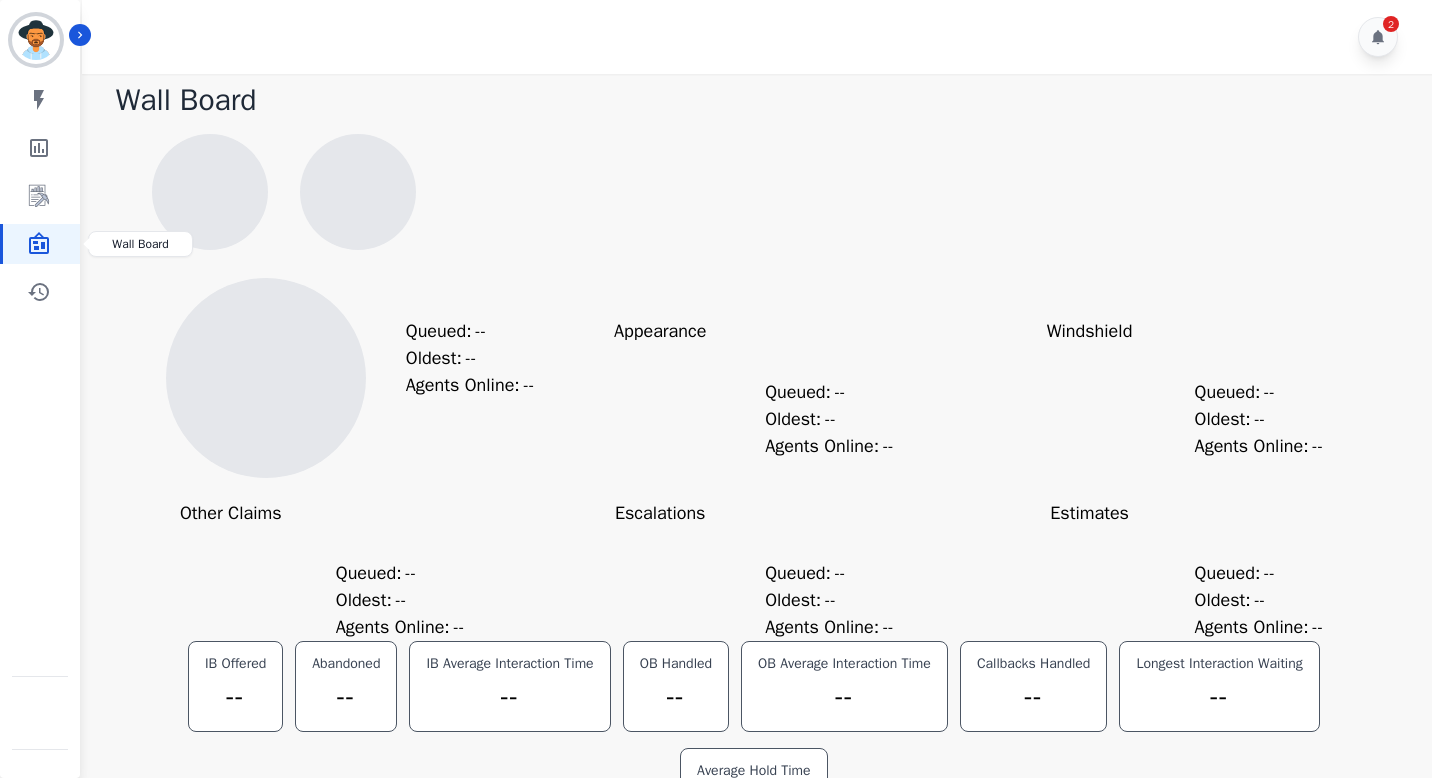 click at bounding box center [41, 244] 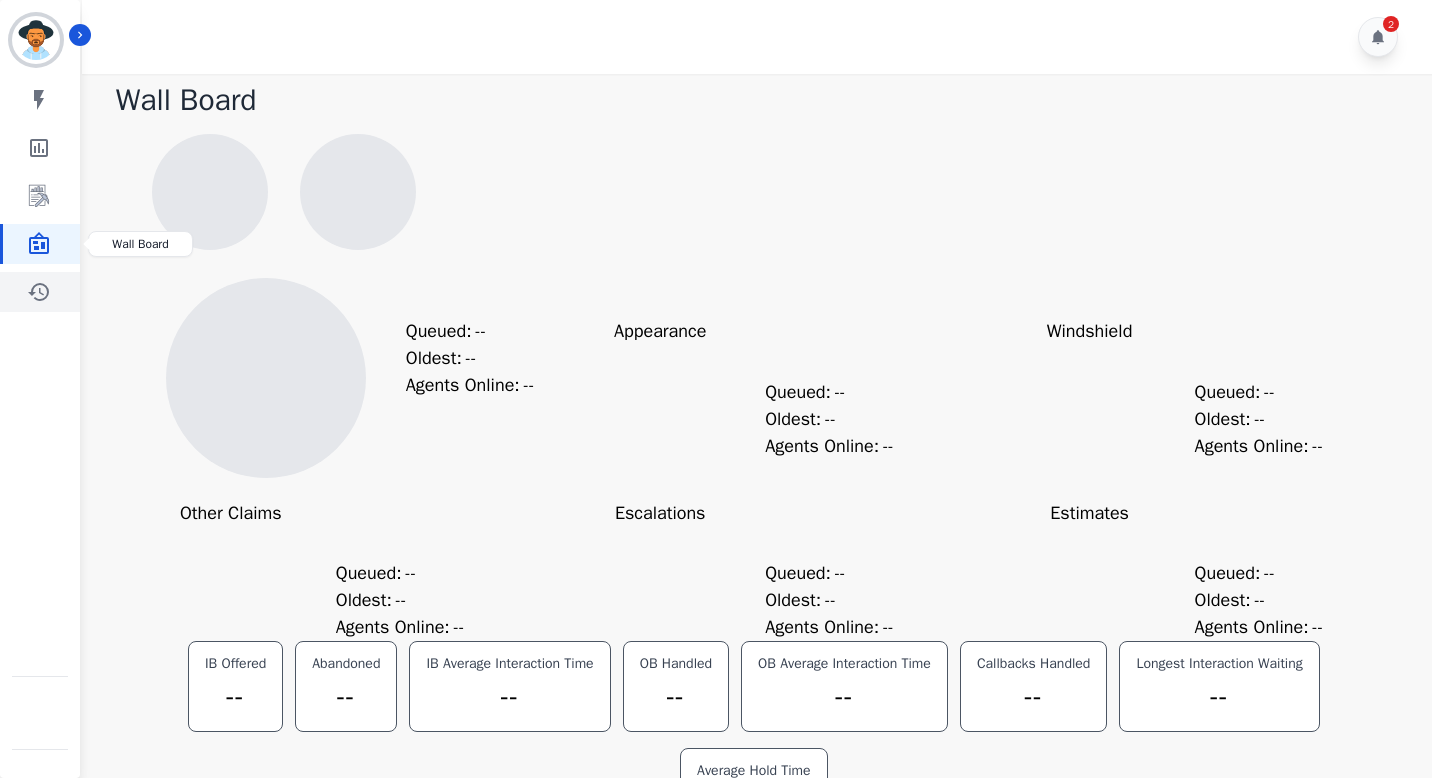 click at bounding box center [41, 292] 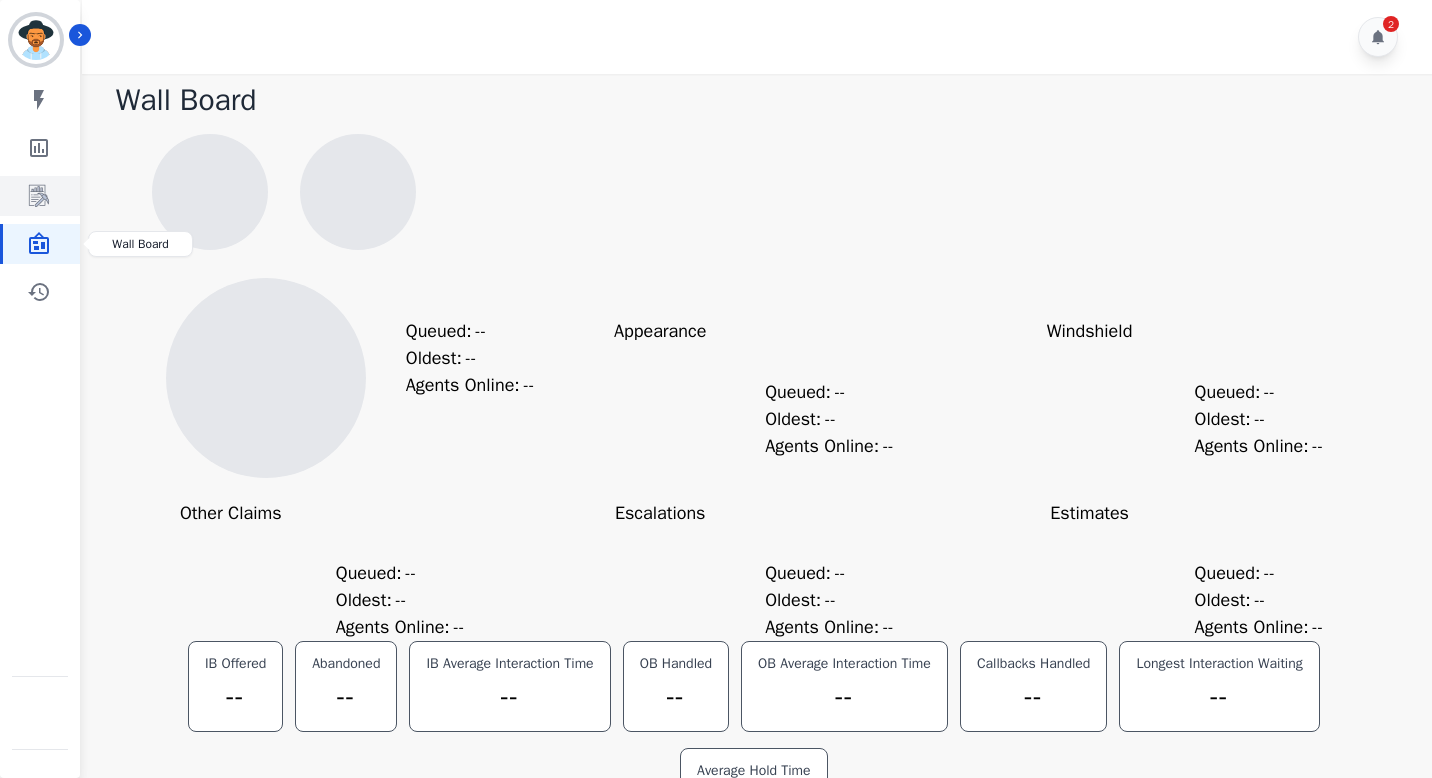 click 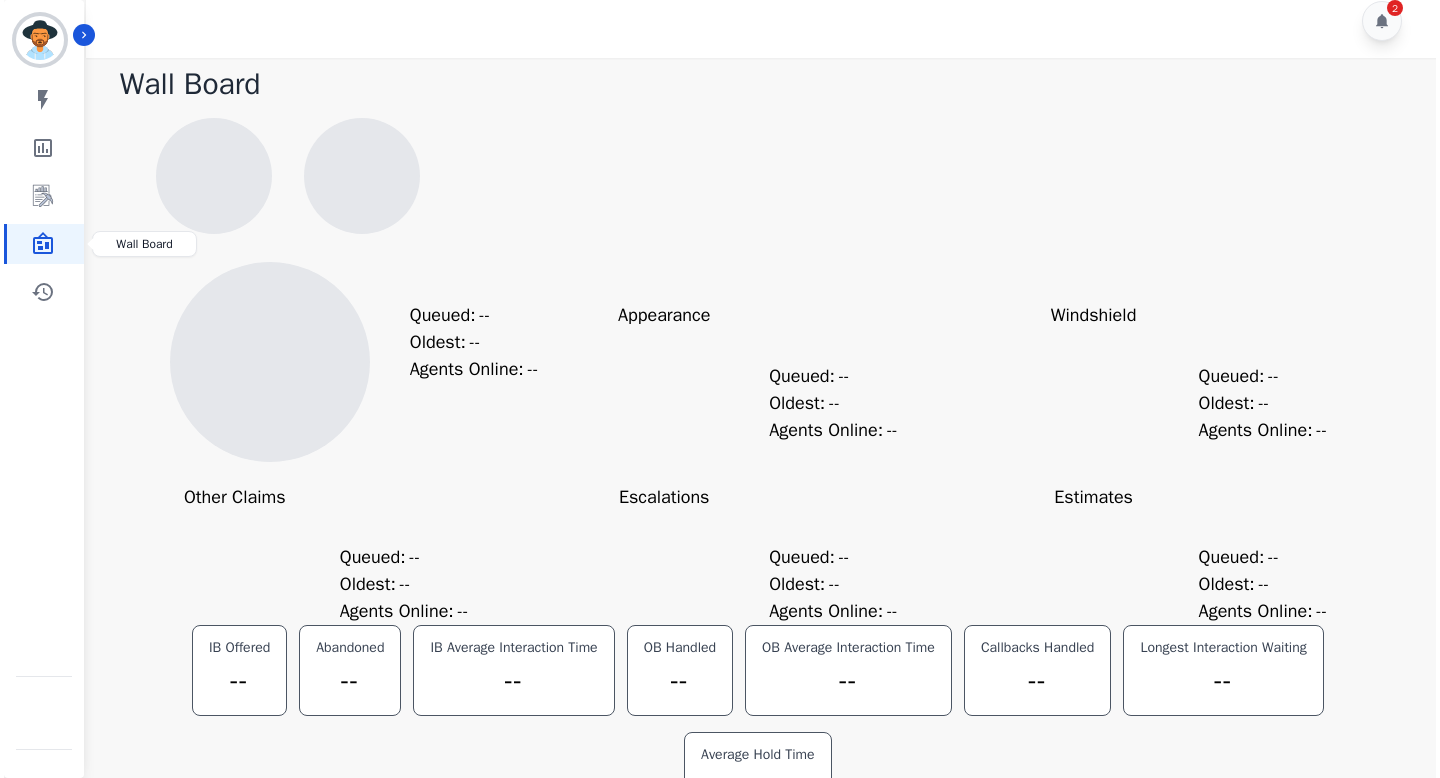 scroll, scrollTop: 0, scrollLeft: 0, axis: both 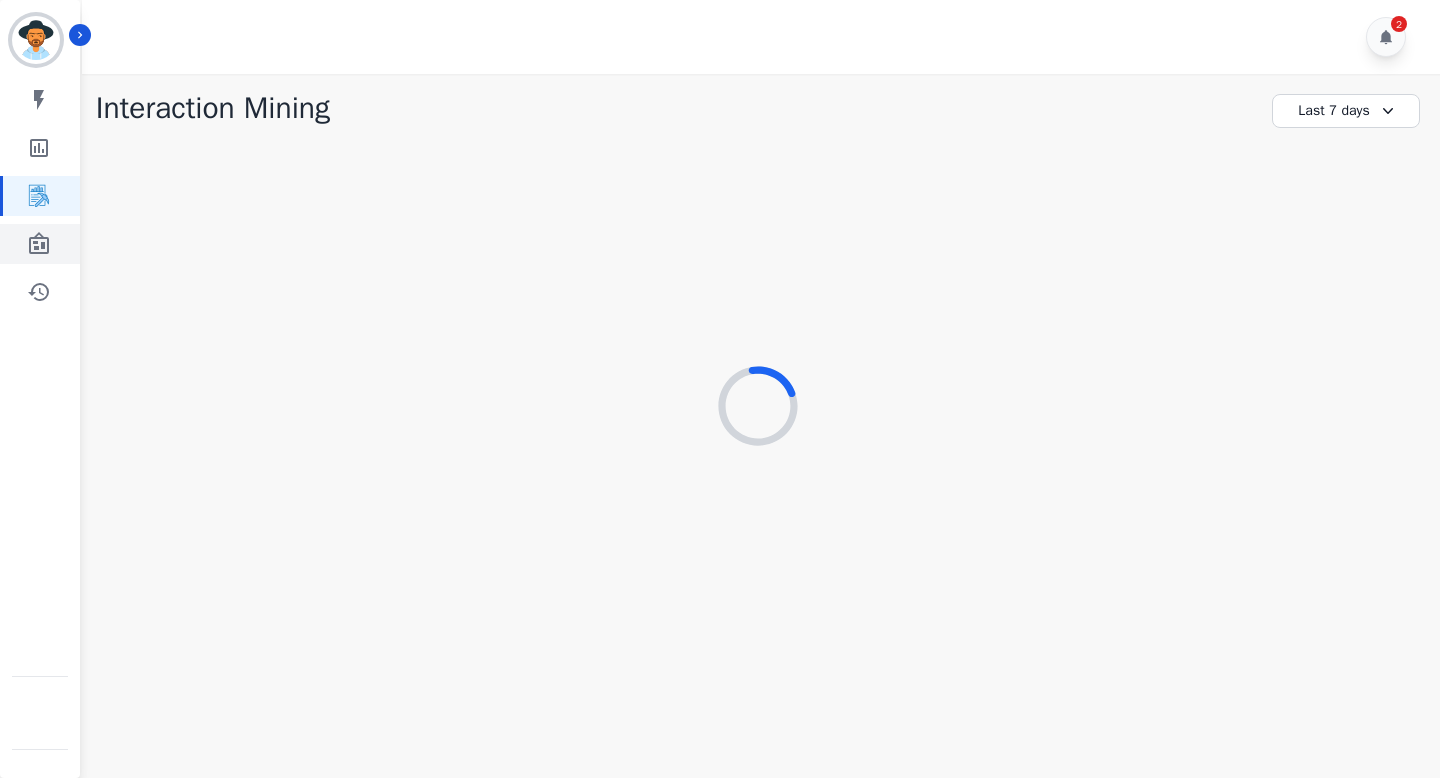 click 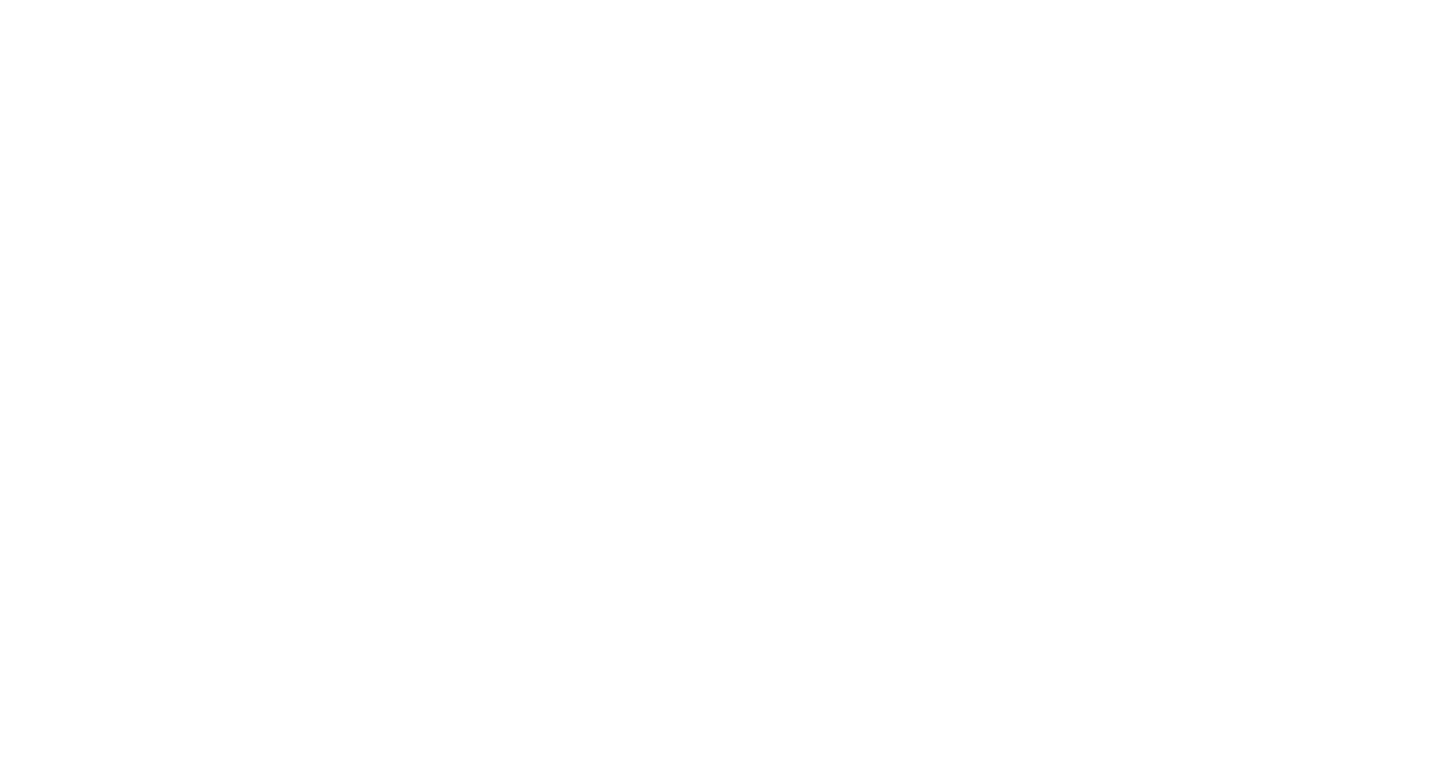 scroll, scrollTop: 0, scrollLeft: 0, axis: both 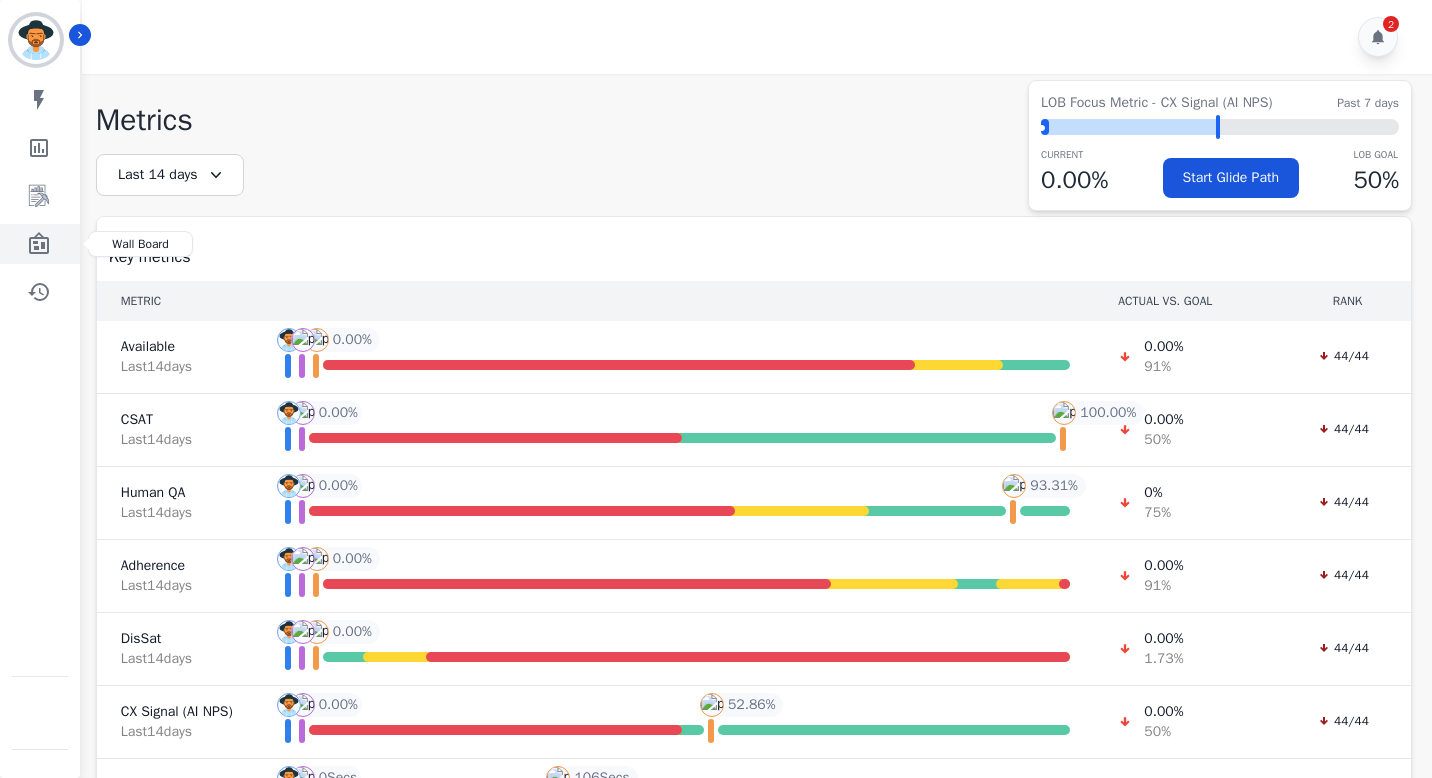click at bounding box center (41, 244) 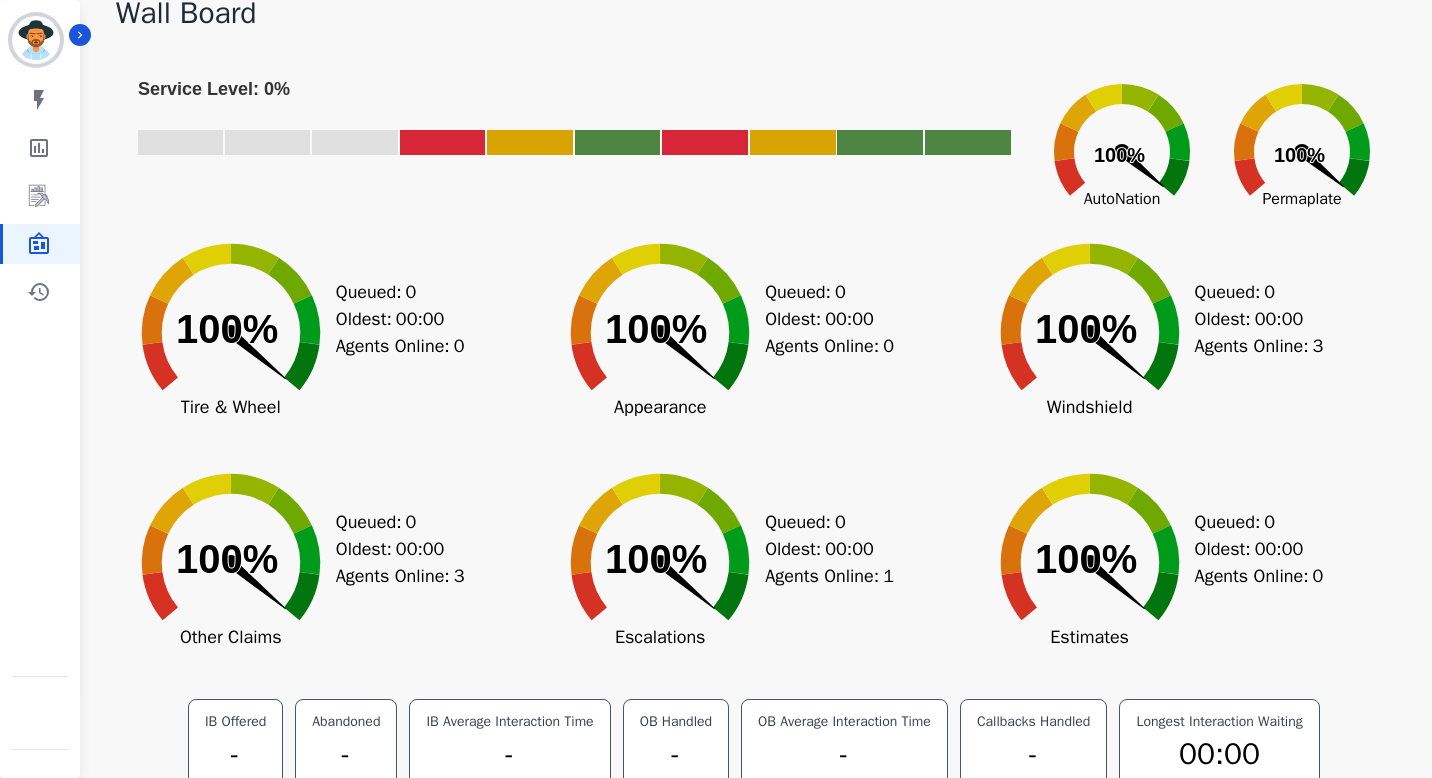 scroll, scrollTop: 0, scrollLeft: 0, axis: both 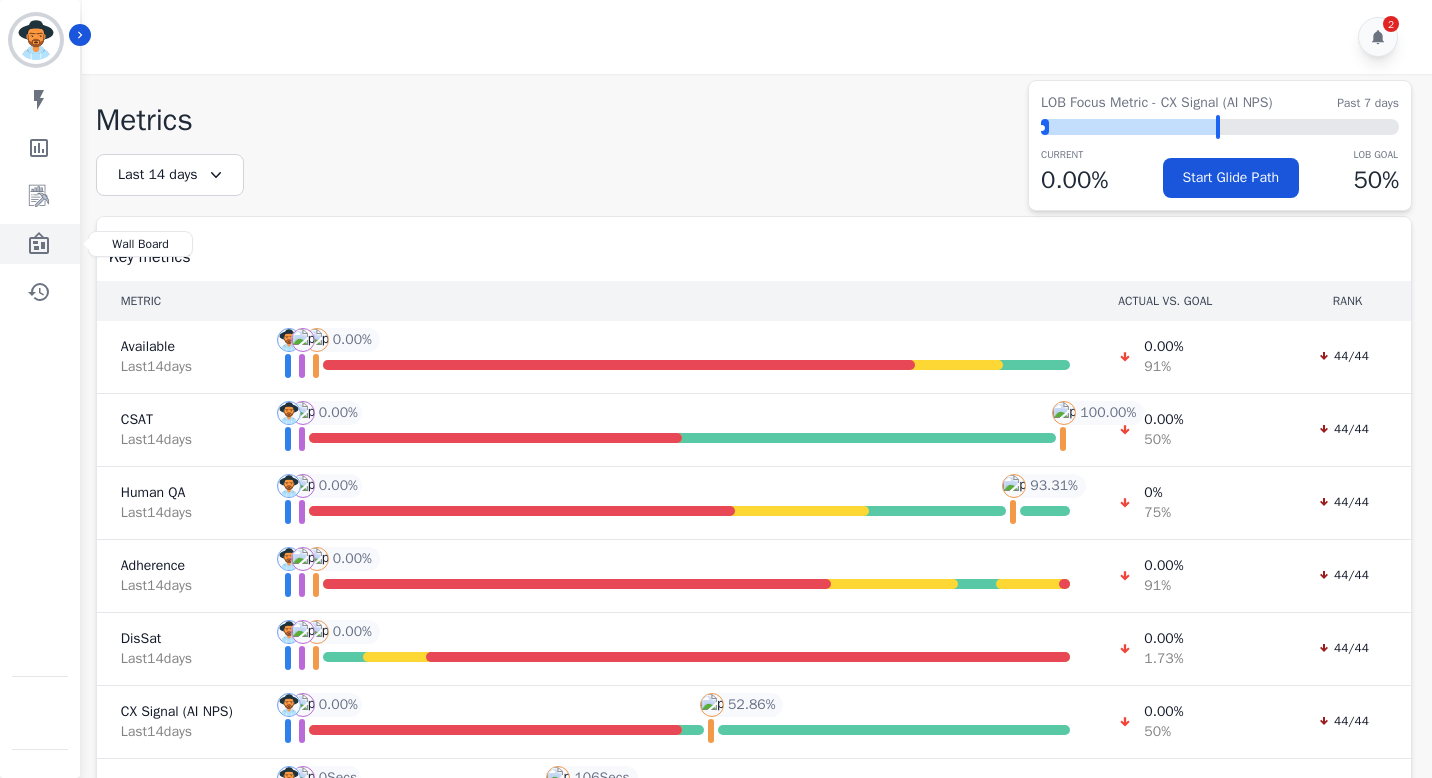 click 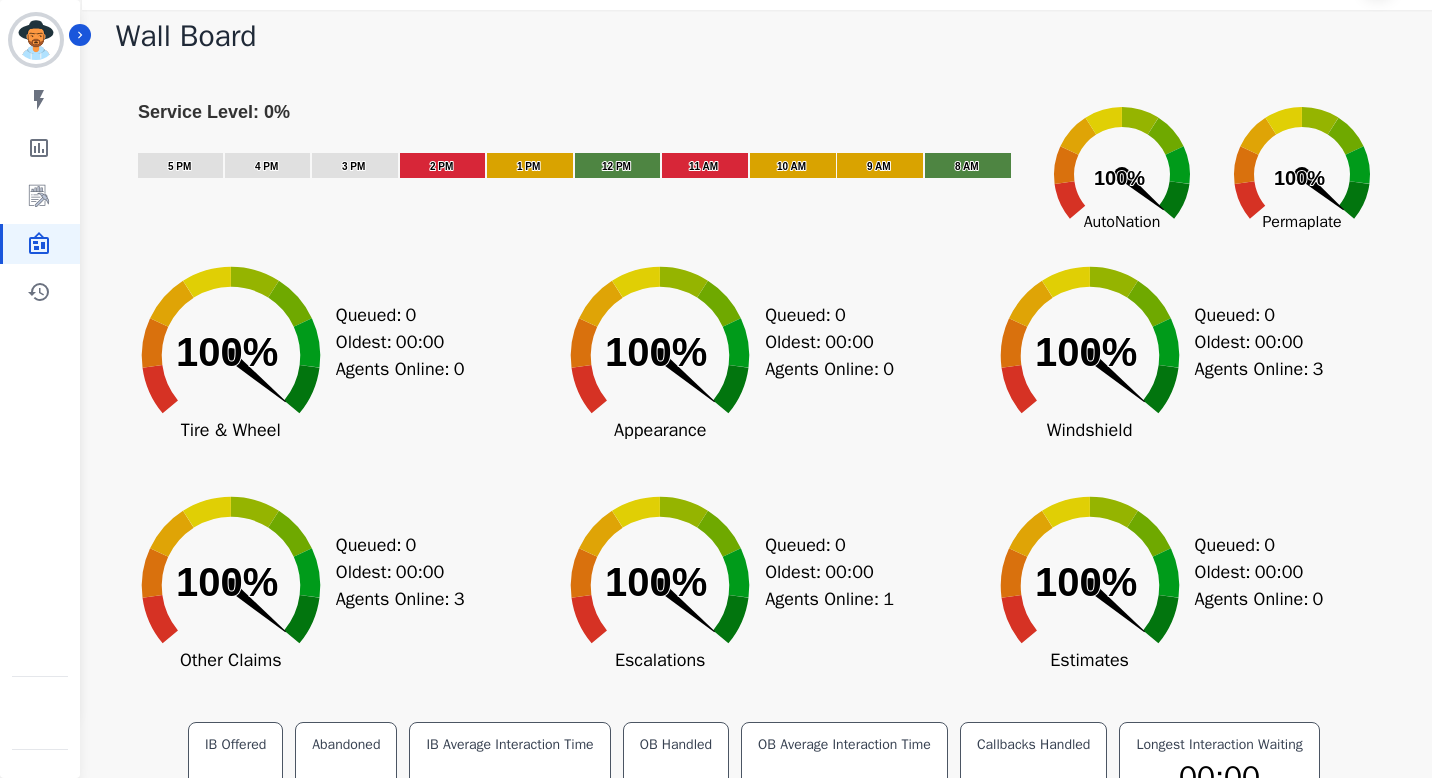 scroll, scrollTop: 40, scrollLeft: 0, axis: vertical 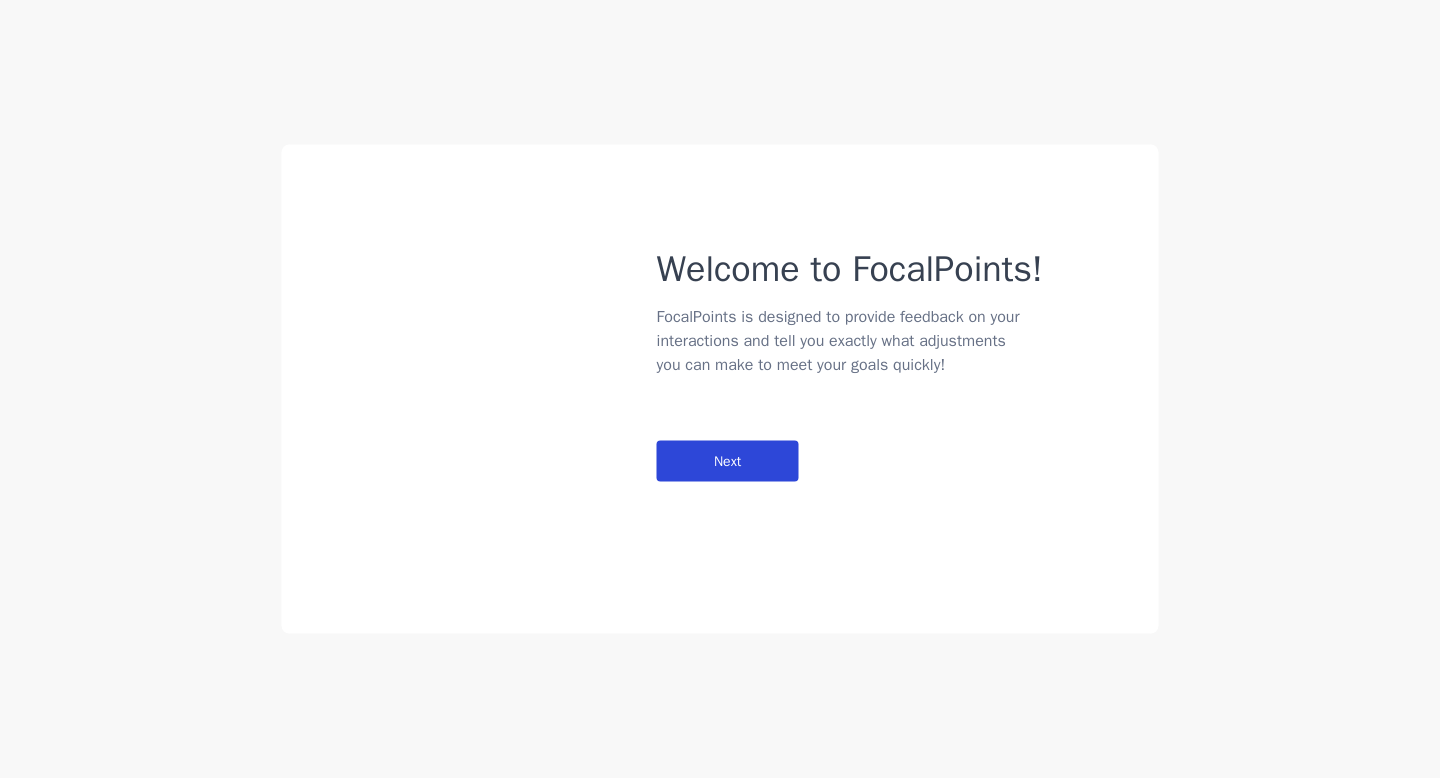 click on "Next" at bounding box center (728, 461) 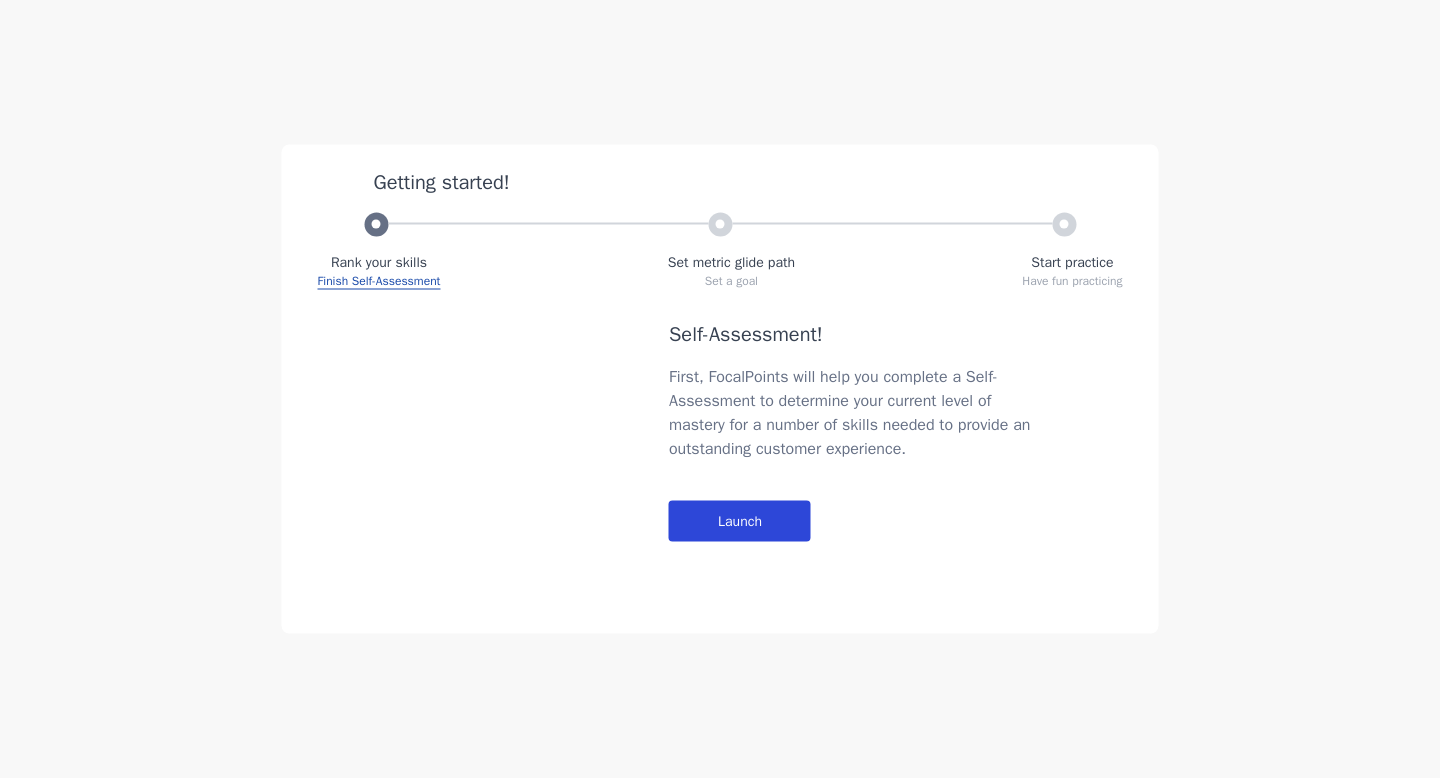 click on "Launch" at bounding box center [740, 521] 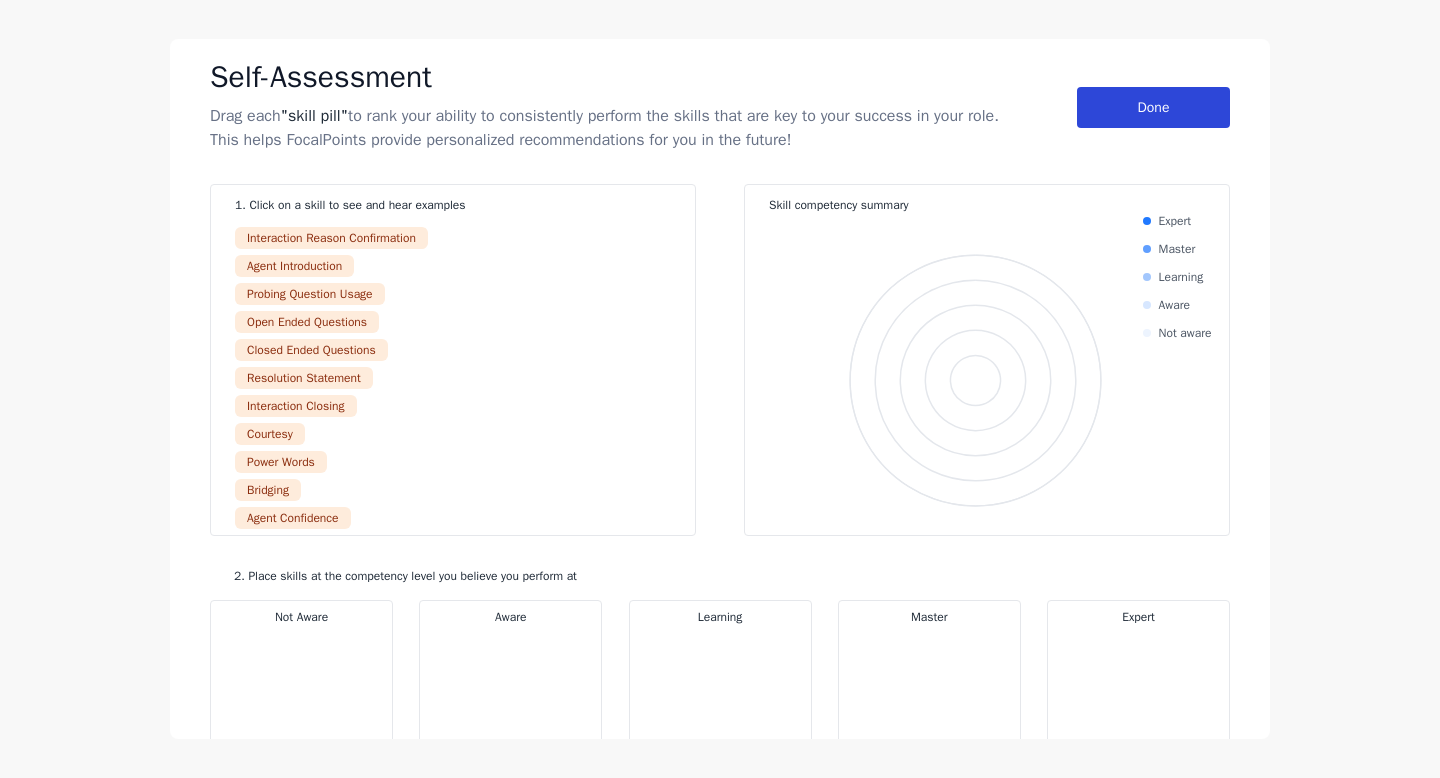 click on "Done" at bounding box center (1153, 107) 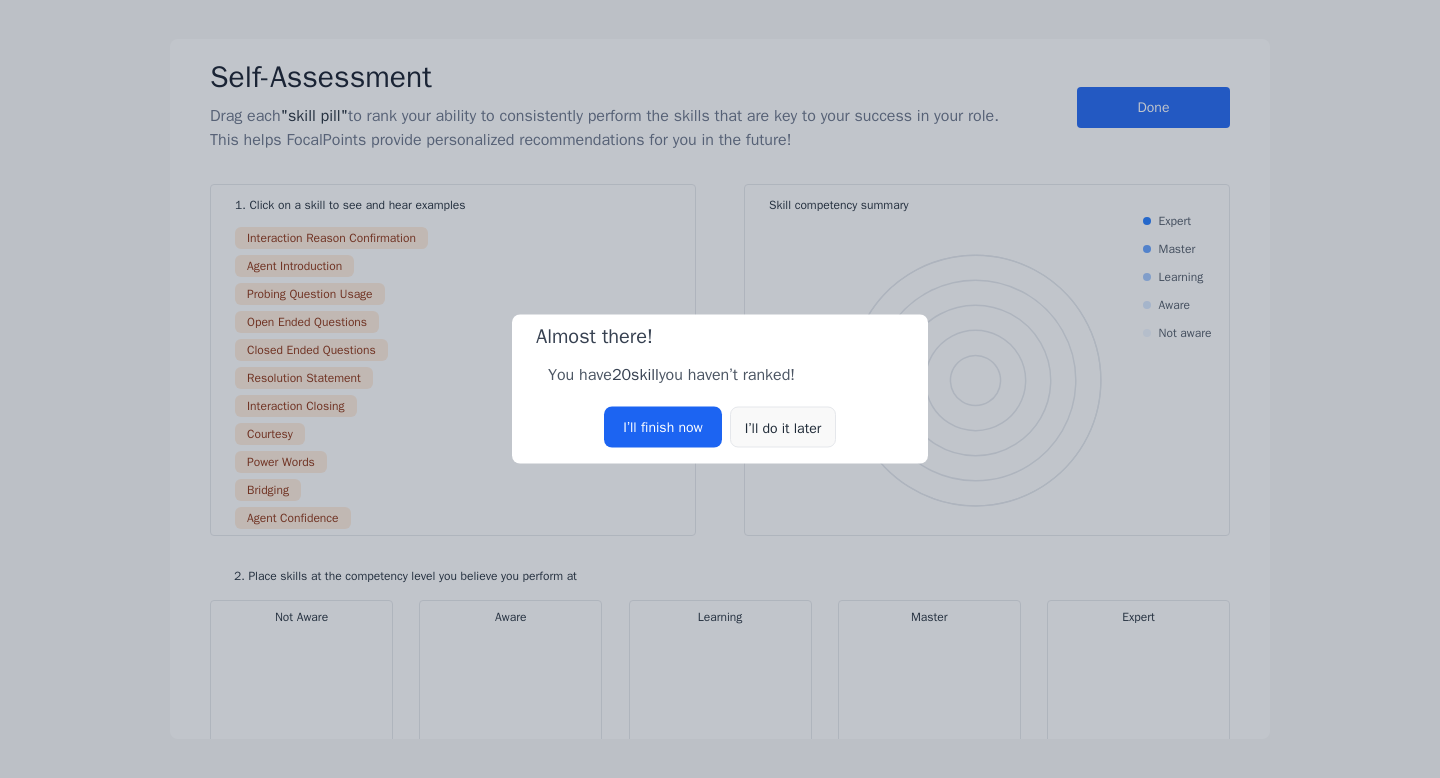 click on "I’ll do it later" at bounding box center [783, 427] 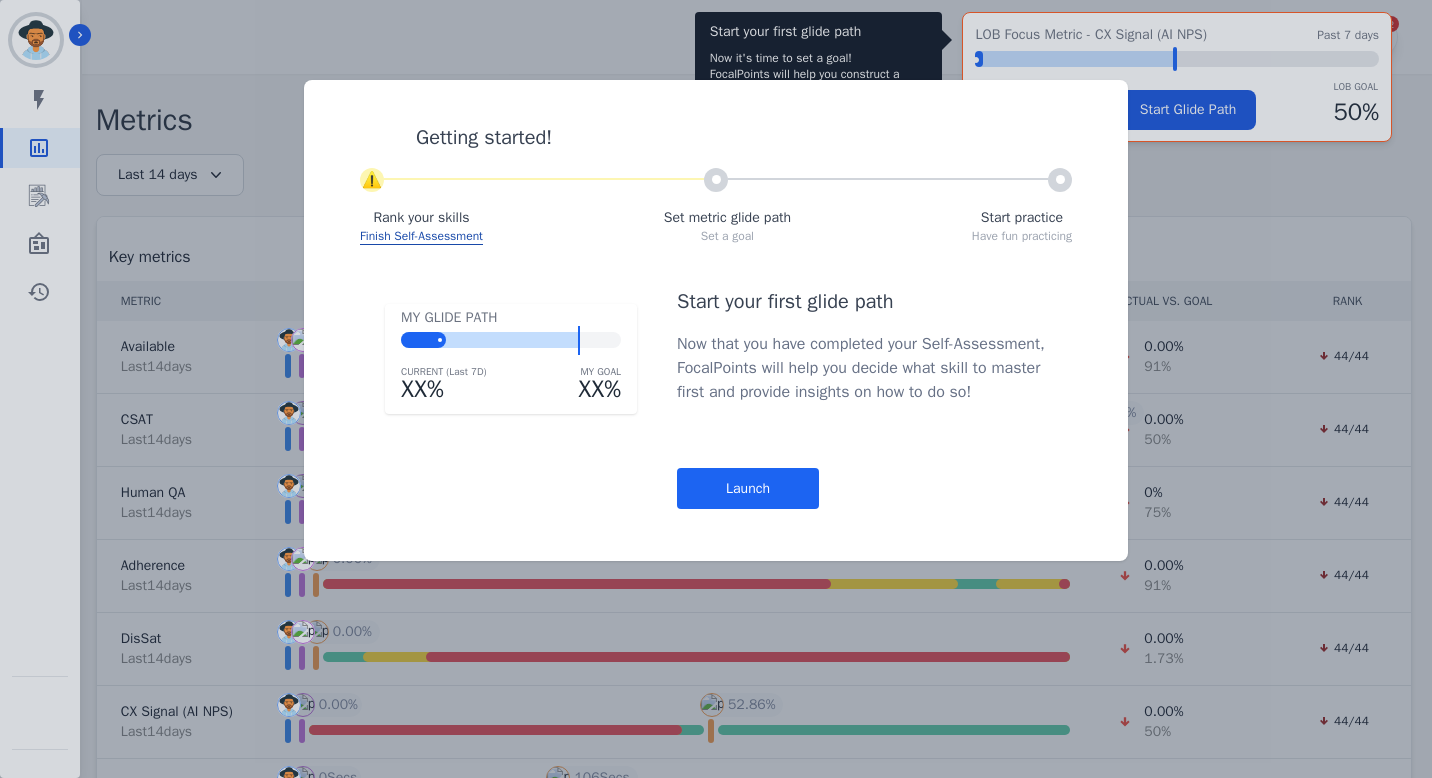 click on "Getting started!     ⚠               Rank your skills   Finish Self-Assessment   Set metric glide path   Set a goal   Start practice   Have fun practicing   MY GLIDE PATH           CURRENT (Last 7D)   XX%   MY GOAL   XX%   Start your first glide path   Now that you have completed your Self-Assessment, FocalPoints will help
you decide what skill to master first and provide insights on how to do
so!   Launch" 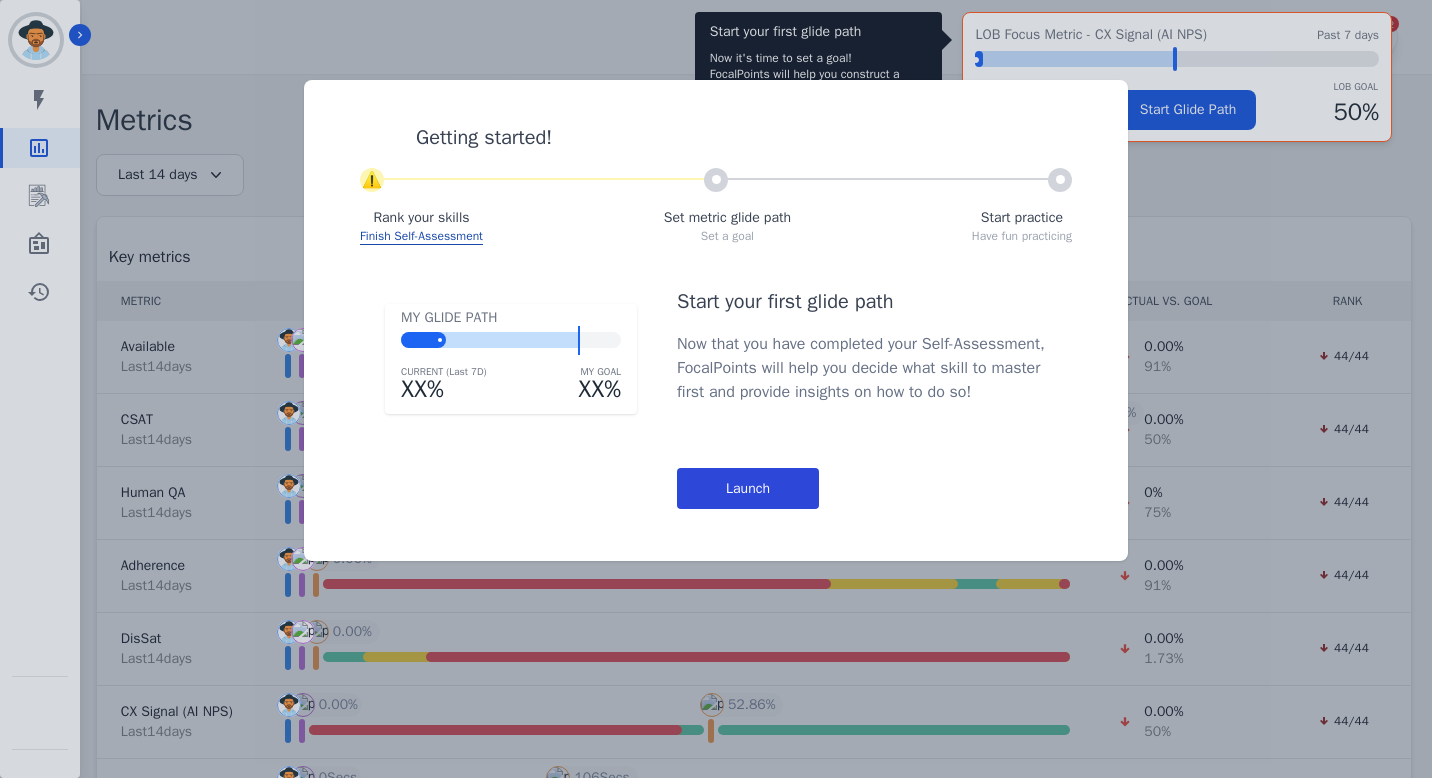 click on "Launch" at bounding box center (748, 488) 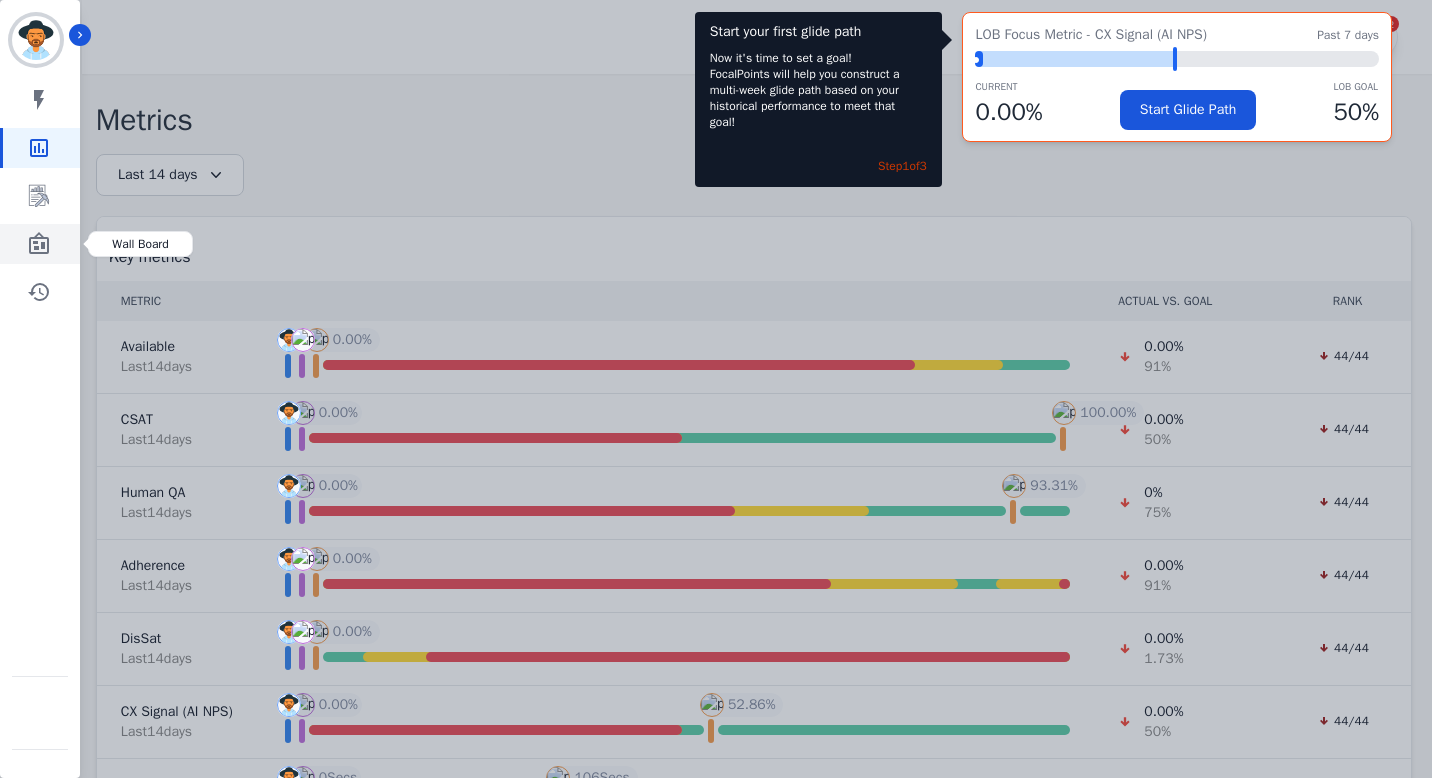 click 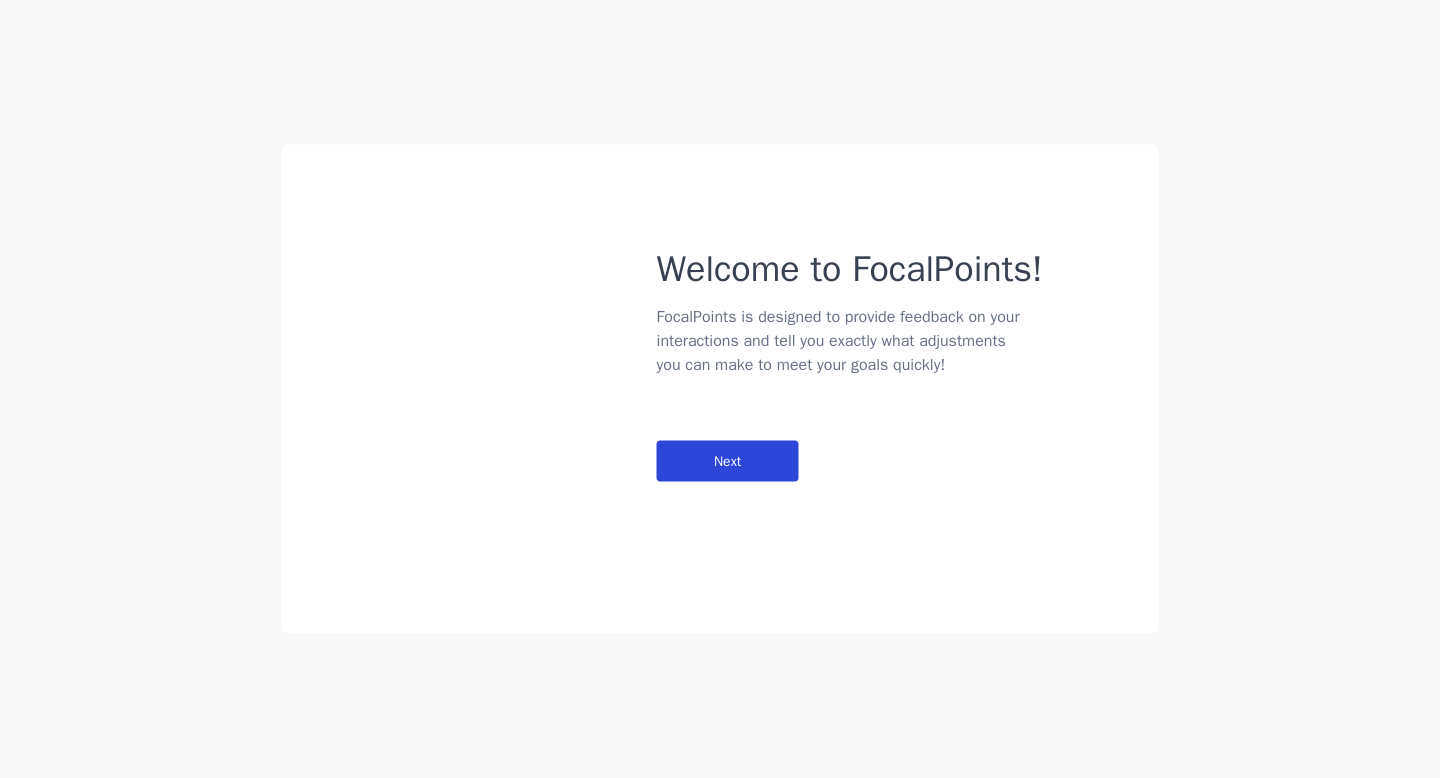 click on "Next" at bounding box center (728, 461) 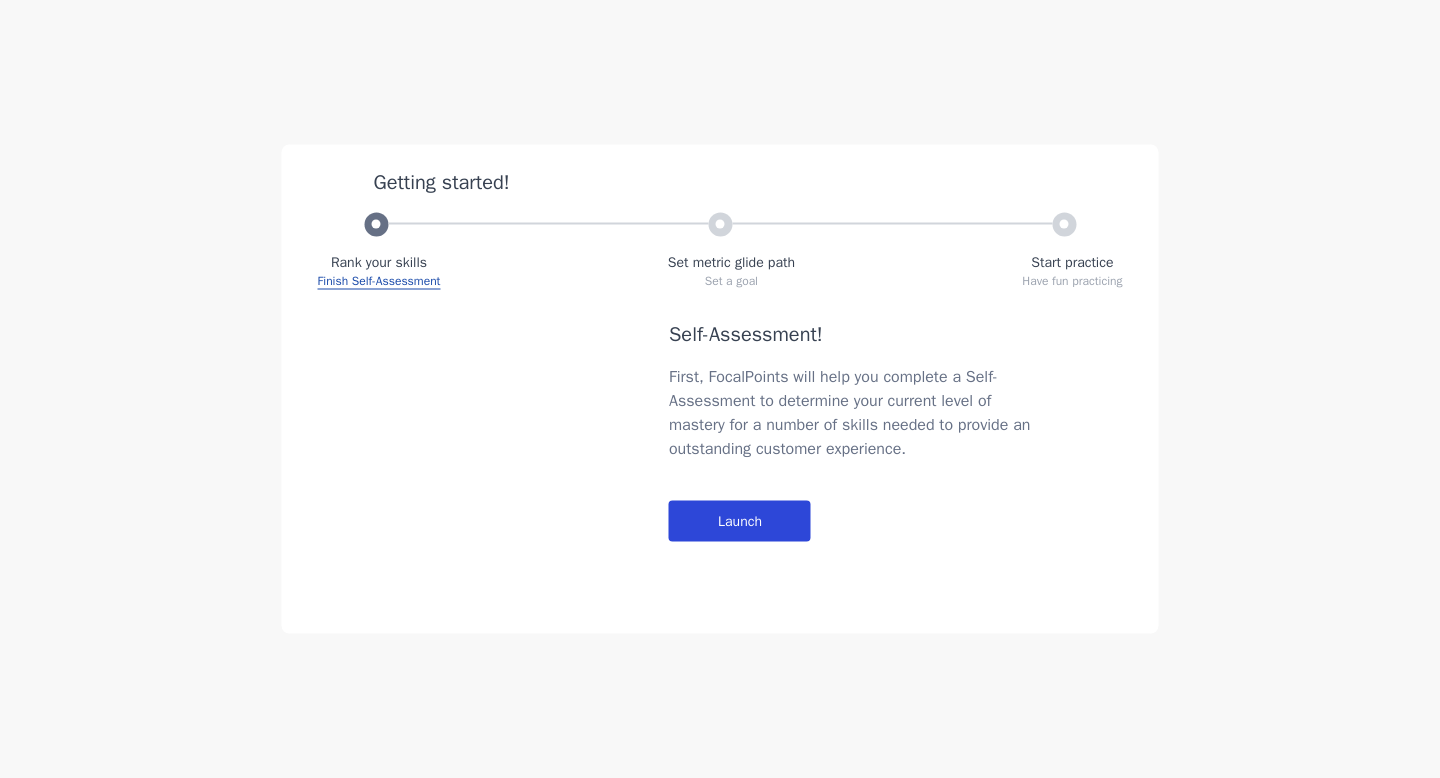 click on "Launch" at bounding box center (740, 521) 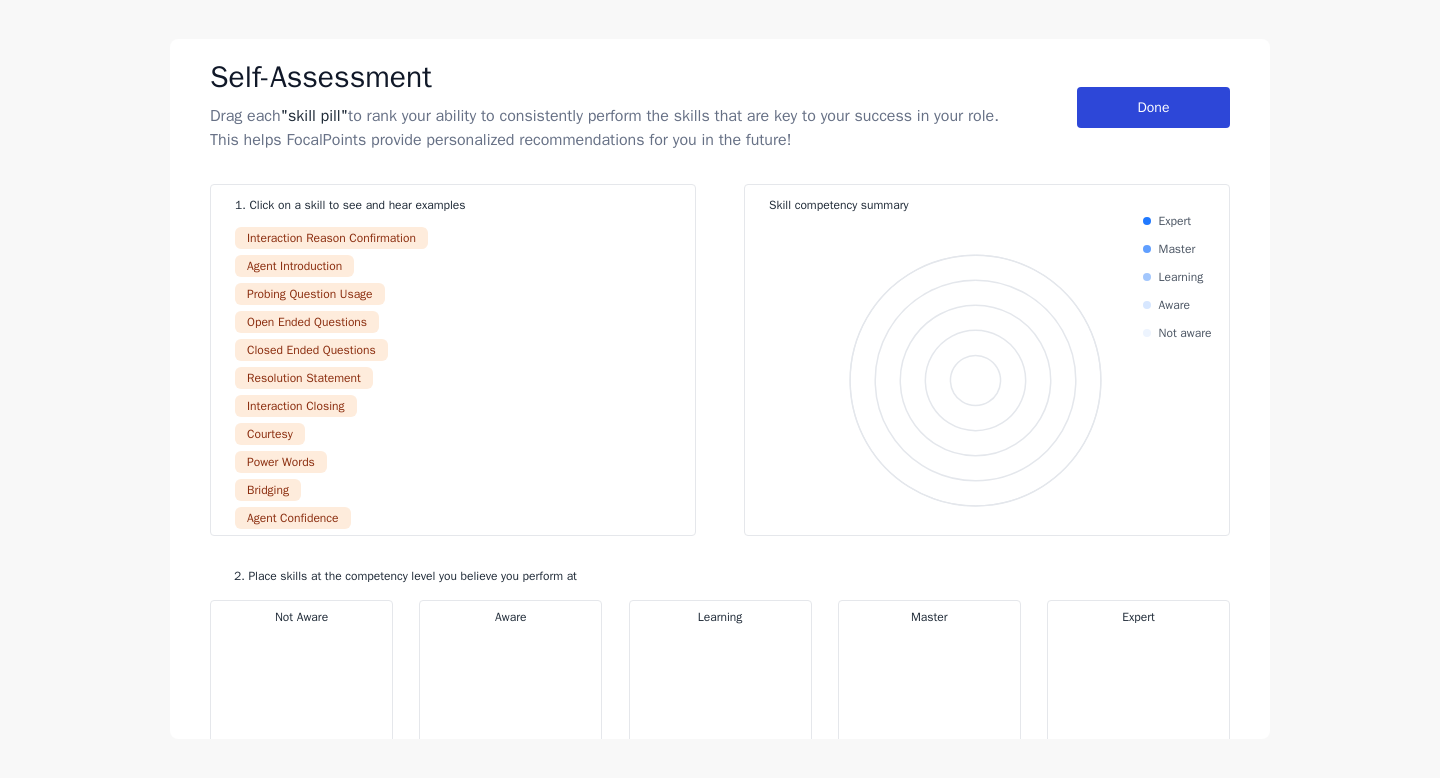 click on "Done" at bounding box center [1153, 107] 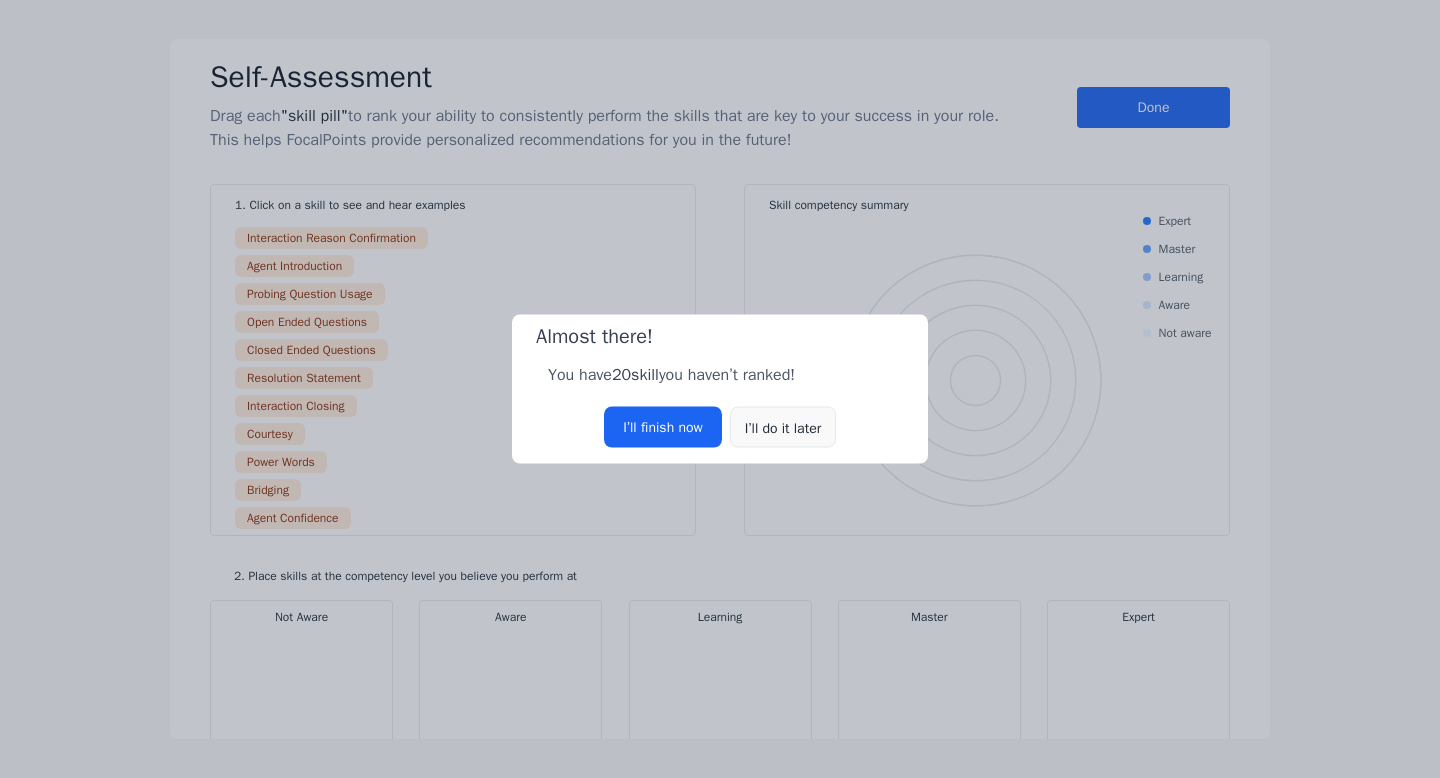 click on "I’ll do it later" at bounding box center [783, 427] 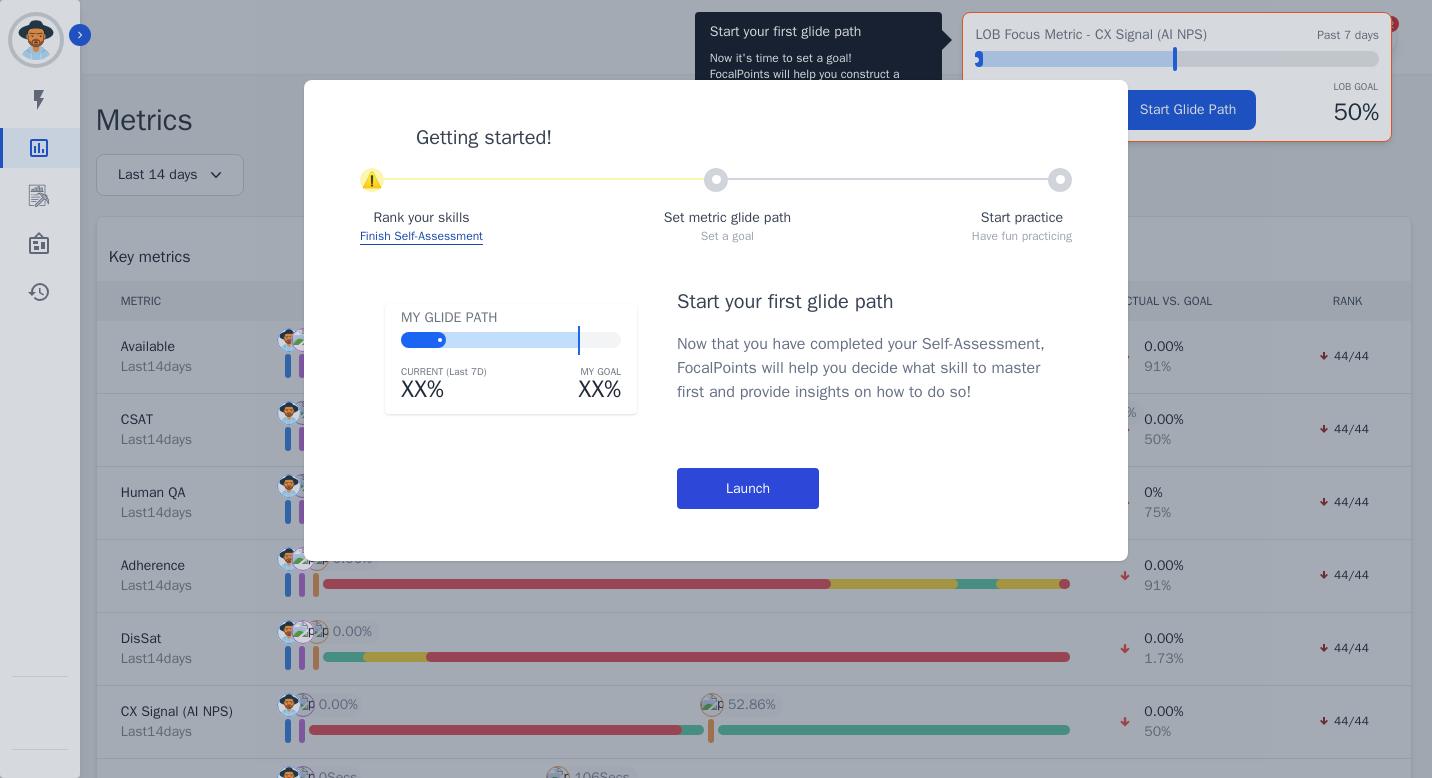 click on "Launch" at bounding box center [748, 488] 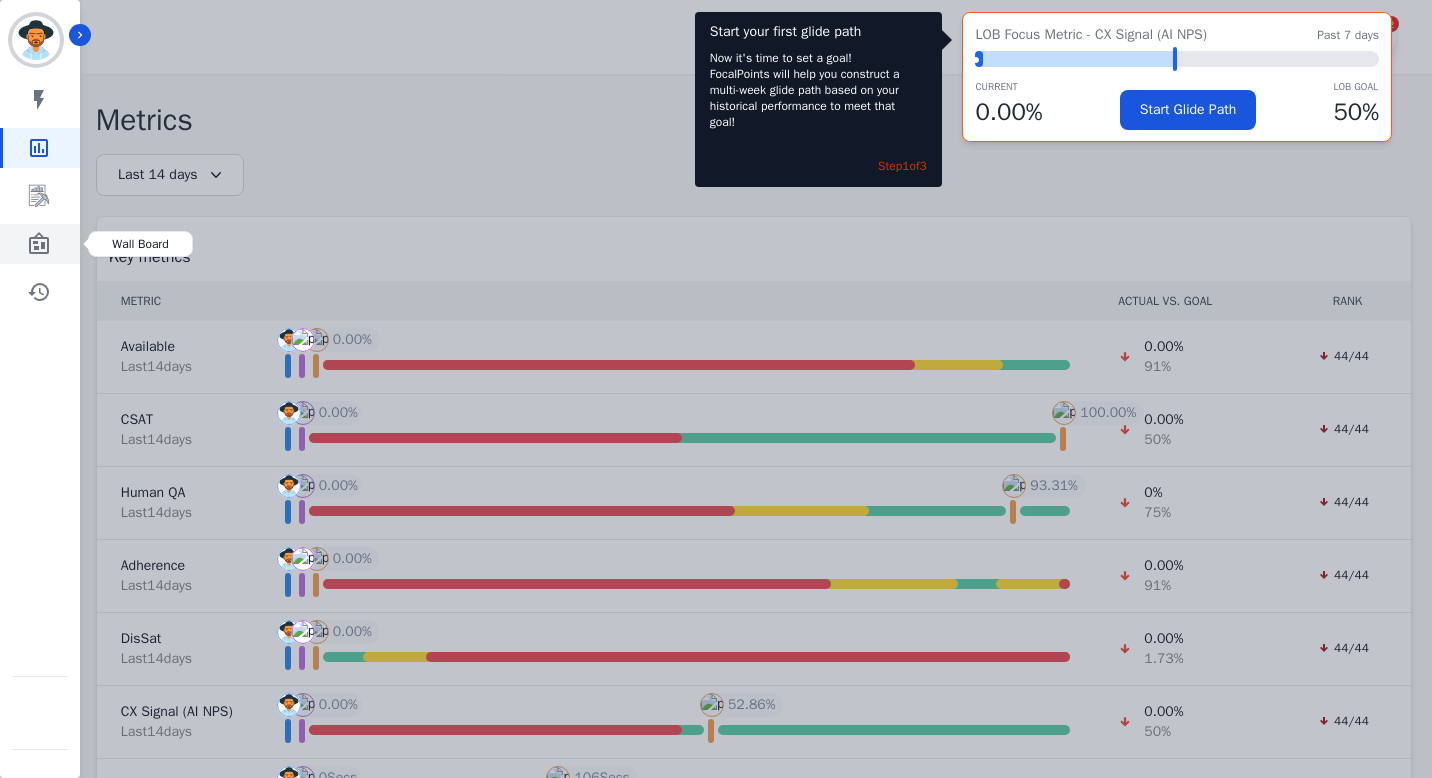 click 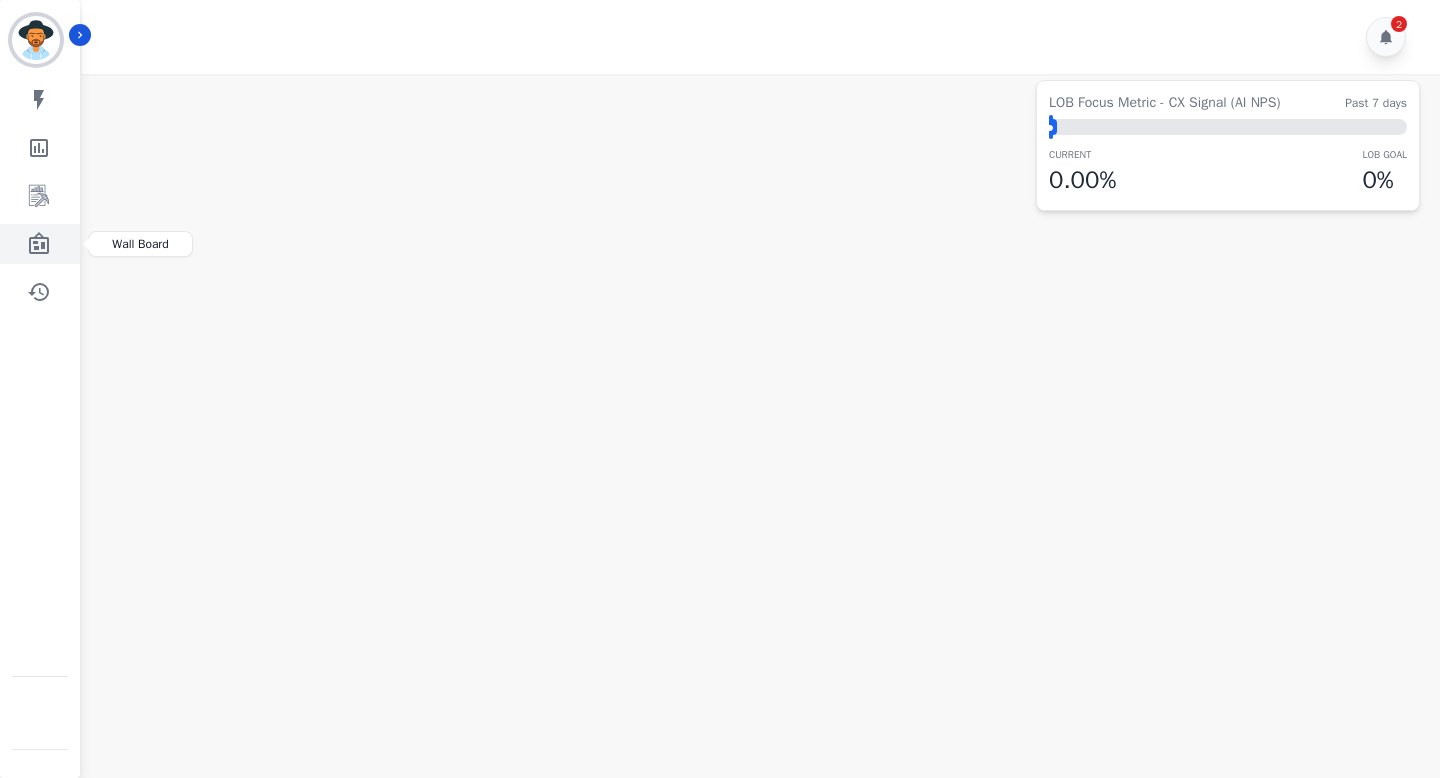 click 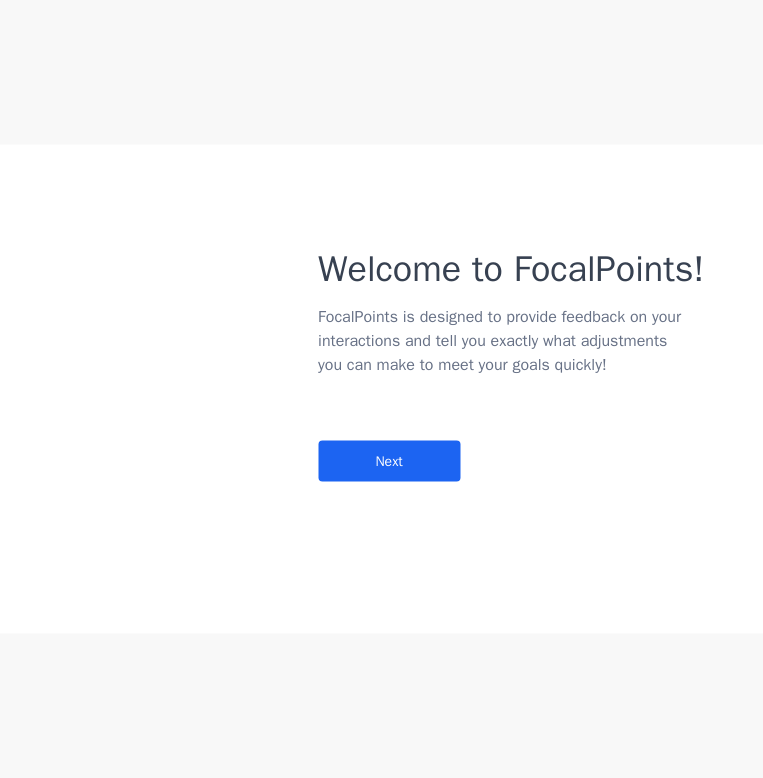 drag, startPoint x: 488, startPoint y: 396, endPoint x: 40, endPoint y: 251, distance: 470.8811 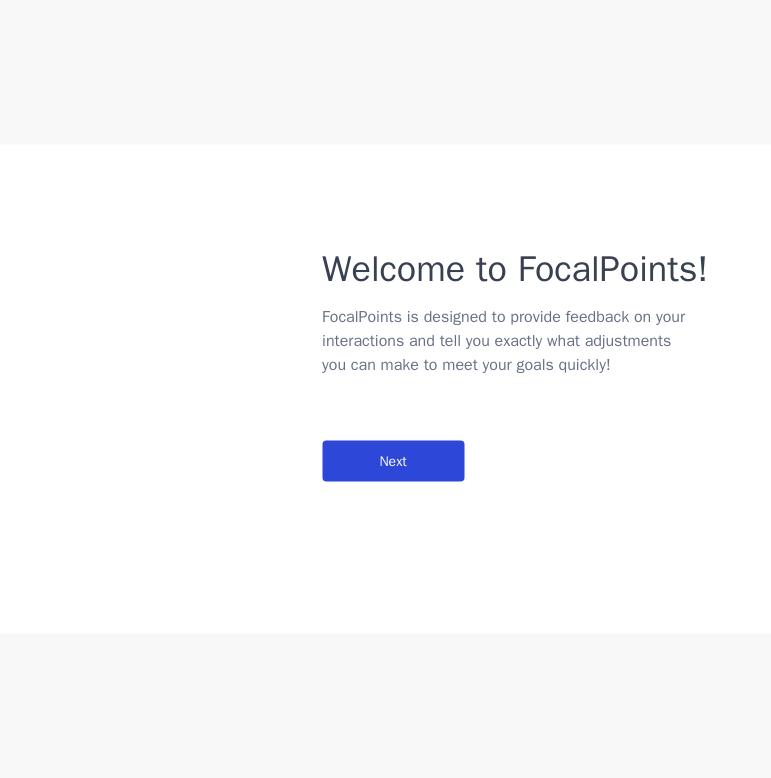 click on "Next" at bounding box center (393, 461) 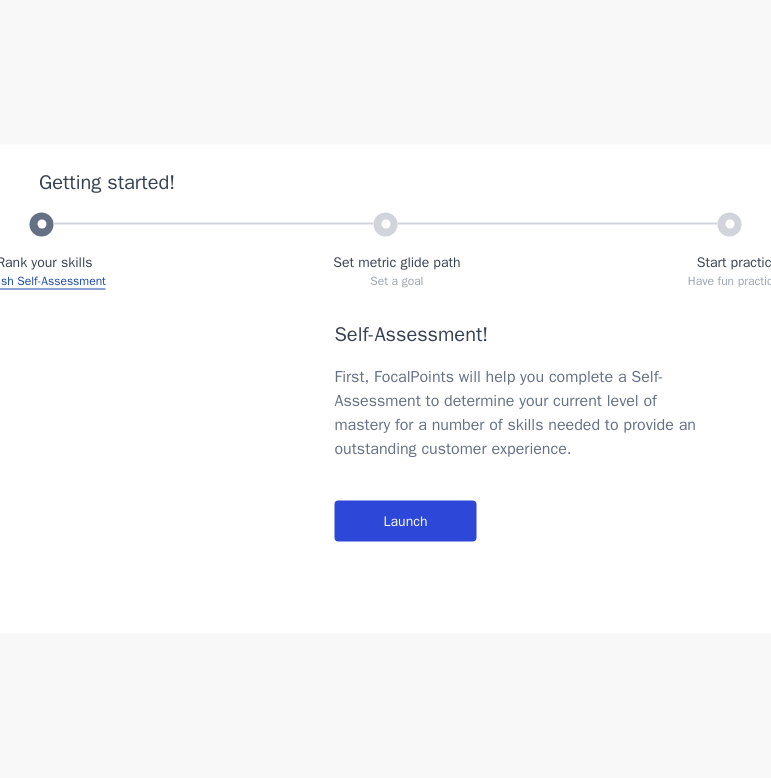 click on "Launch" at bounding box center [405, 521] 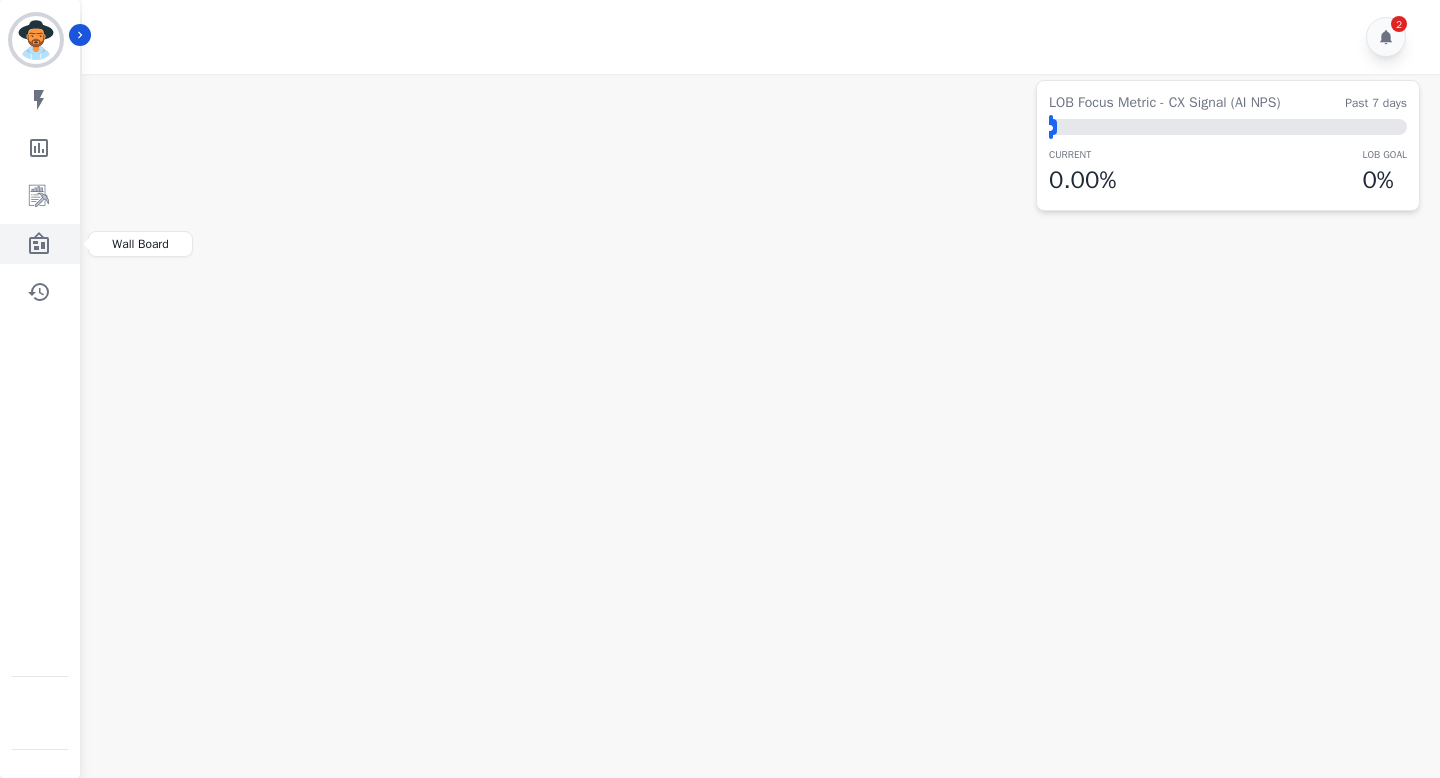 click at bounding box center [41, 244] 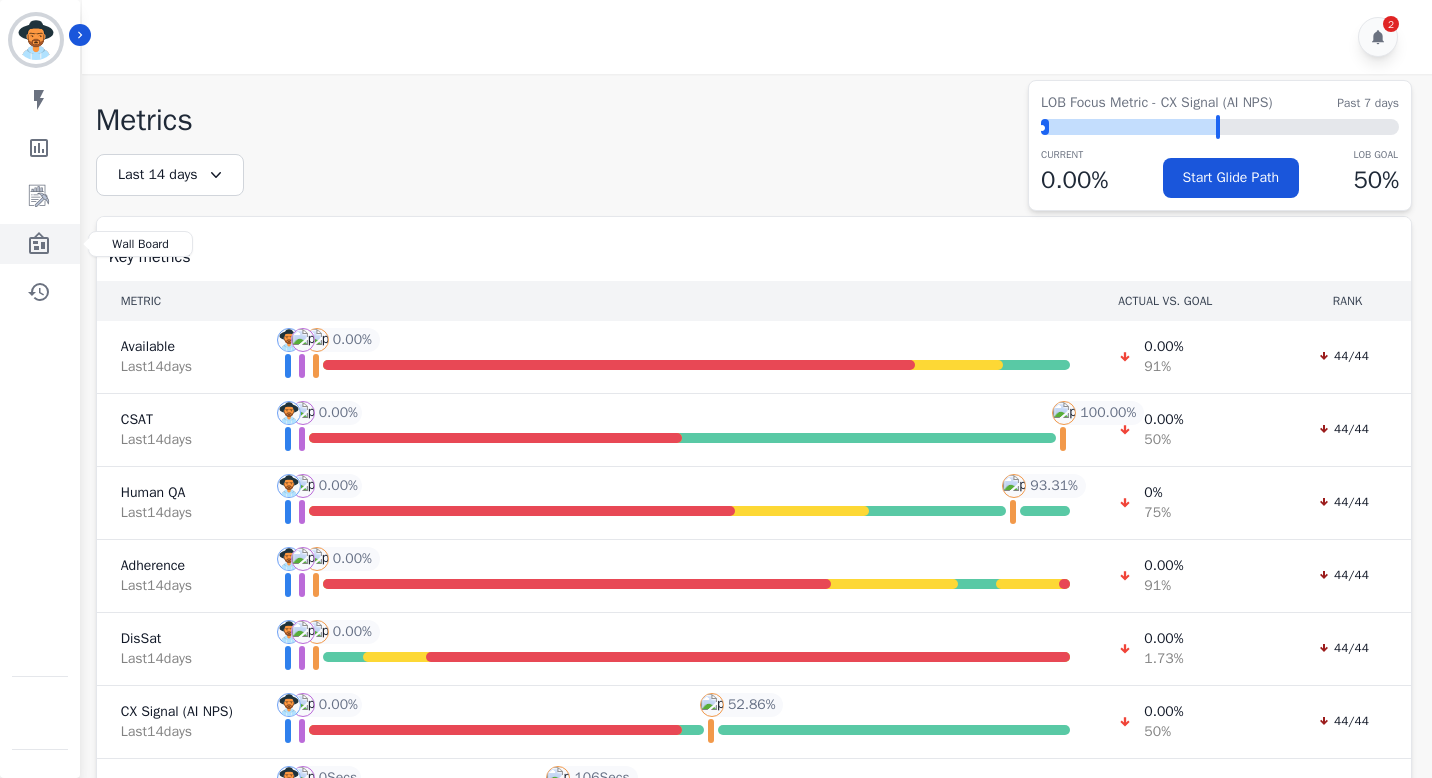 click 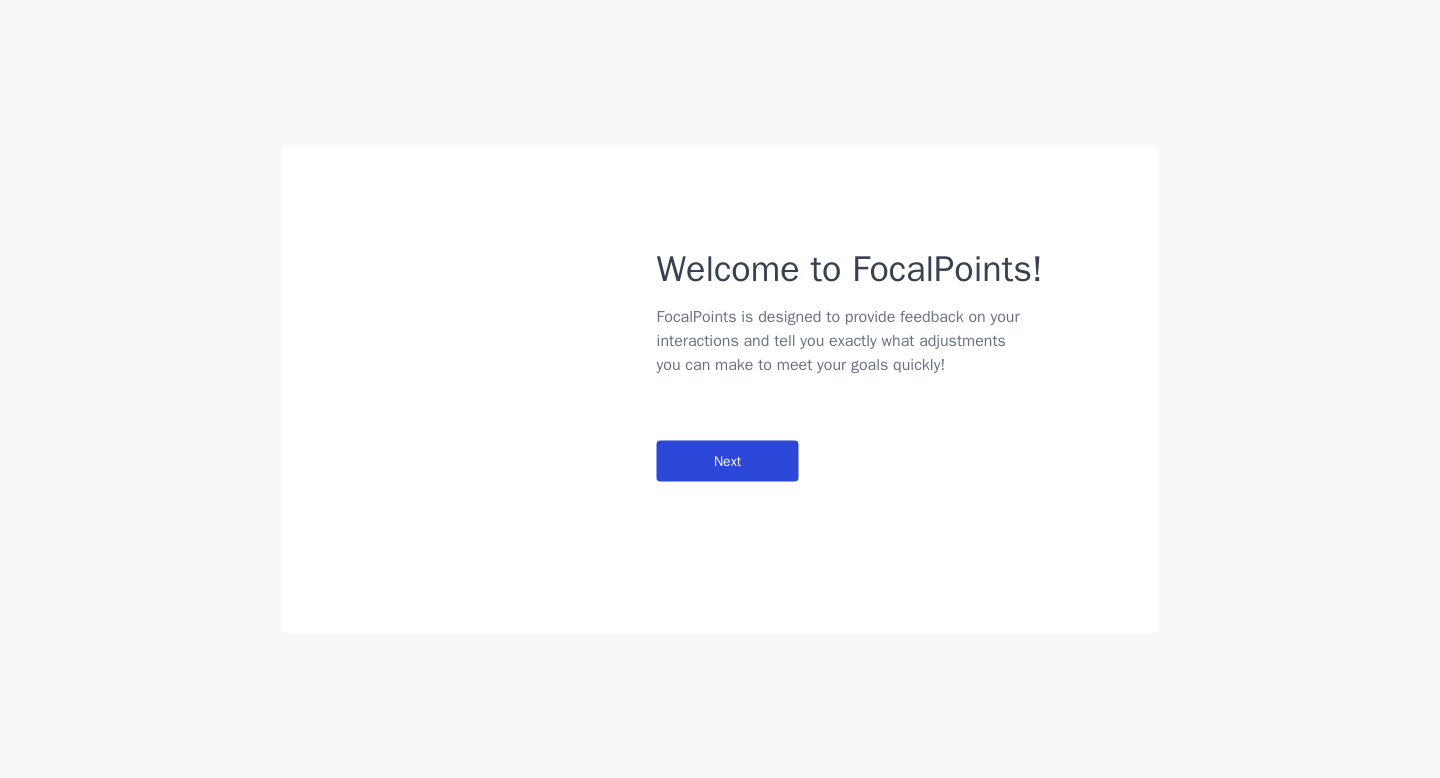 click on "Next" at bounding box center [728, 461] 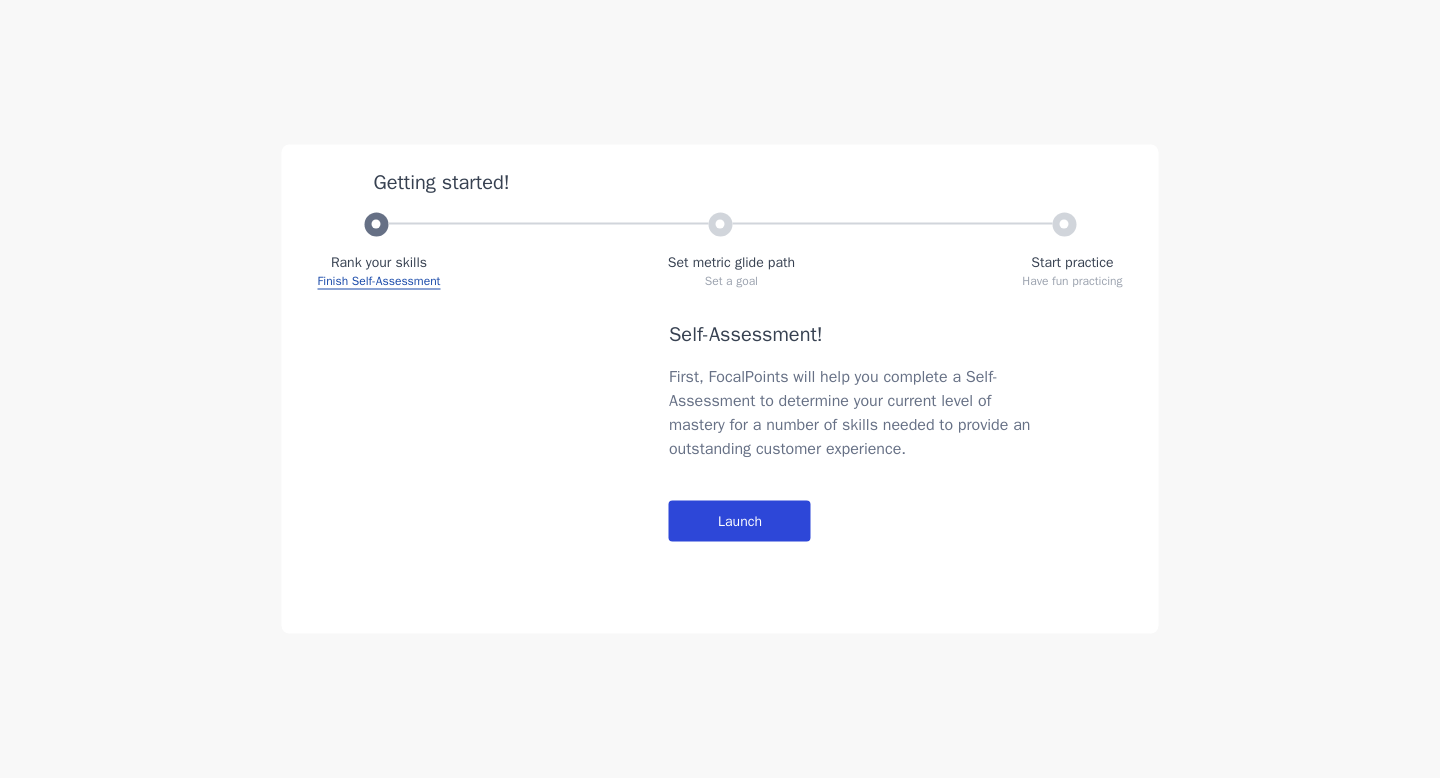 click on "Launch" at bounding box center (740, 521) 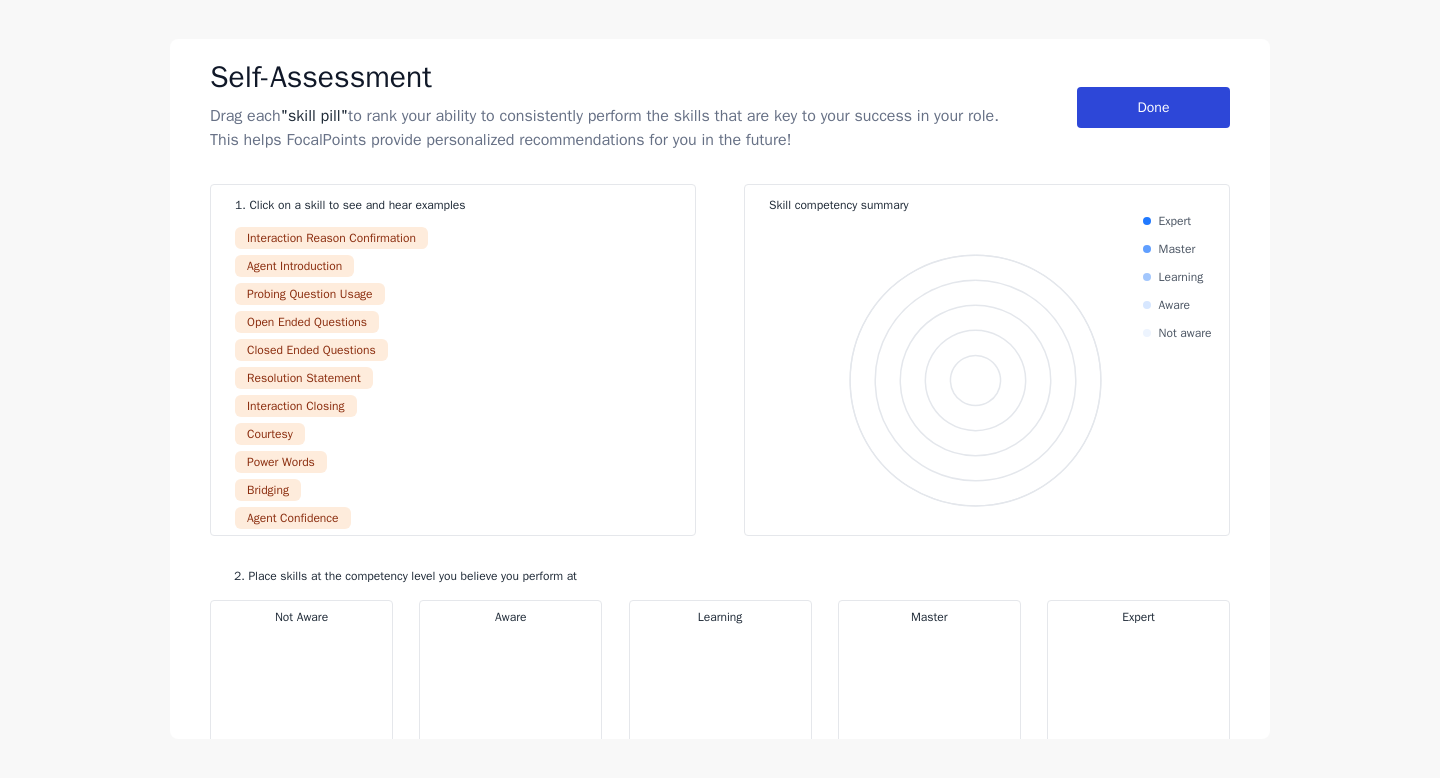 click on "Done" at bounding box center (1153, 107) 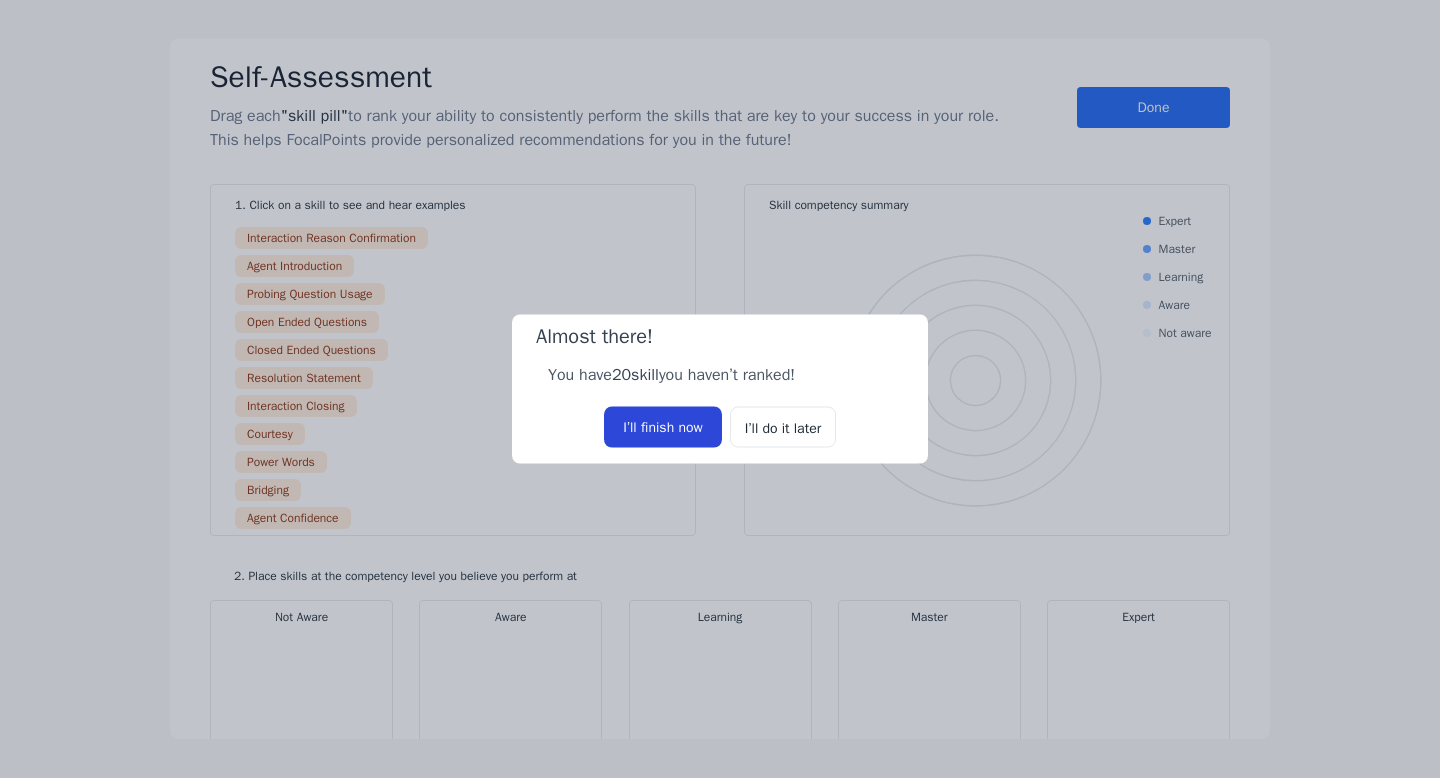 click on "I’ll finish now" at bounding box center (663, 427) 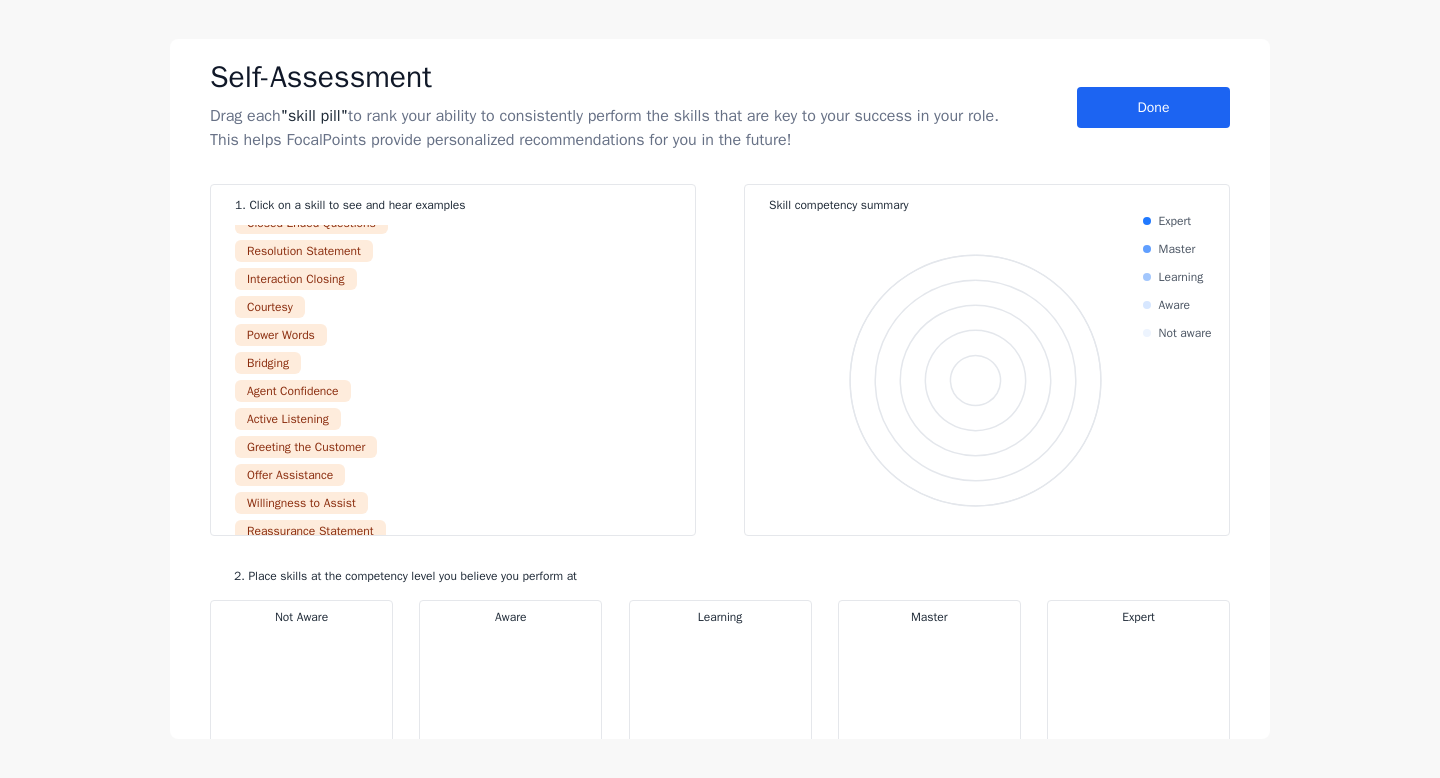 scroll, scrollTop: 250, scrollLeft: 0, axis: vertical 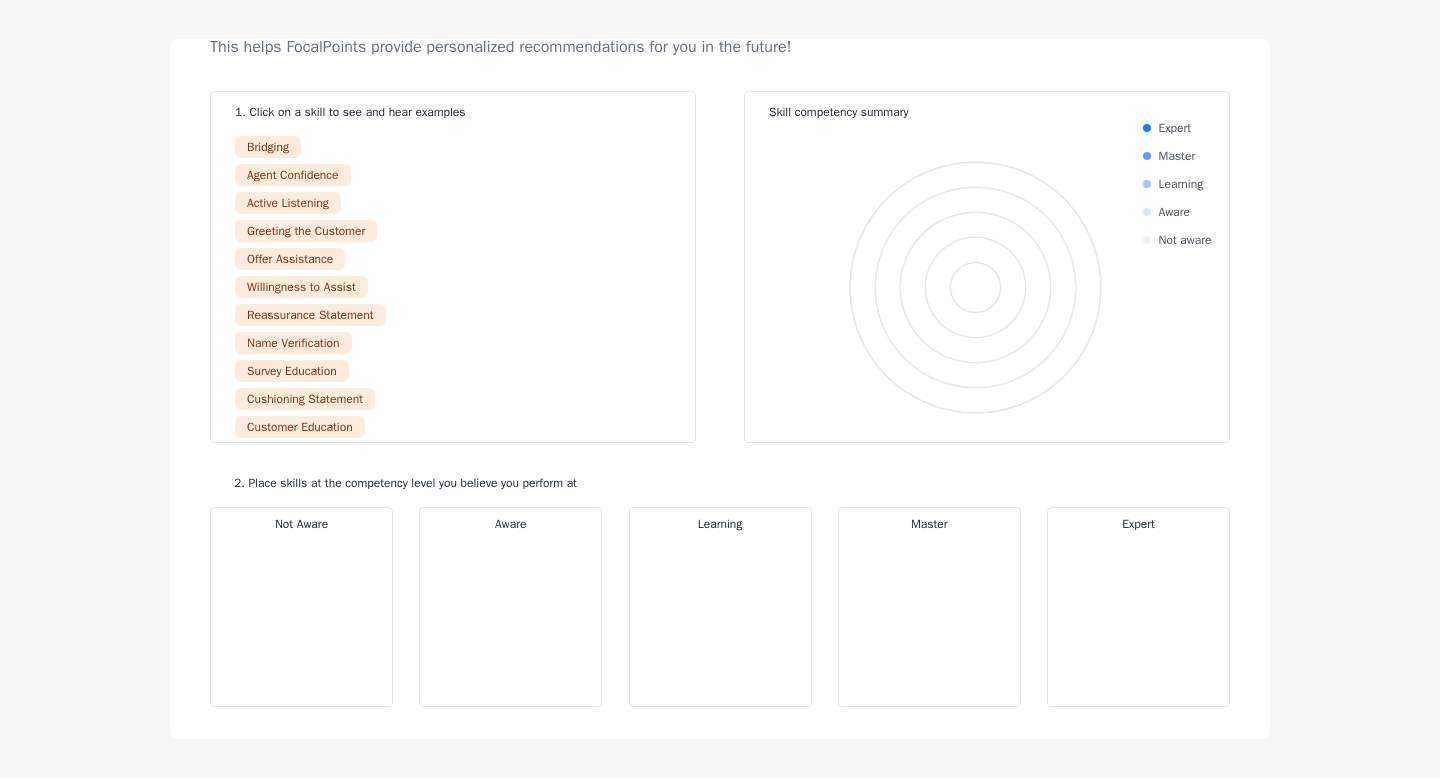 click at bounding box center [510, 612] 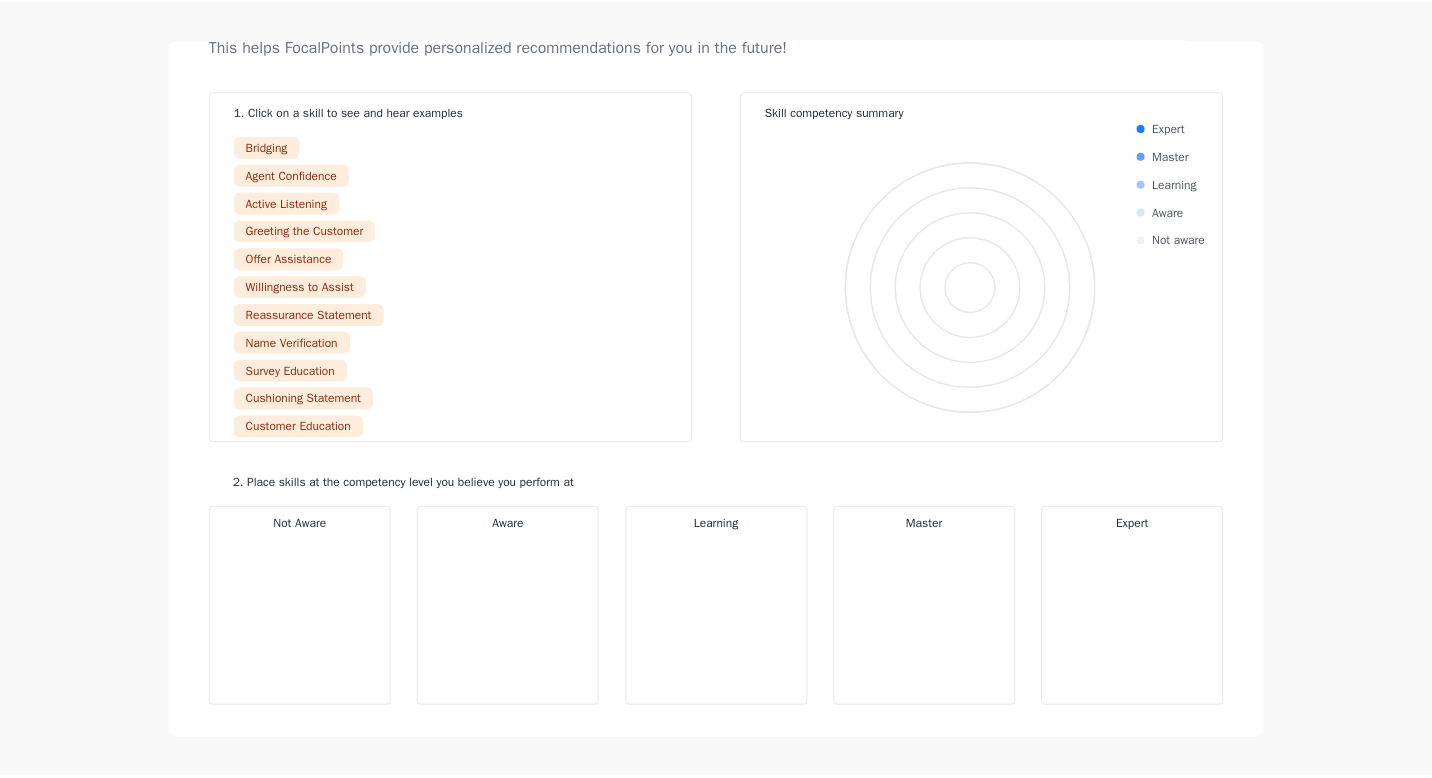 scroll, scrollTop: 0, scrollLeft: 0, axis: both 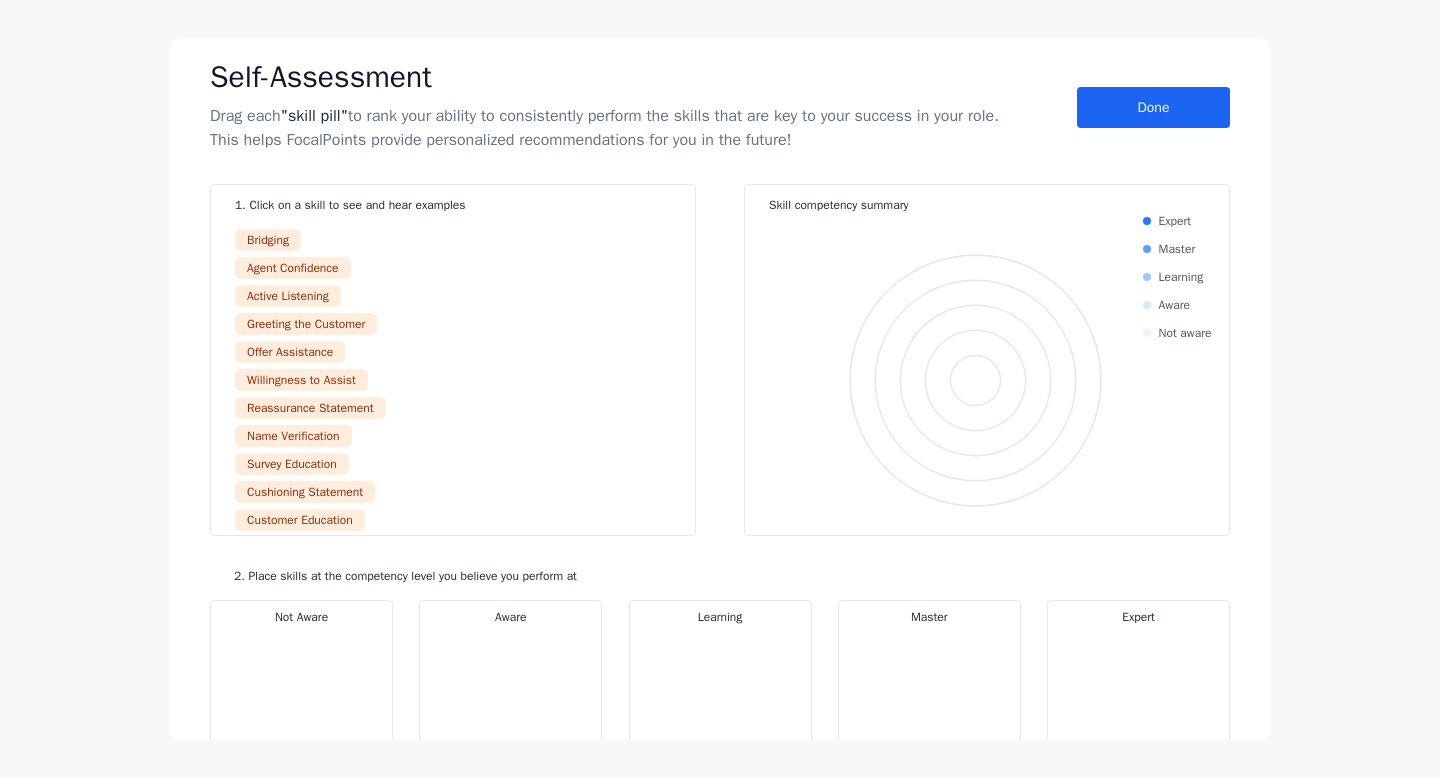 click on "Agent Confidence" at bounding box center [293, 268] 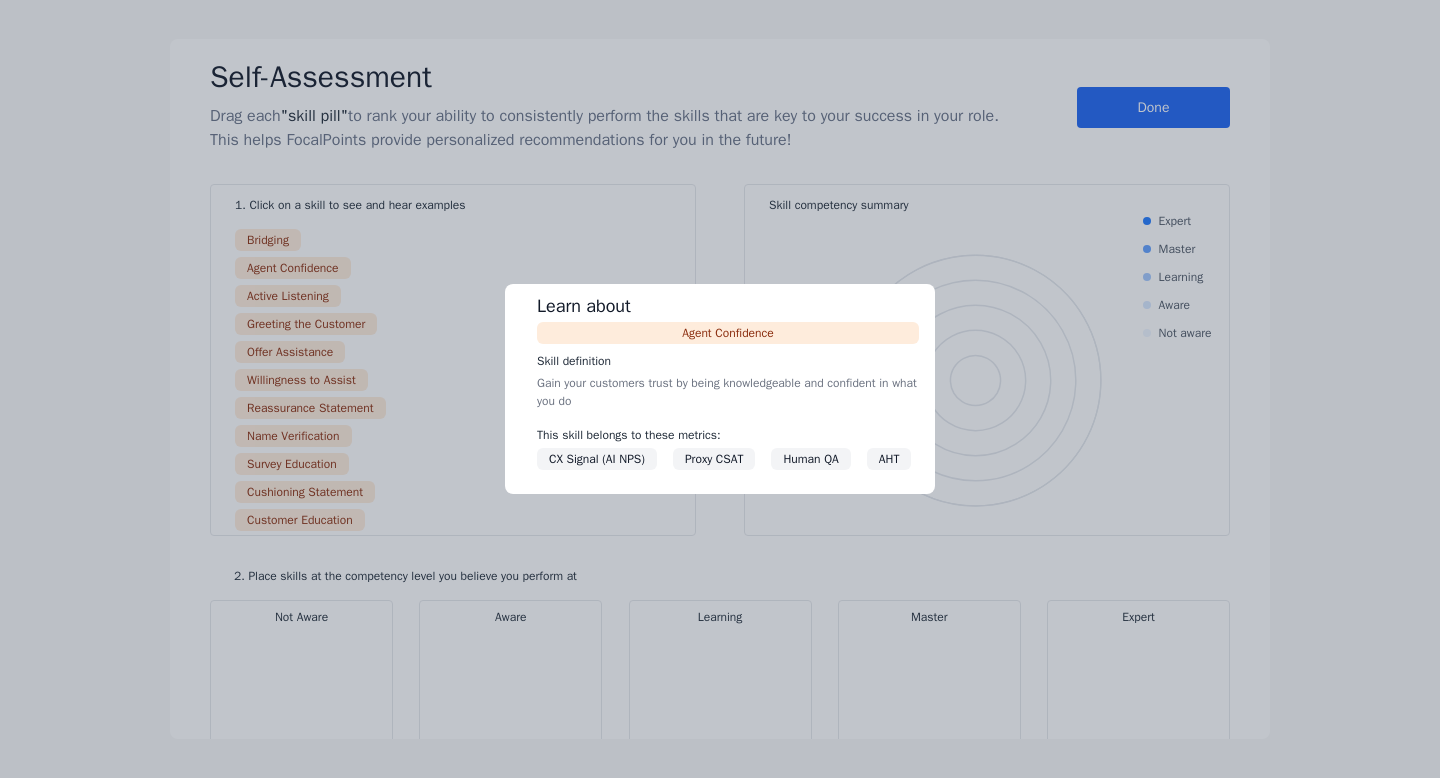 click at bounding box center (912, 303) 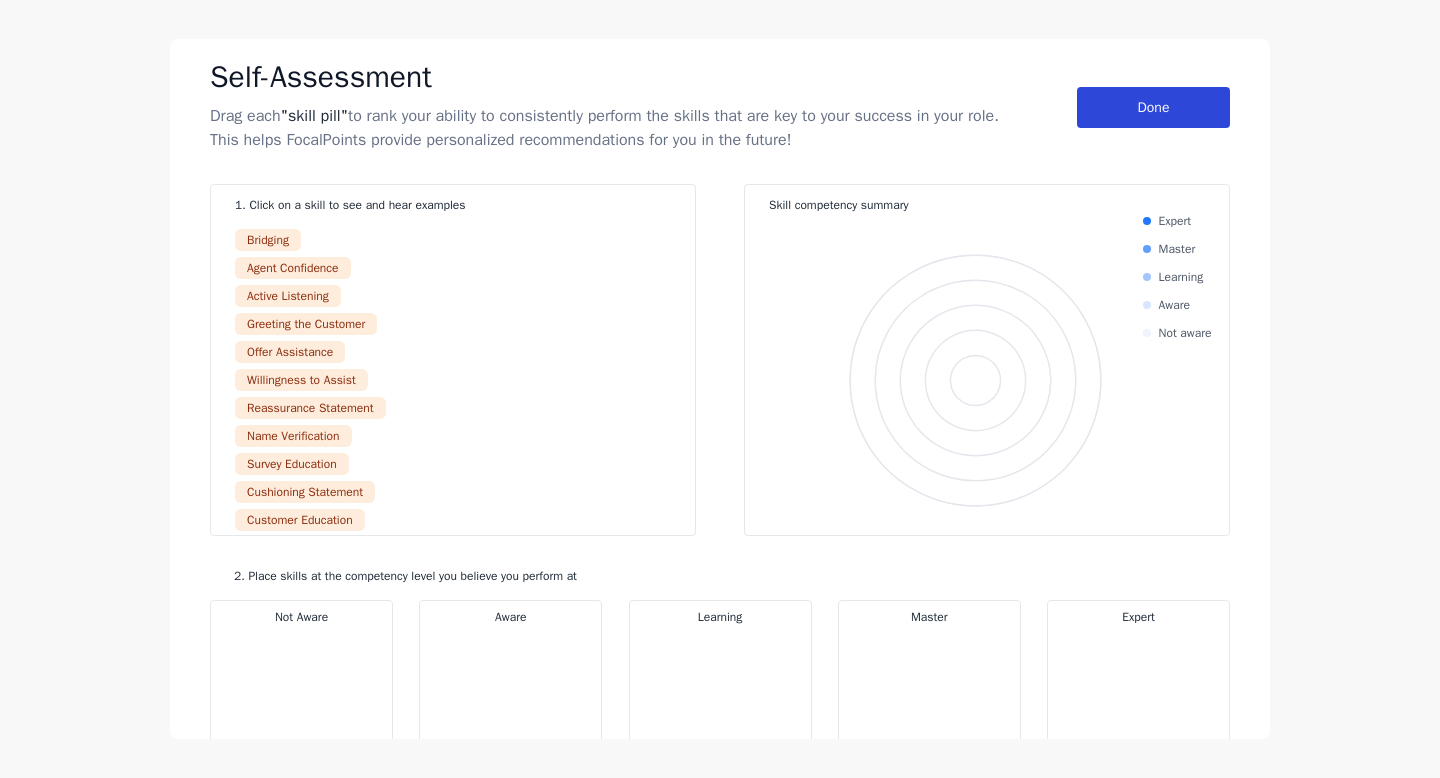 click on "Done" at bounding box center (1153, 107) 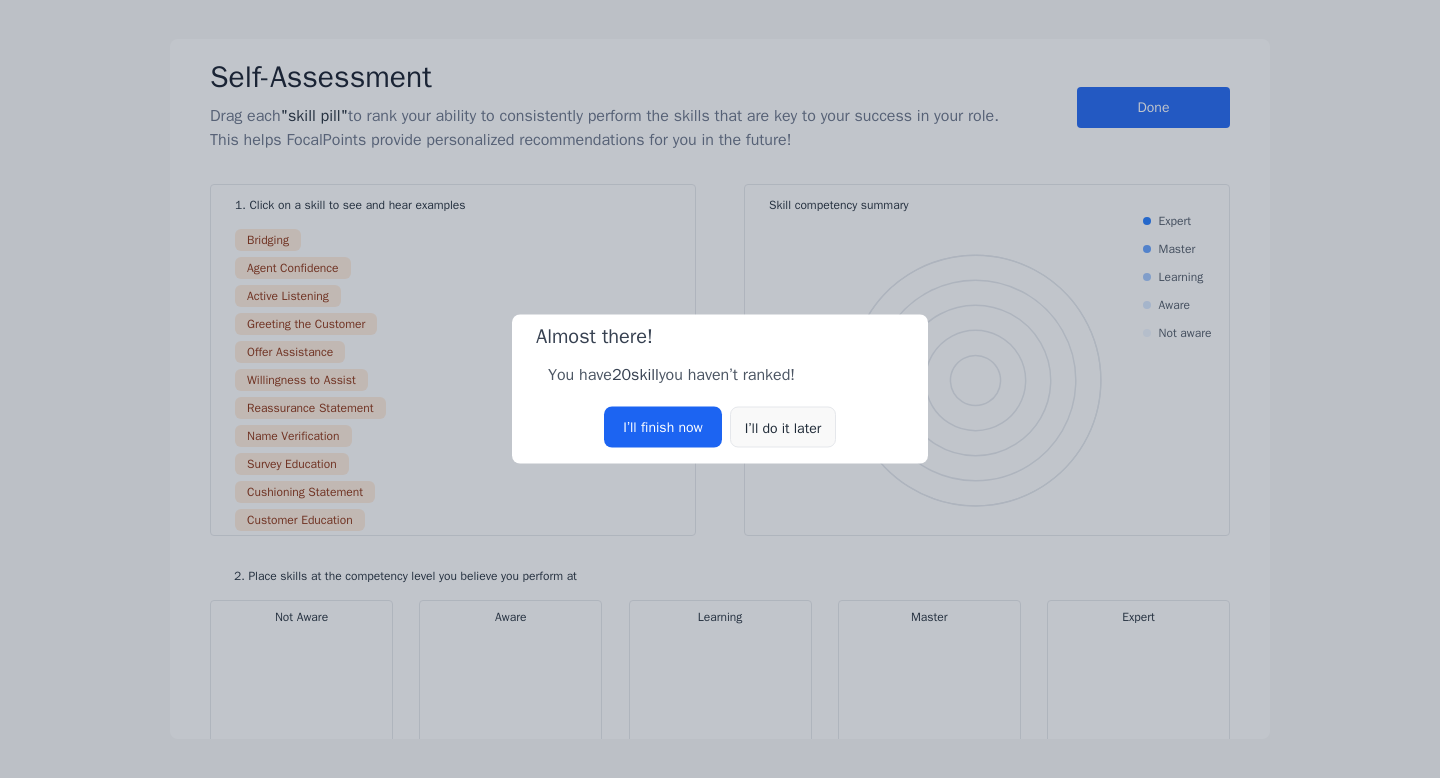 click on "I’ll do it later" at bounding box center (783, 427) 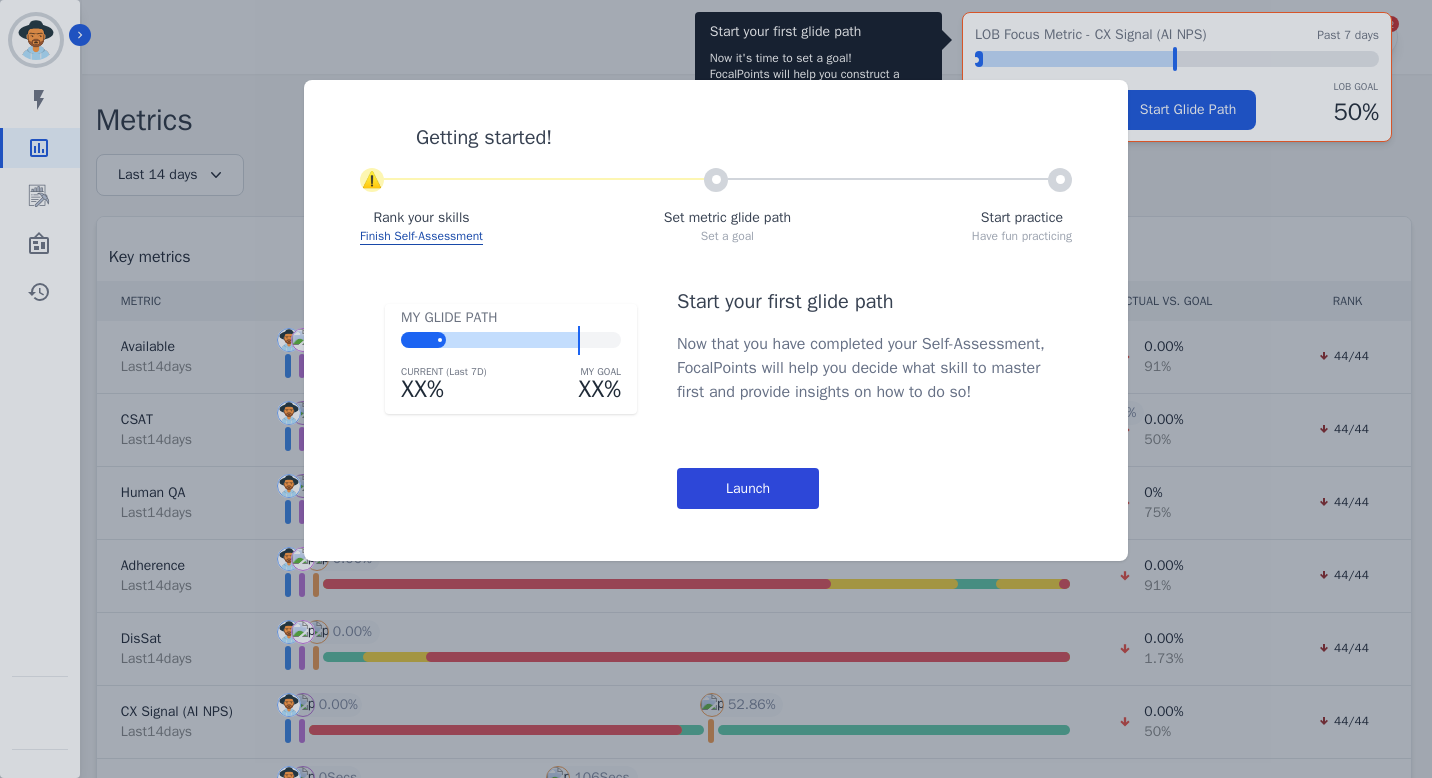 click on "Launch" at bounding box center [748, 488] 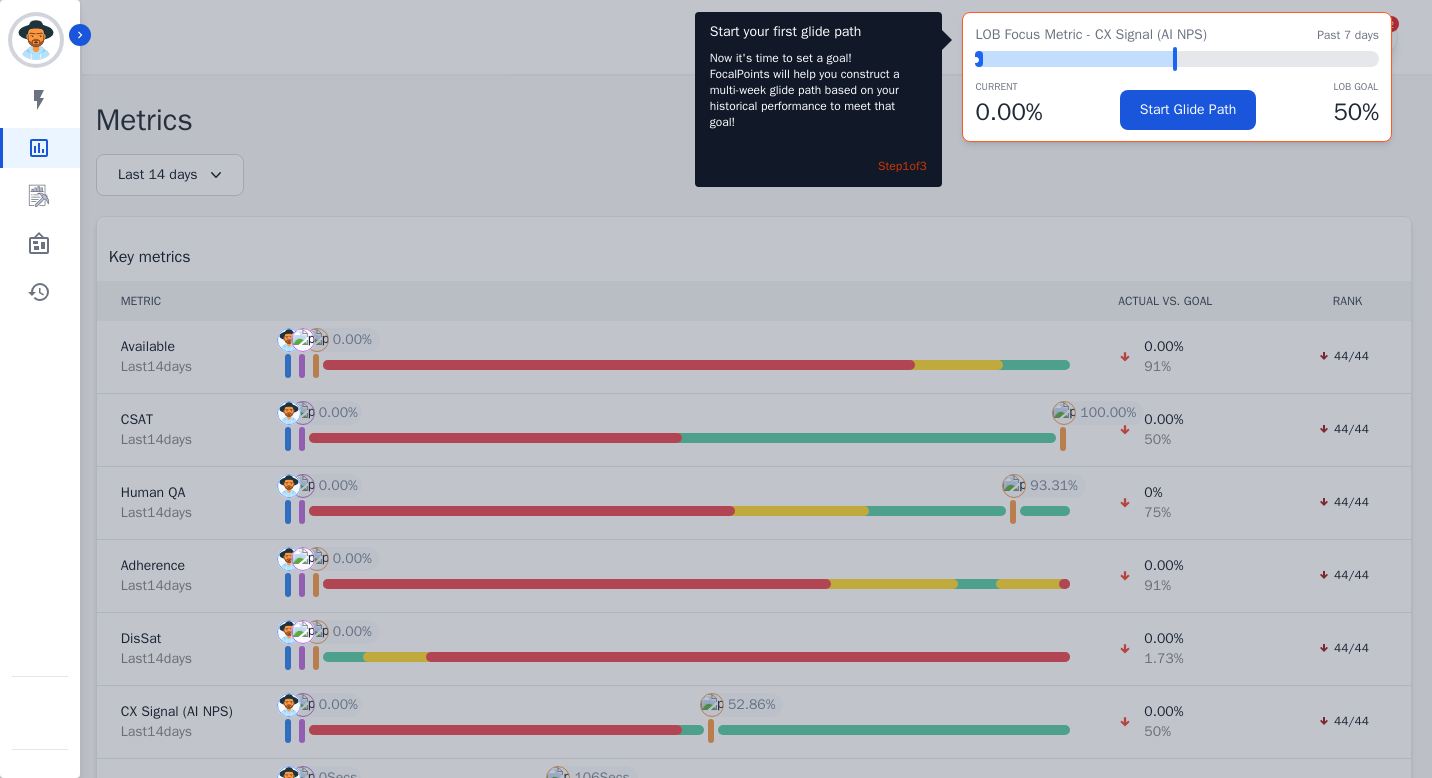 click on "Start your first glide path   Now it's time to set a goal! FocalPoints will help you construct
a multi-week glide path based on your historical performance to
meet that goal!       Step  1  of  3   LOB Focus Metric - CX Signal (AI NPS)   Past 7 days   ⬤     LOB Goal: 50.00%         CURRENT   0.00 %   Start Glide Path   LOB Goal   50 %" at bounding box center (716, 389) 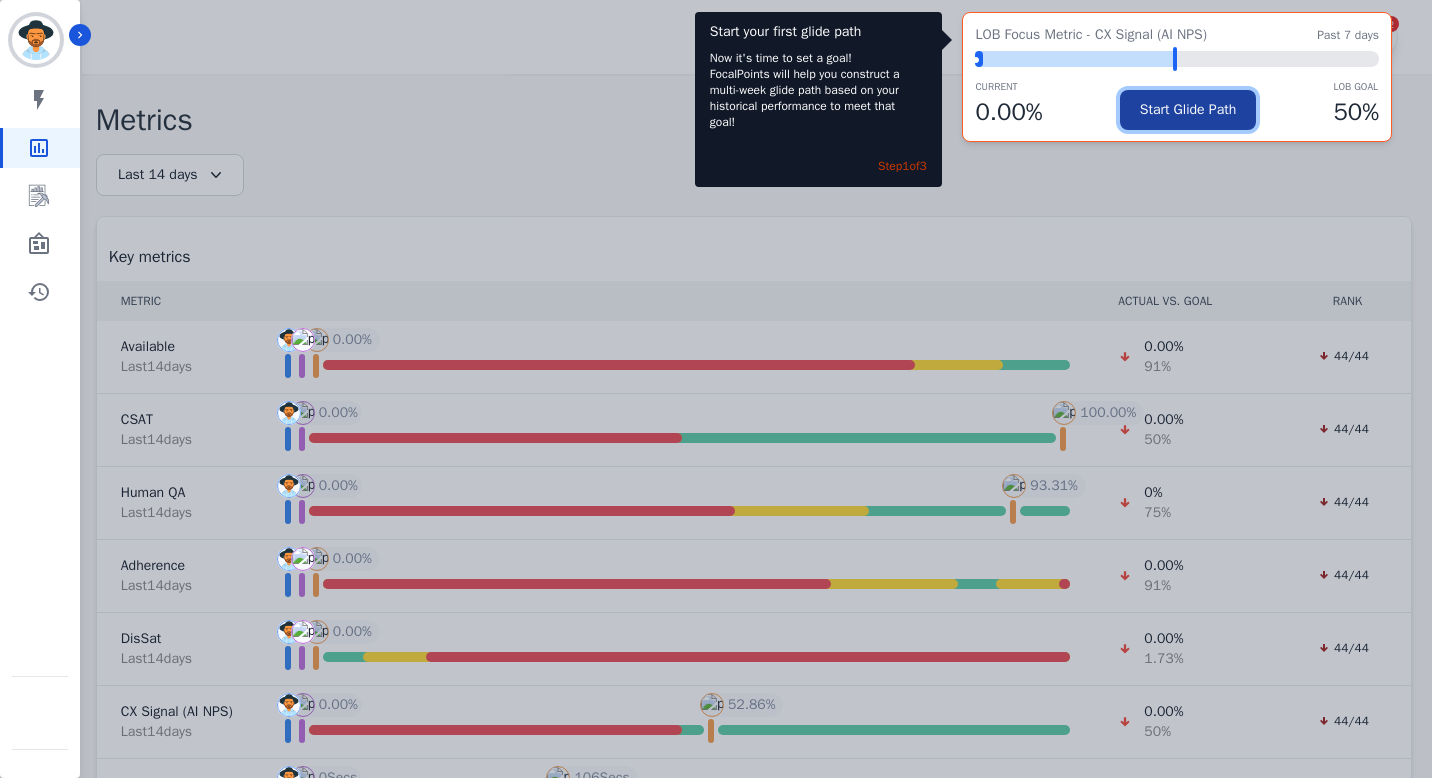 click on "Start Glide Path" at bounding box center (1188, 110) 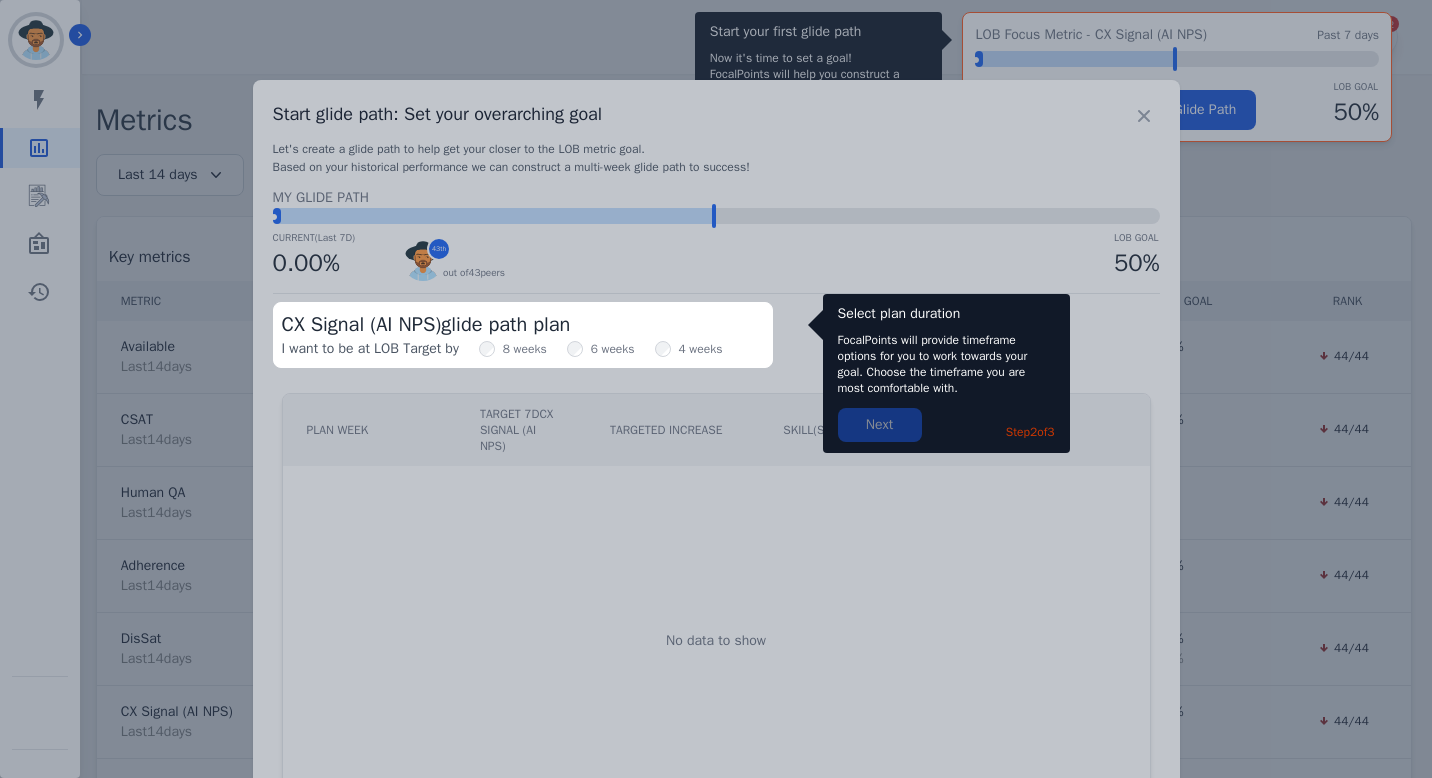 click on "CX Signal (AI NPS)  glide path plan   I want to be at LOB Target by     8 weeks     6 weeks     4 weeks" at bounding box center [523, 335] 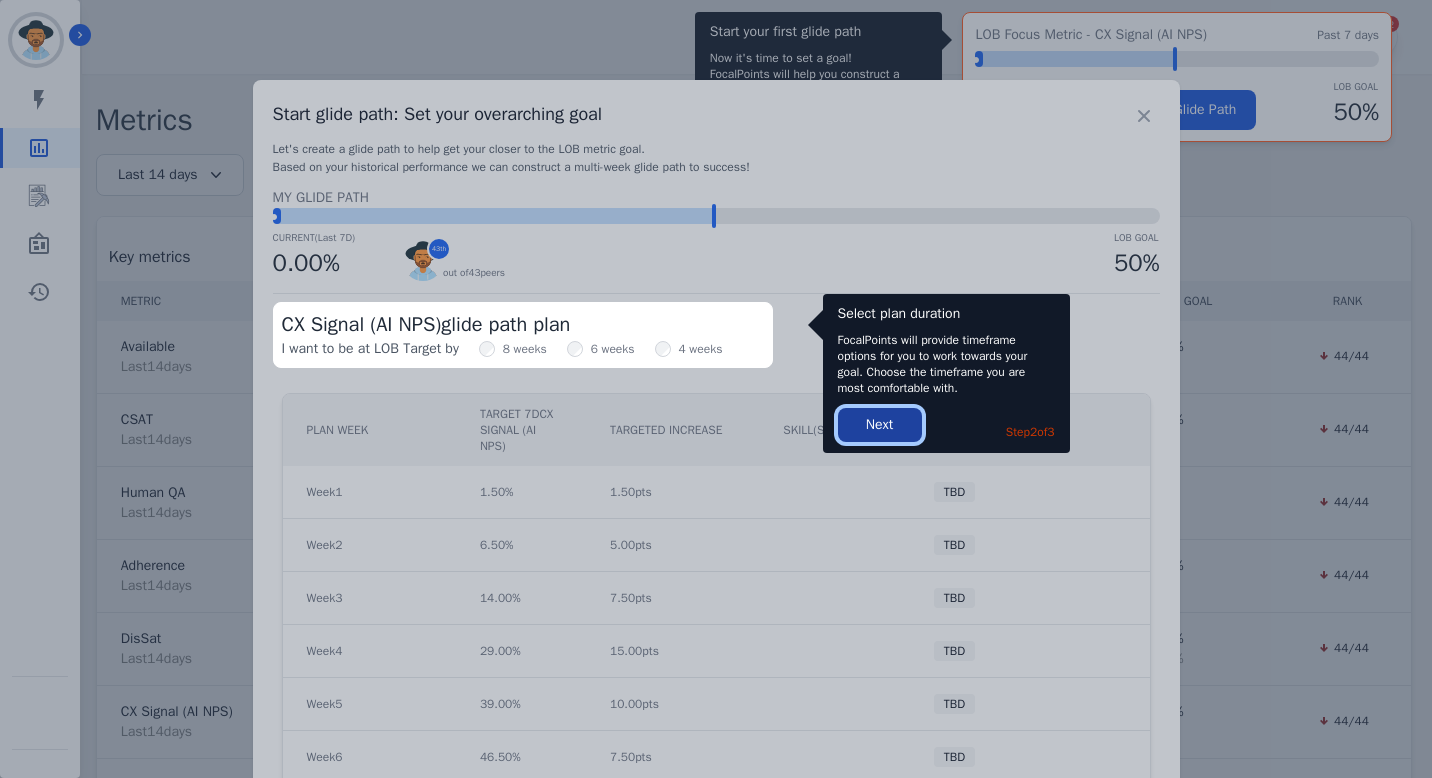 click on "Next" at bounding box center (880, 425) 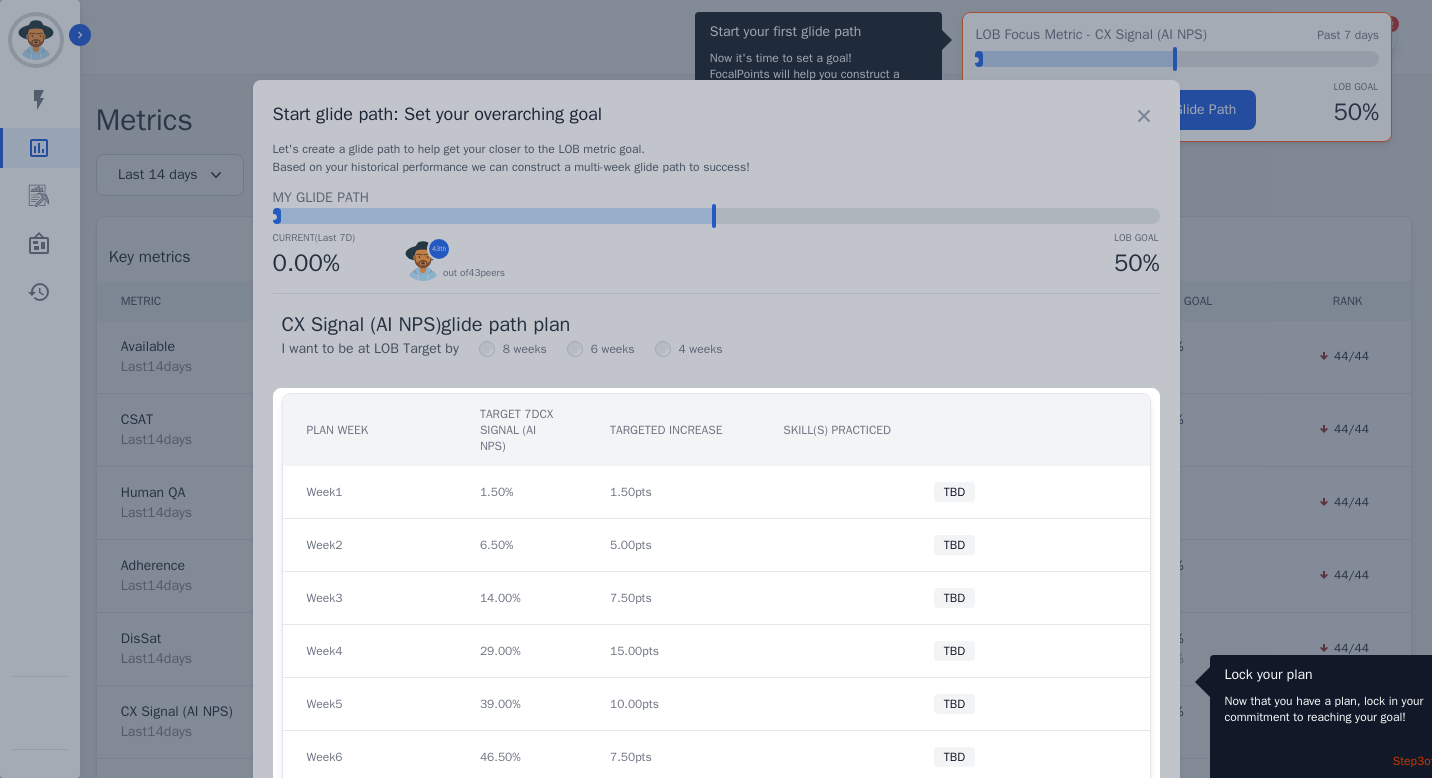 scroll, scrollTop: 272, scrollLeft: 0, axis: vertical 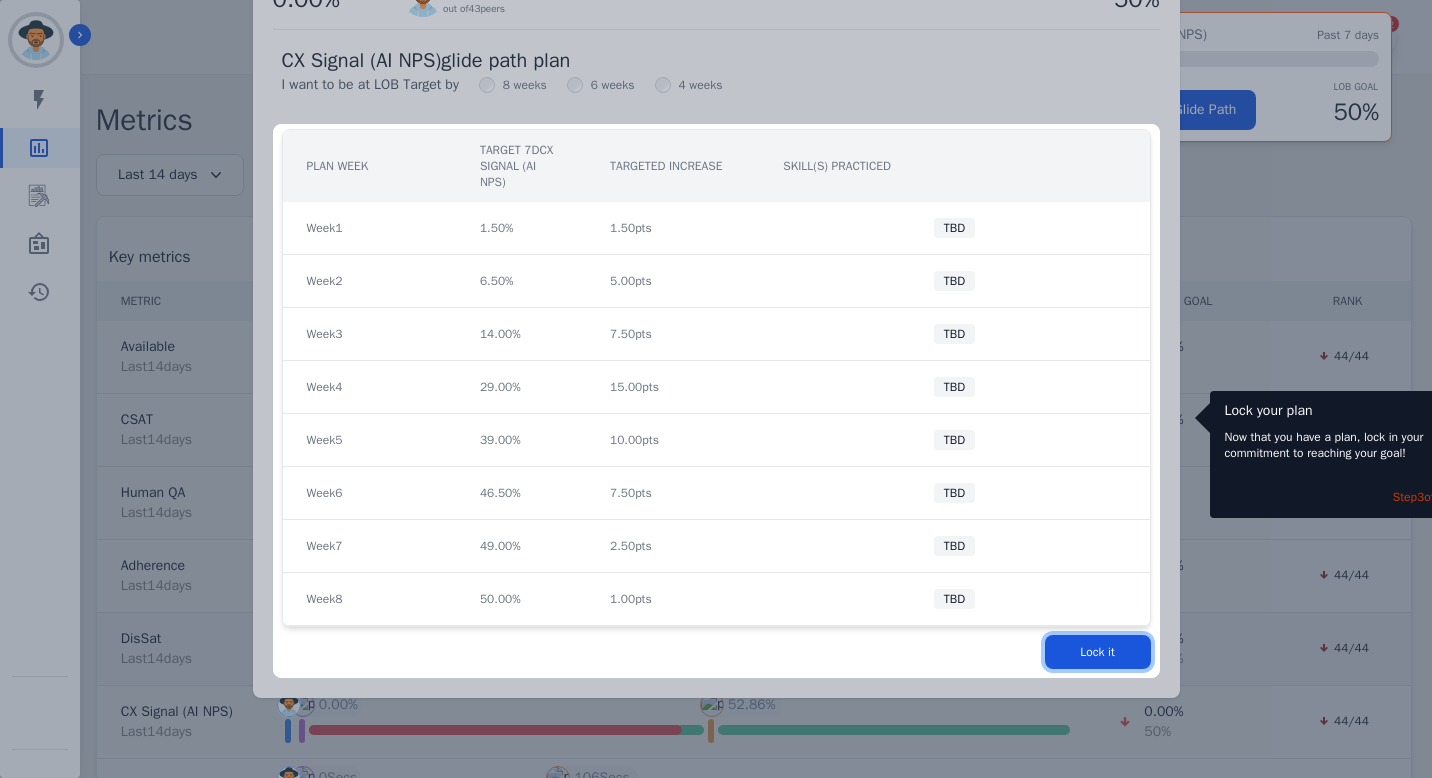 click on "Lock it" at bounding box center (1098, 652) 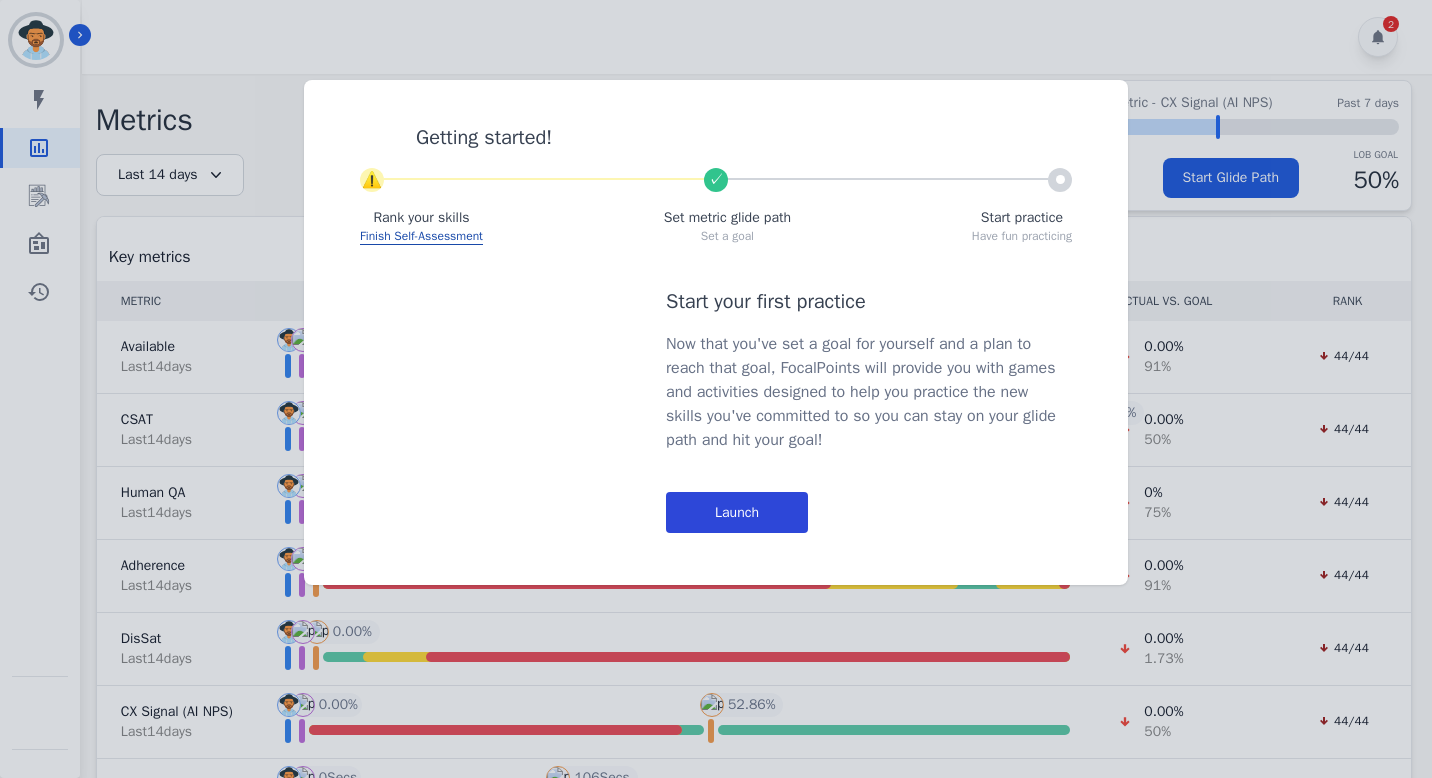 click on "Launch" at bounding box center (737, 512) 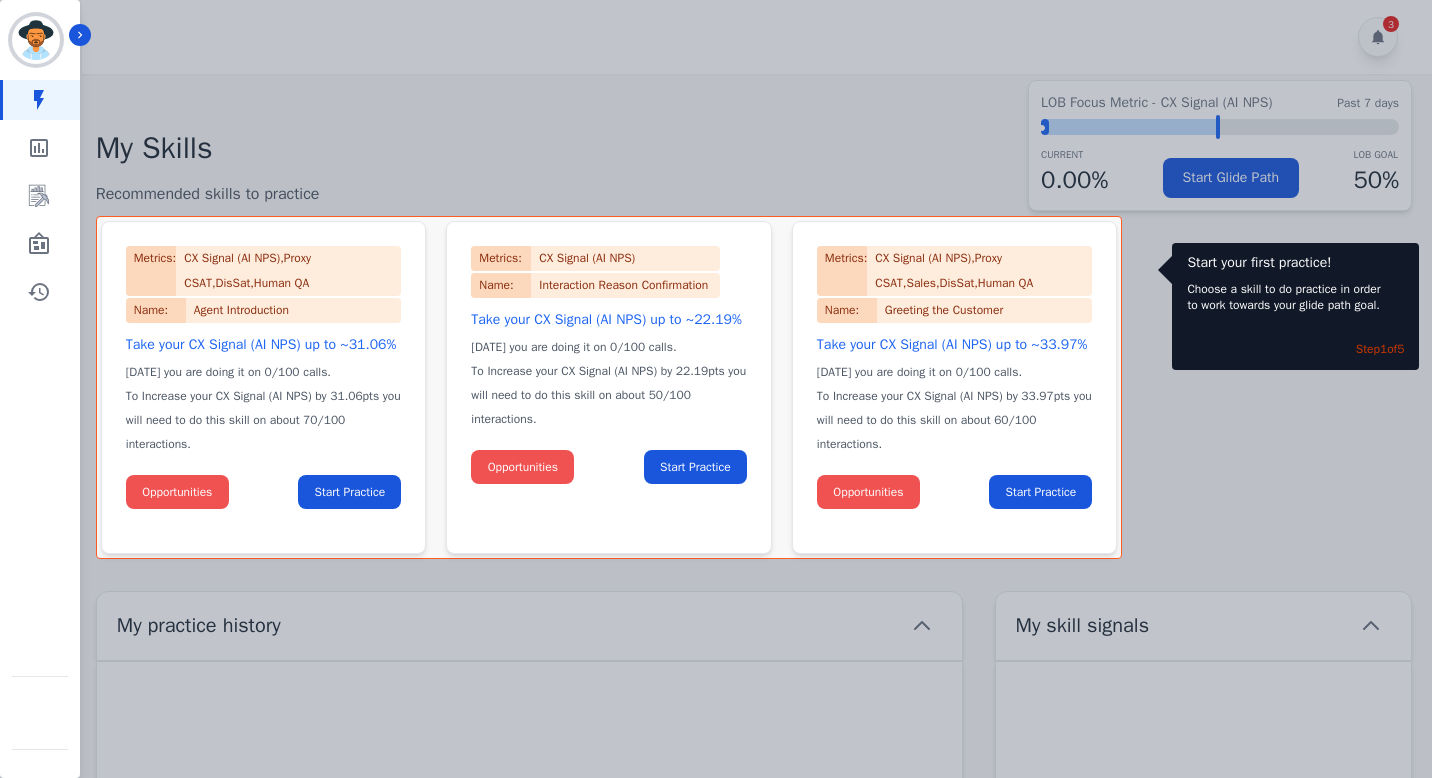click at bounding box center (716, 389) 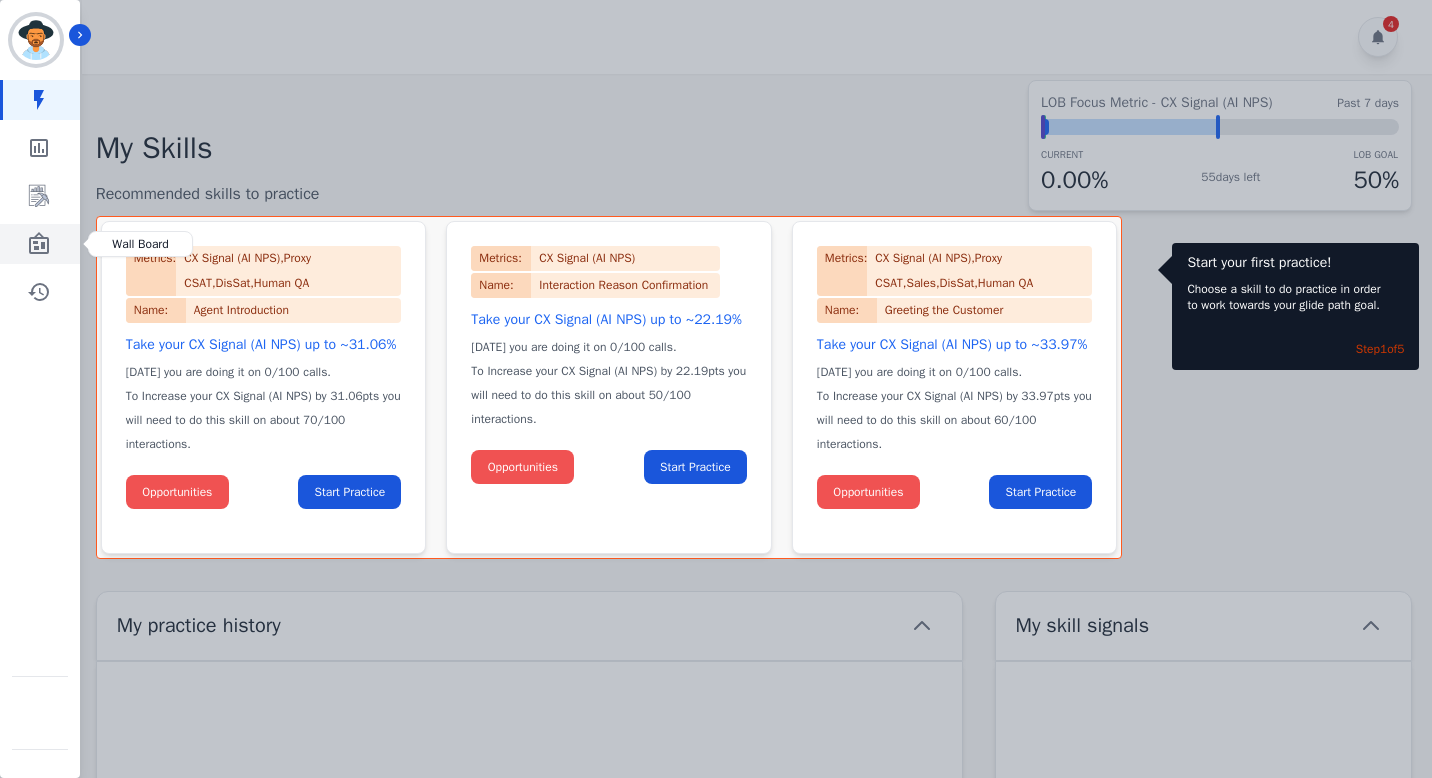 click 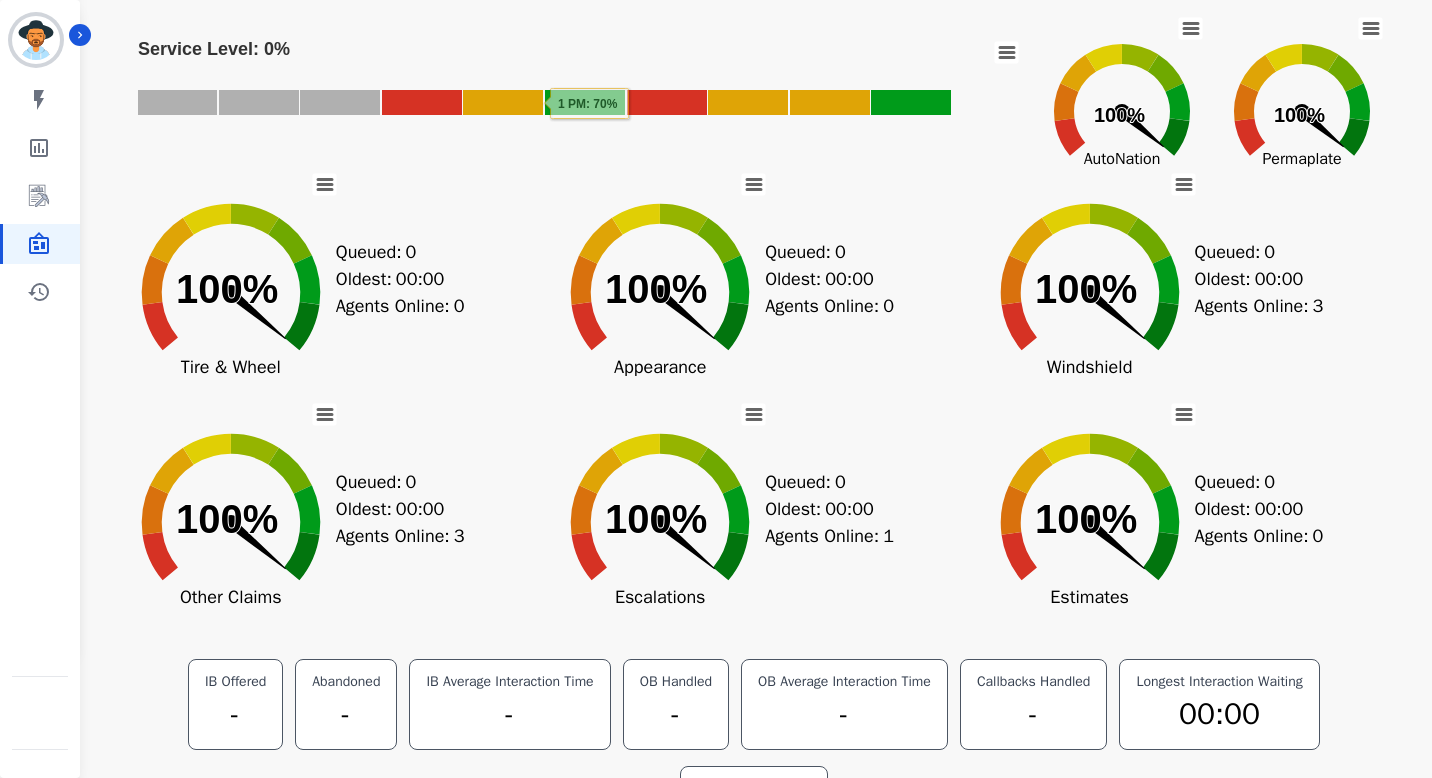 scroll, scrollTop: 97, scrollLeft: 0, axis: vertical 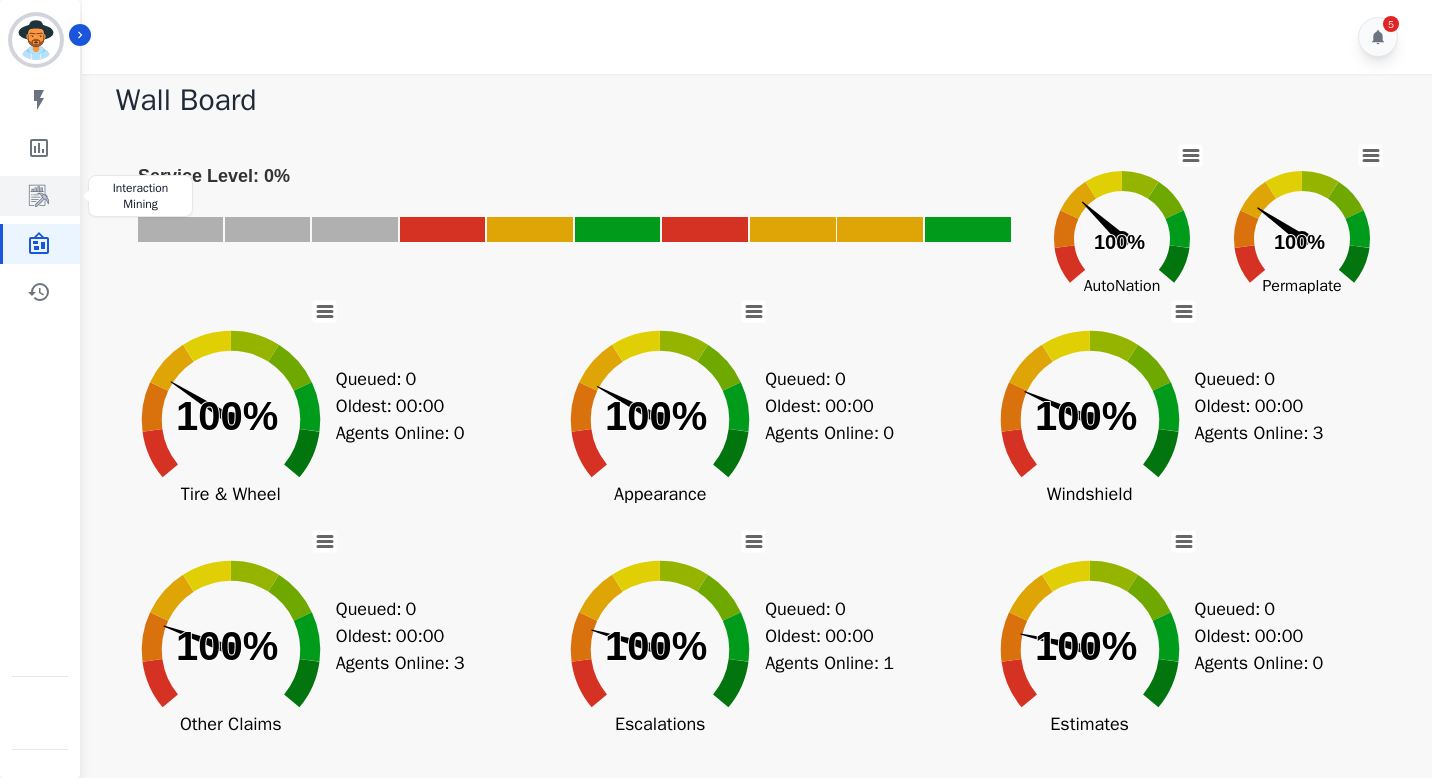 click 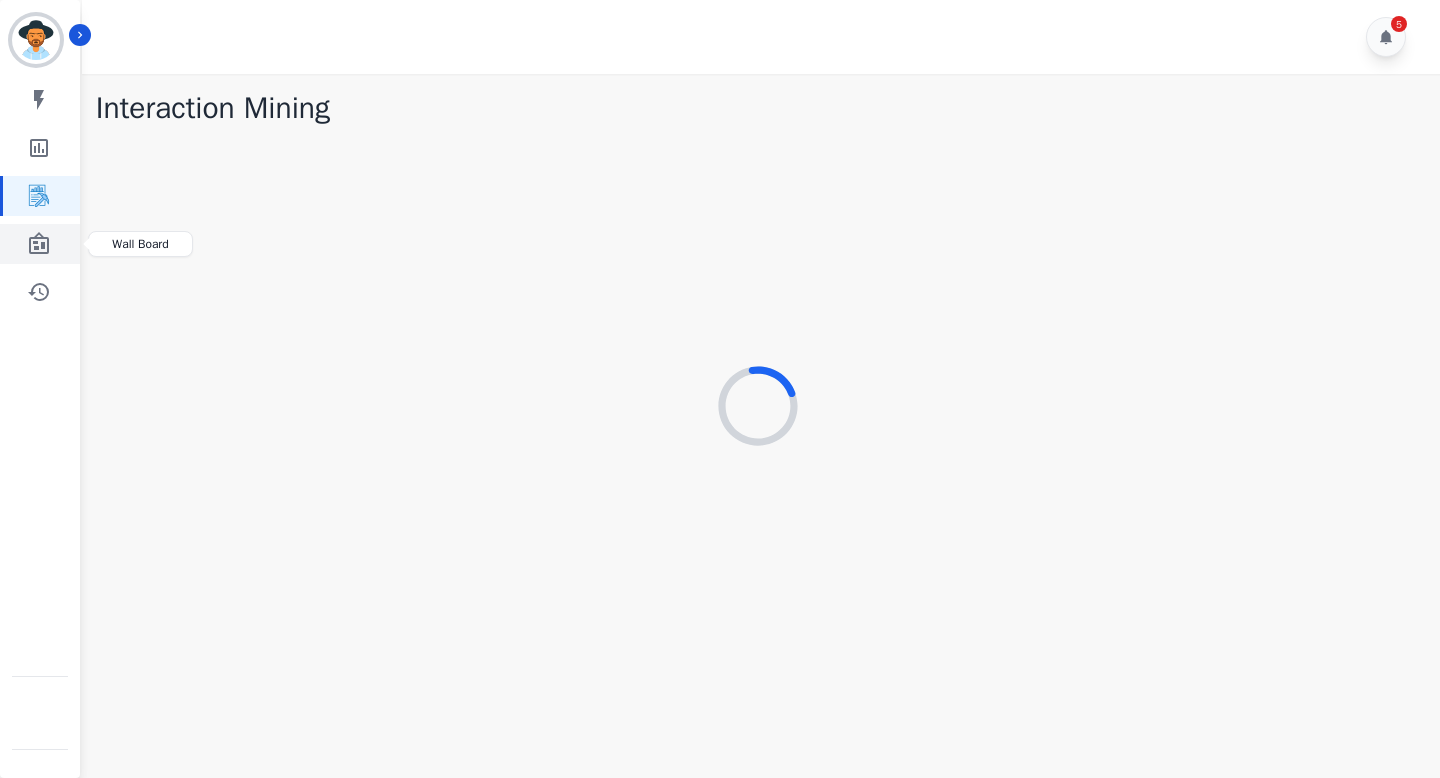 click 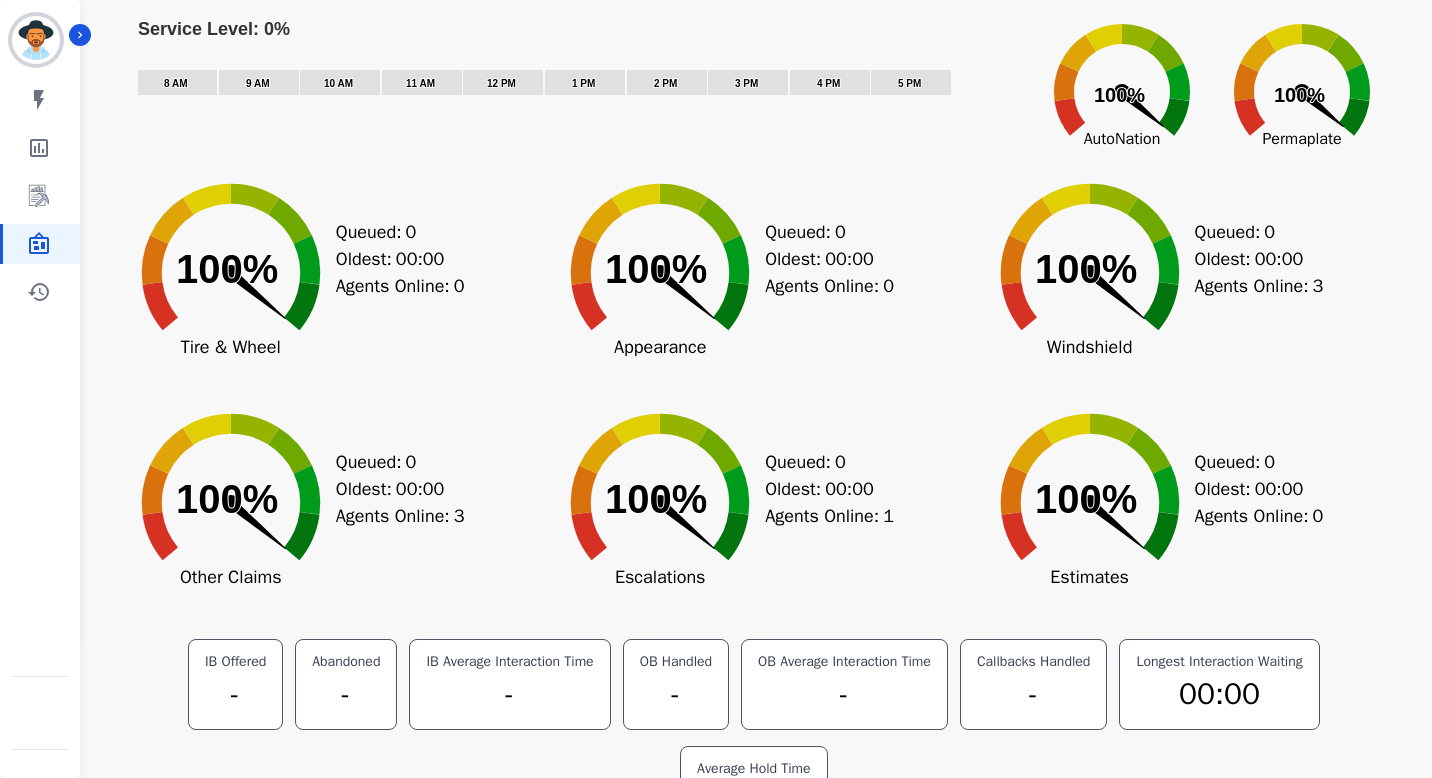 scroll, scrollTop: 0, scrollLeft: 0, axis: both 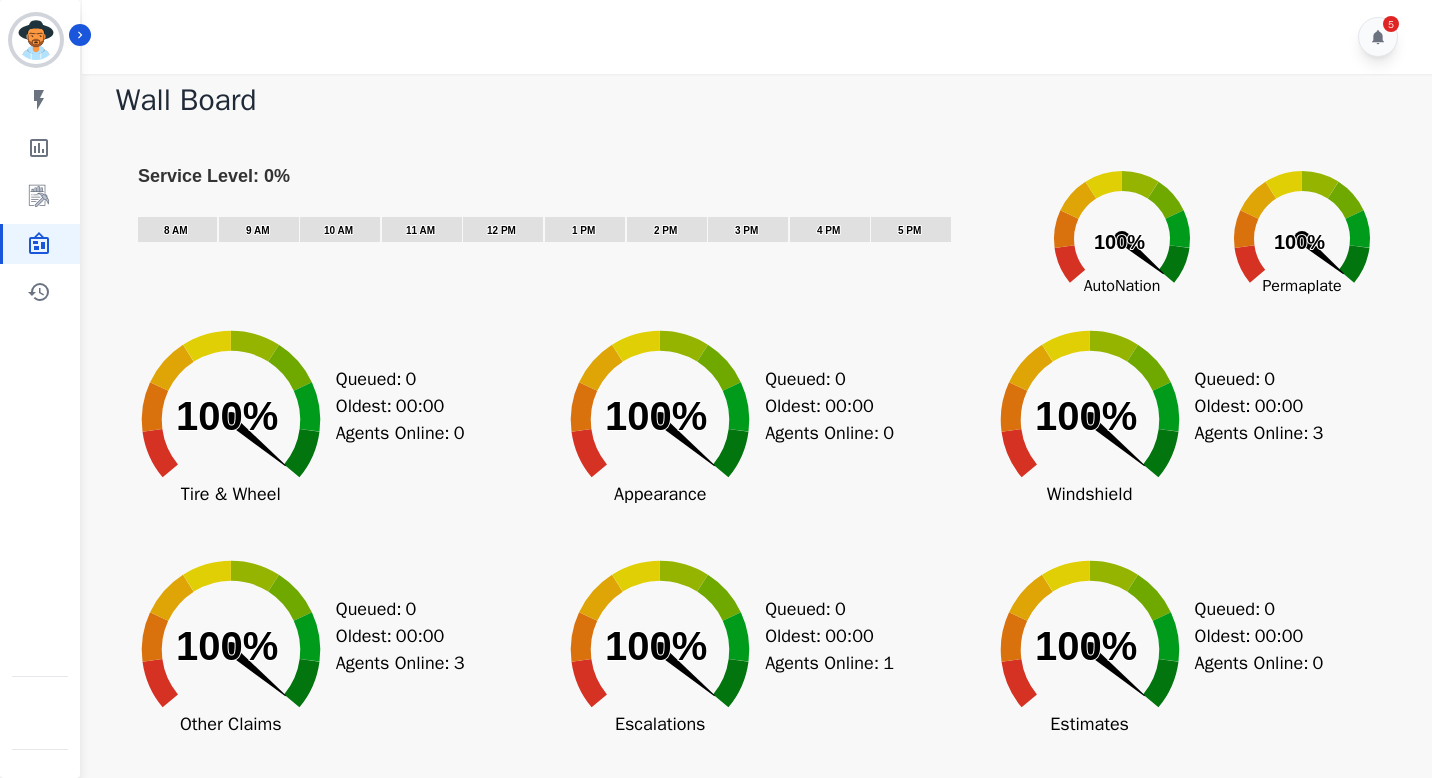 click on "Created with Highcharts 10.3.3 Service Level: 0% 5 PM ​ 5 PM ​ 4 PM ​ 4 PM ​ 3 PM ​ 3 PM ​ 2 PM ​ 2 PM ​ 1 PM ​ 1 PM ​ 12 PM ​ 12 PM ​ 11 AM ​ 11 AM ​ 10 AM ​ 10 AM ​ 9 AM ​ 9 AM ​ 8 AM ​ 8 AM 9 AM: No data   Created with Highcharts 10.3.3 100% ​ 100%   AutoNation   Created with Highcharts 10.3.3 100% ​ 100%   Permaplate     Created with Highcharts 10.3.3 100% ​ 100%   Tire & Wheel   Queued:  0   Oldest:  00:00   Agents Online:  0   Created with Highcharts 10.3.3 100% ​ 100%   Appearance   Queued:  0   Oldest:  00:00   Agents Online:  0   Created with Highcharts 10.3.3 100% ​ 100%   Windshield   Queued:  0   Oldest:  00:00   Agents Online:  3   Created with Highcharts 10.3.3 100% ​ 100%   Other Claims   Queued:  0   Oldest:  00:00   Agents Online:  3   Created with Highcharts 10.3.3 100% ​ 100%   Escalations   Queued:  0   Oldest:  00:00   Agents Online:  1   Created with Highcharts 10.3.3 100% ​ 100%   Estimates   Queued:  0   Oldest:  00:00   0       -" at bounding box center [754, 559] 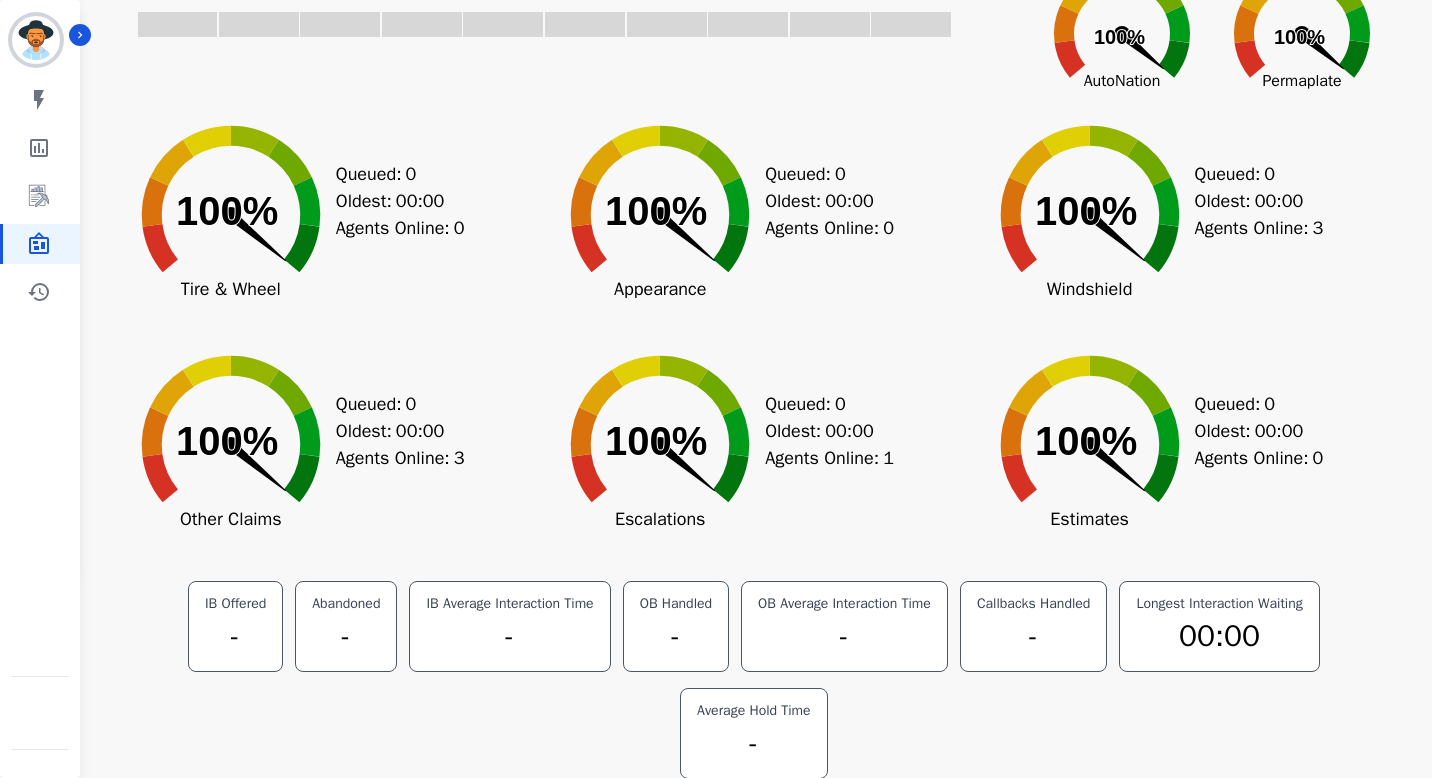 scroll, scrollTop: 246, scrollLeft: 0, axis: vertical 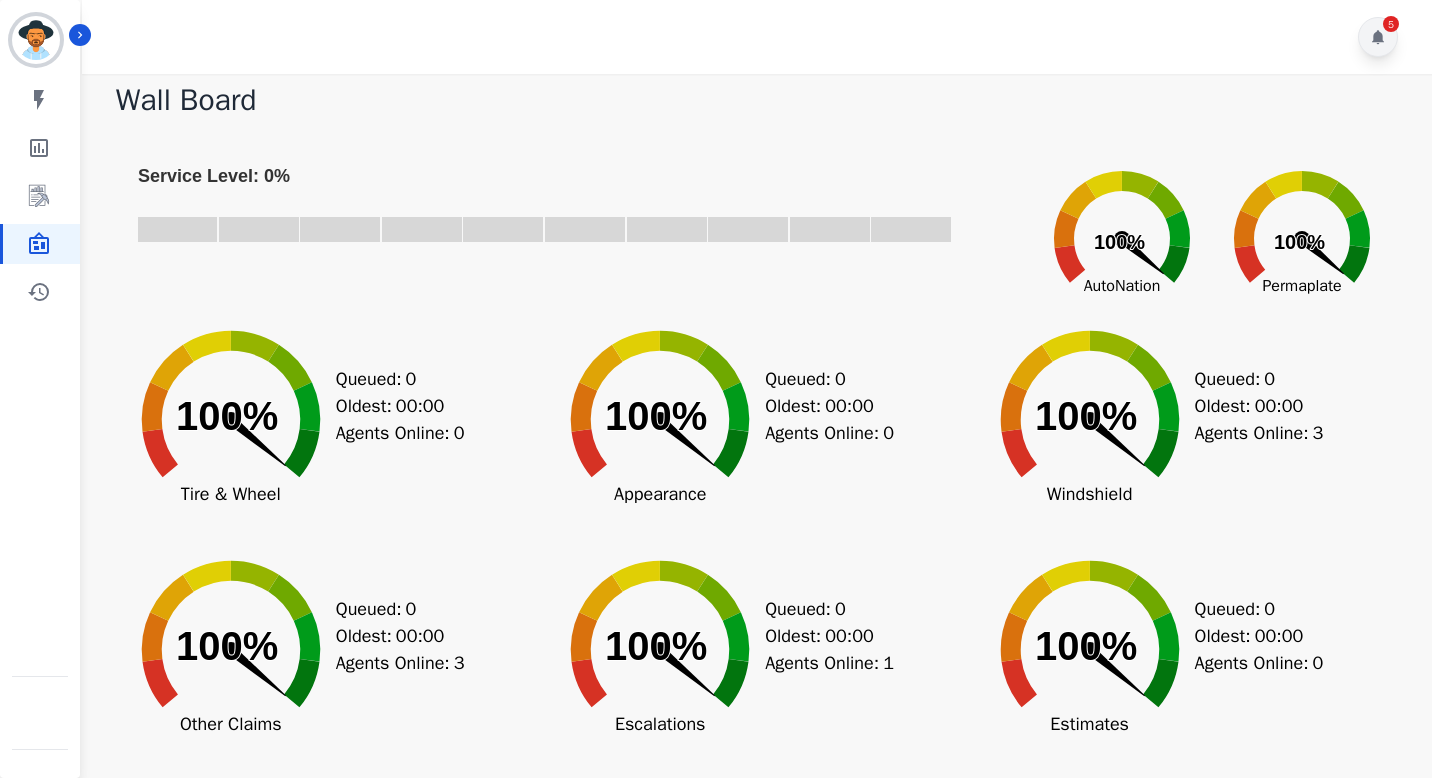 click 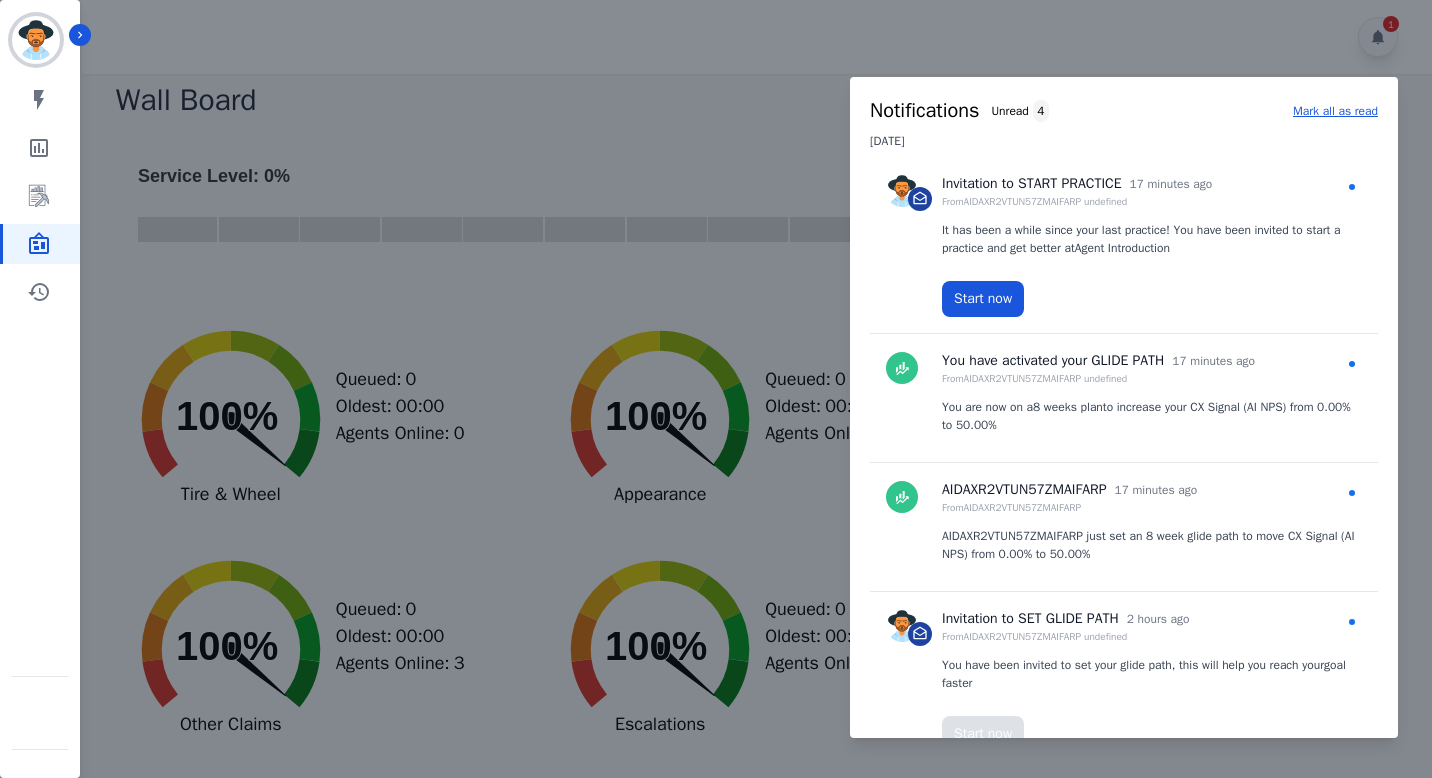 click at bounding box center (716, 389) 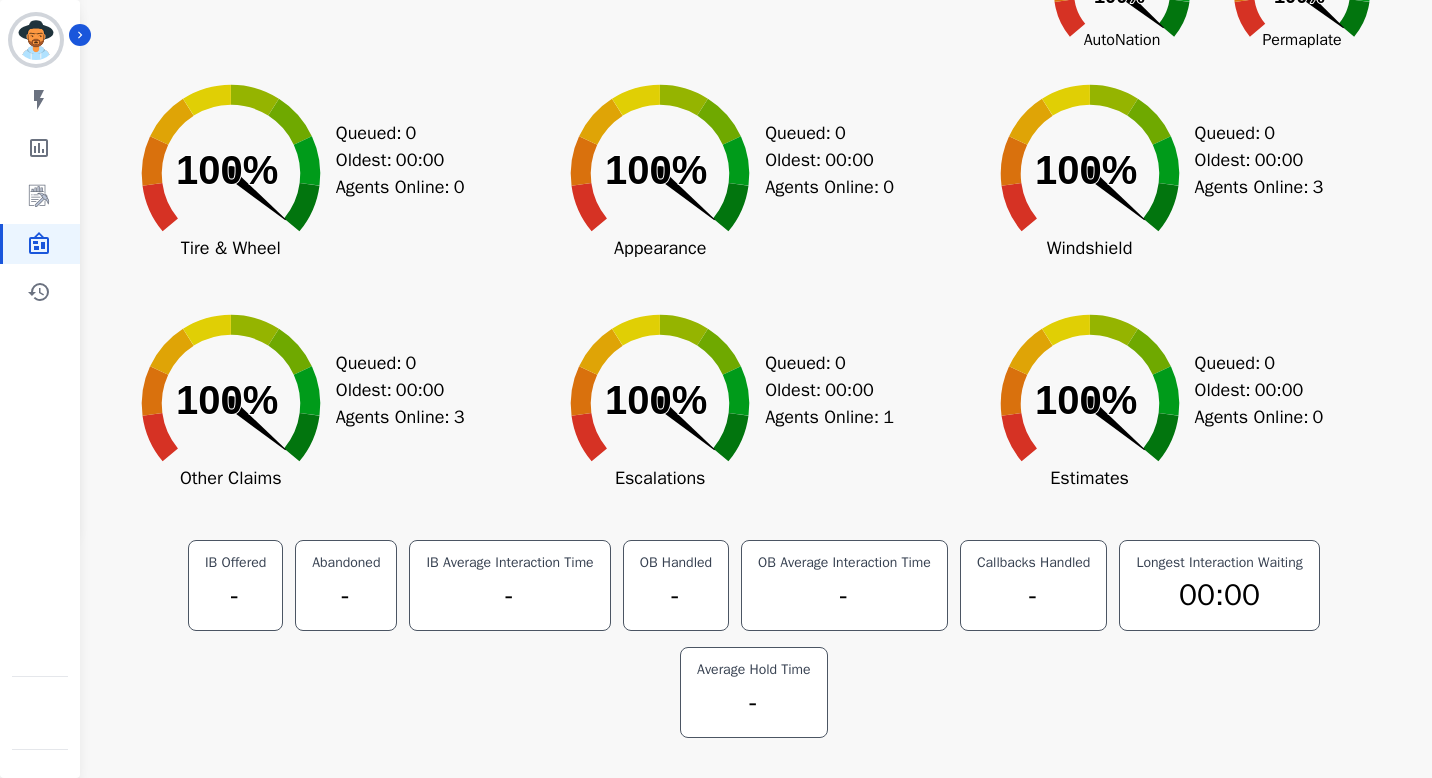 scroll, scrollTop: 0, scrollLeft: 0, axis: both 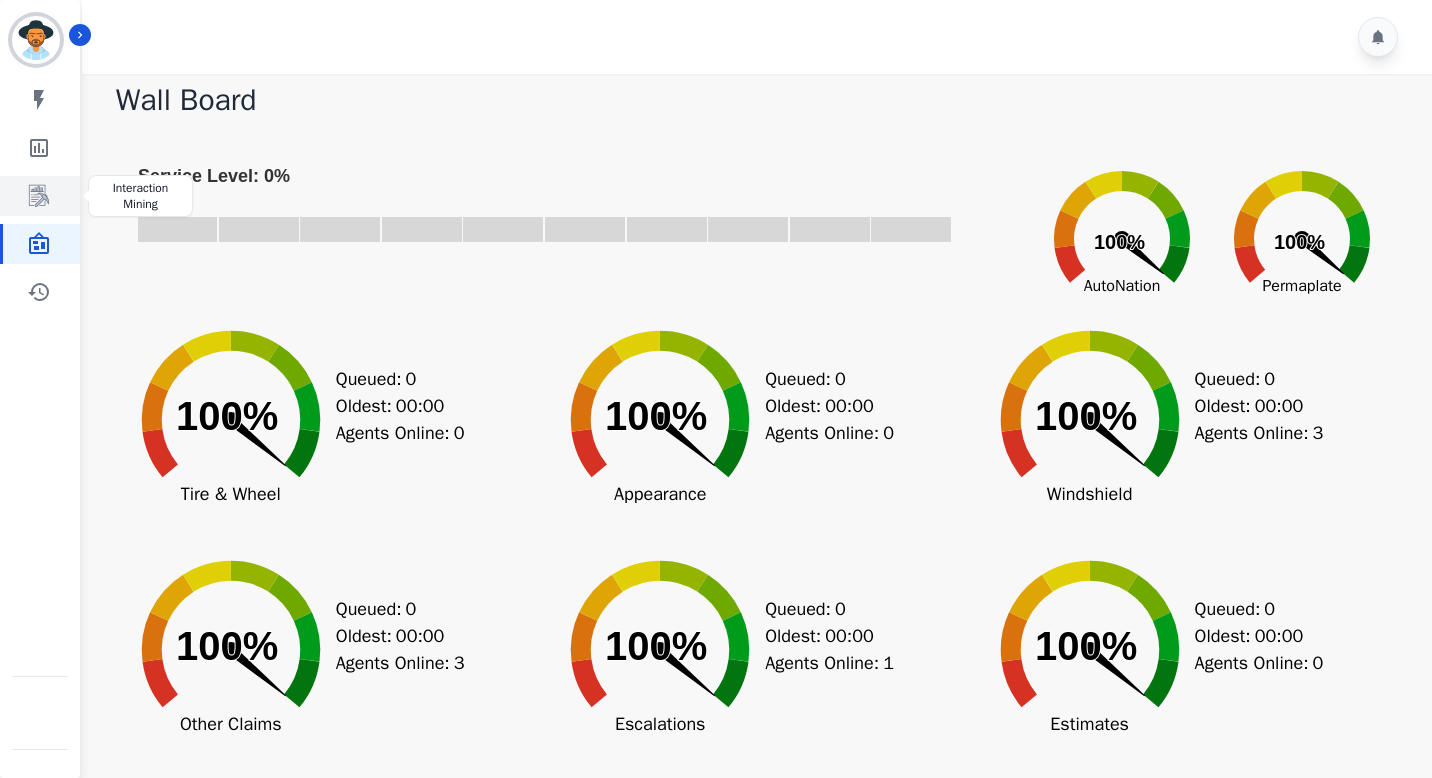 click at bounding box center [41, 196] 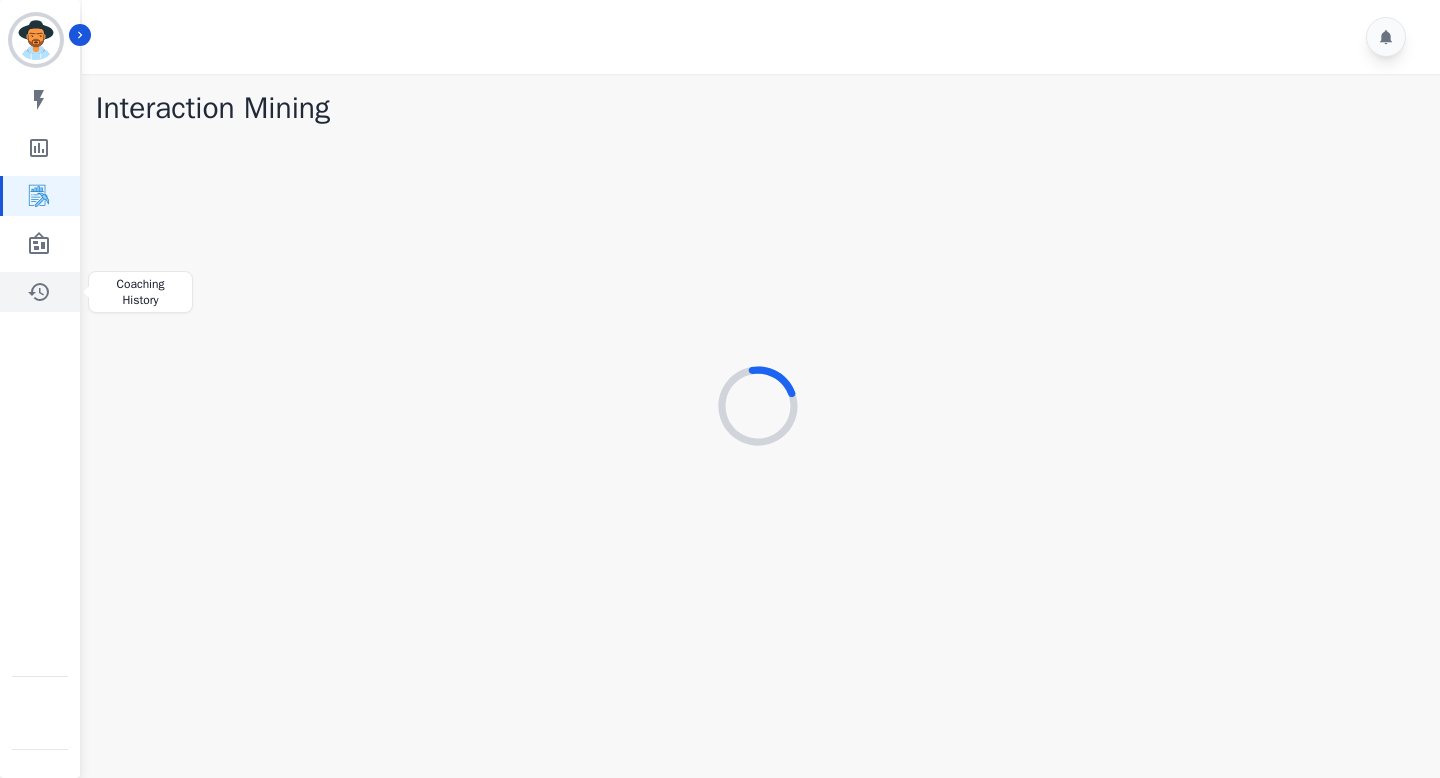 click 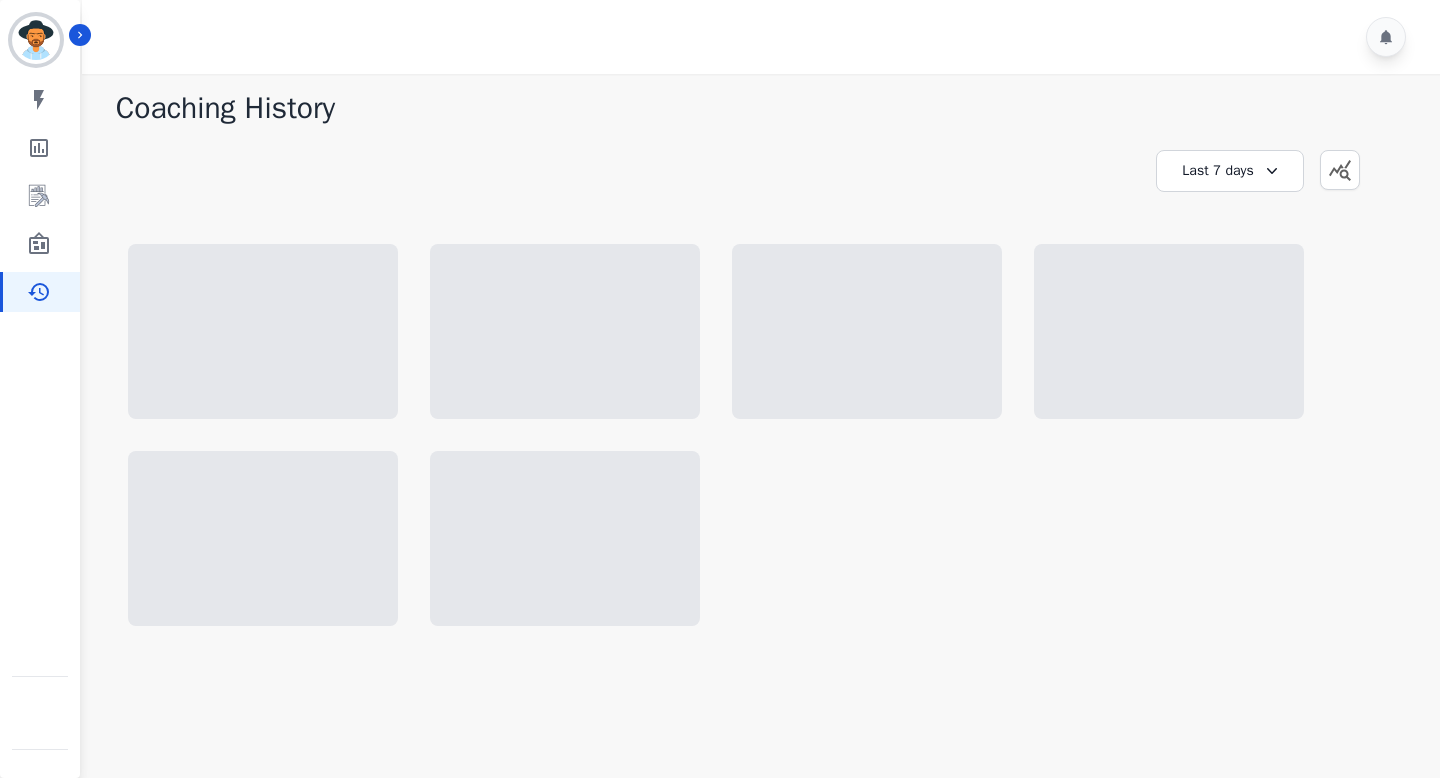click on "My skills             My Metrics             Interaction Mining             Wall Board             Coaching History" at bounding box center [40, 196] 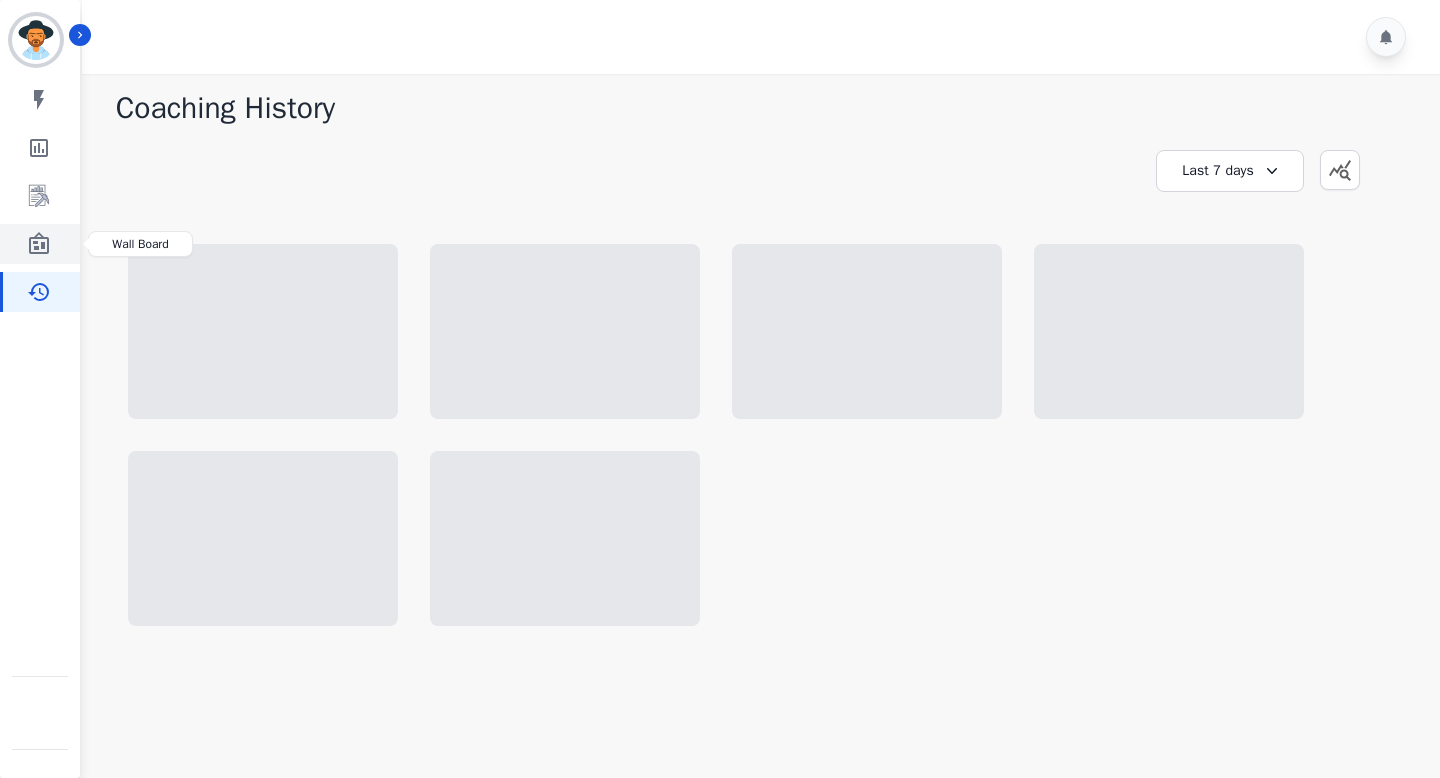 click 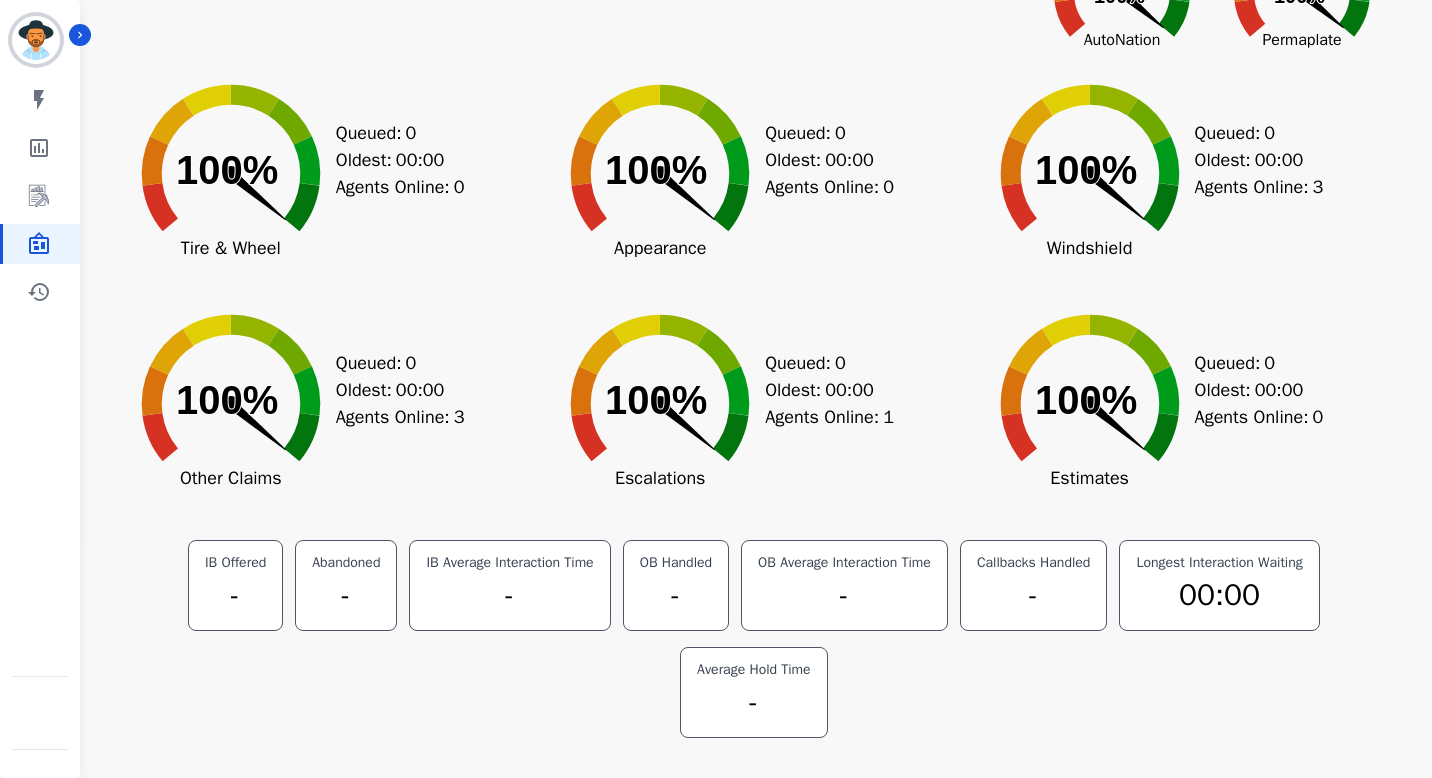 scroll, scrollTop: 0, scrollLeft: 0, axis: both 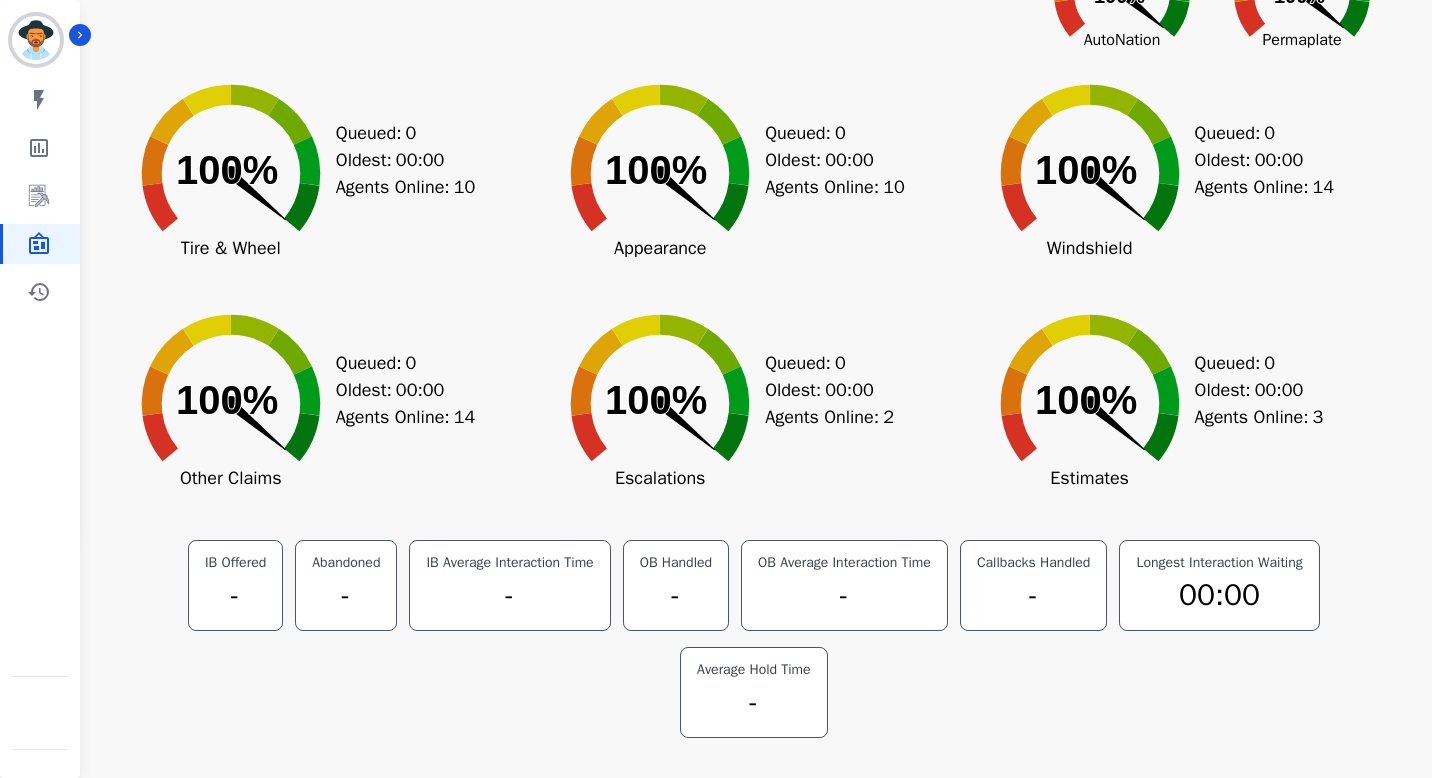 click 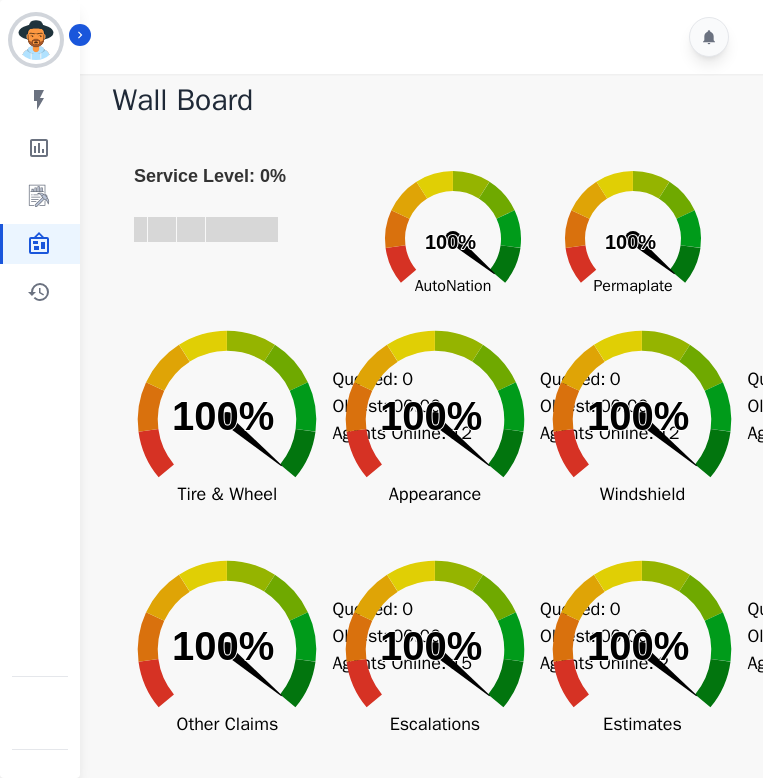 scroll, scrollTop: 341, scrollLeft: 0, axis: vertical 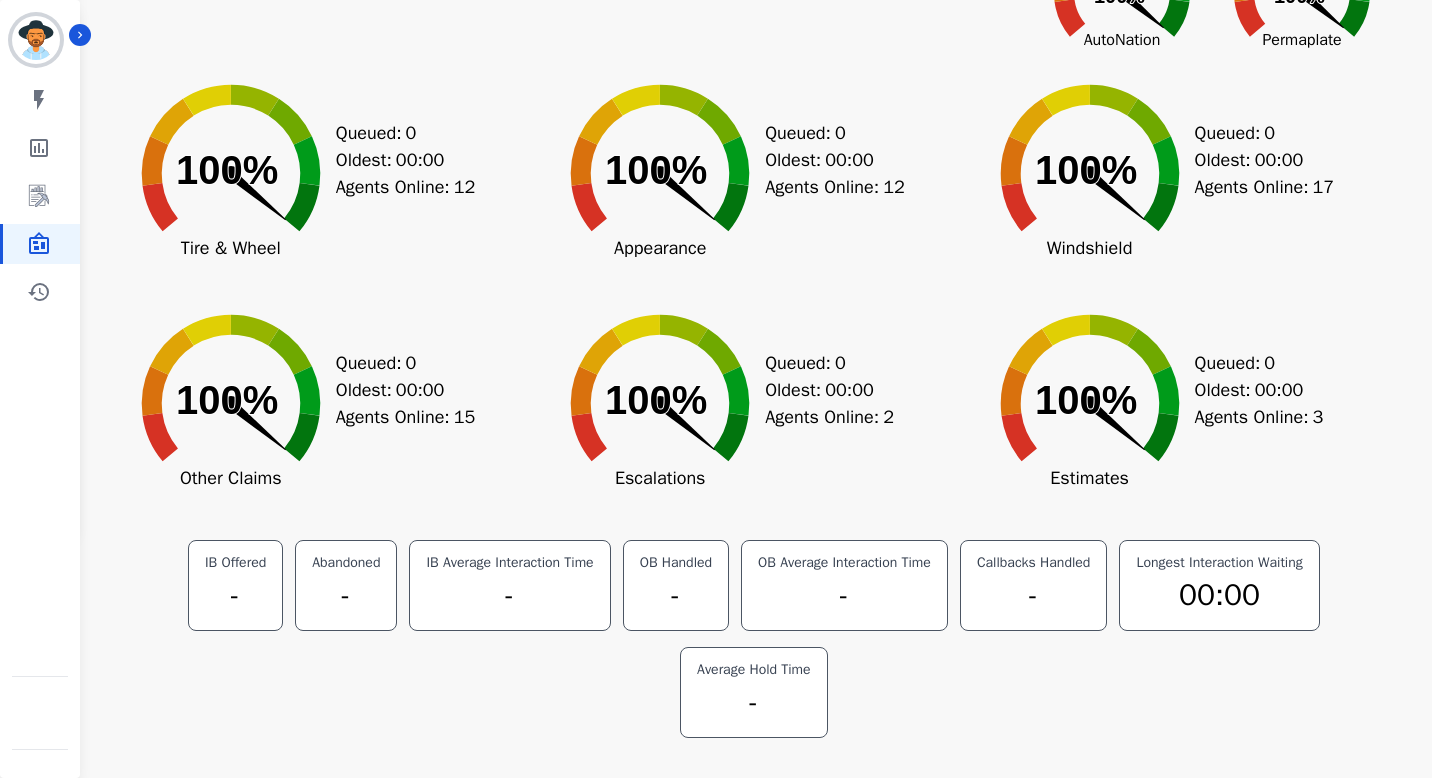 click on "-" at bounding box center (844, 595) 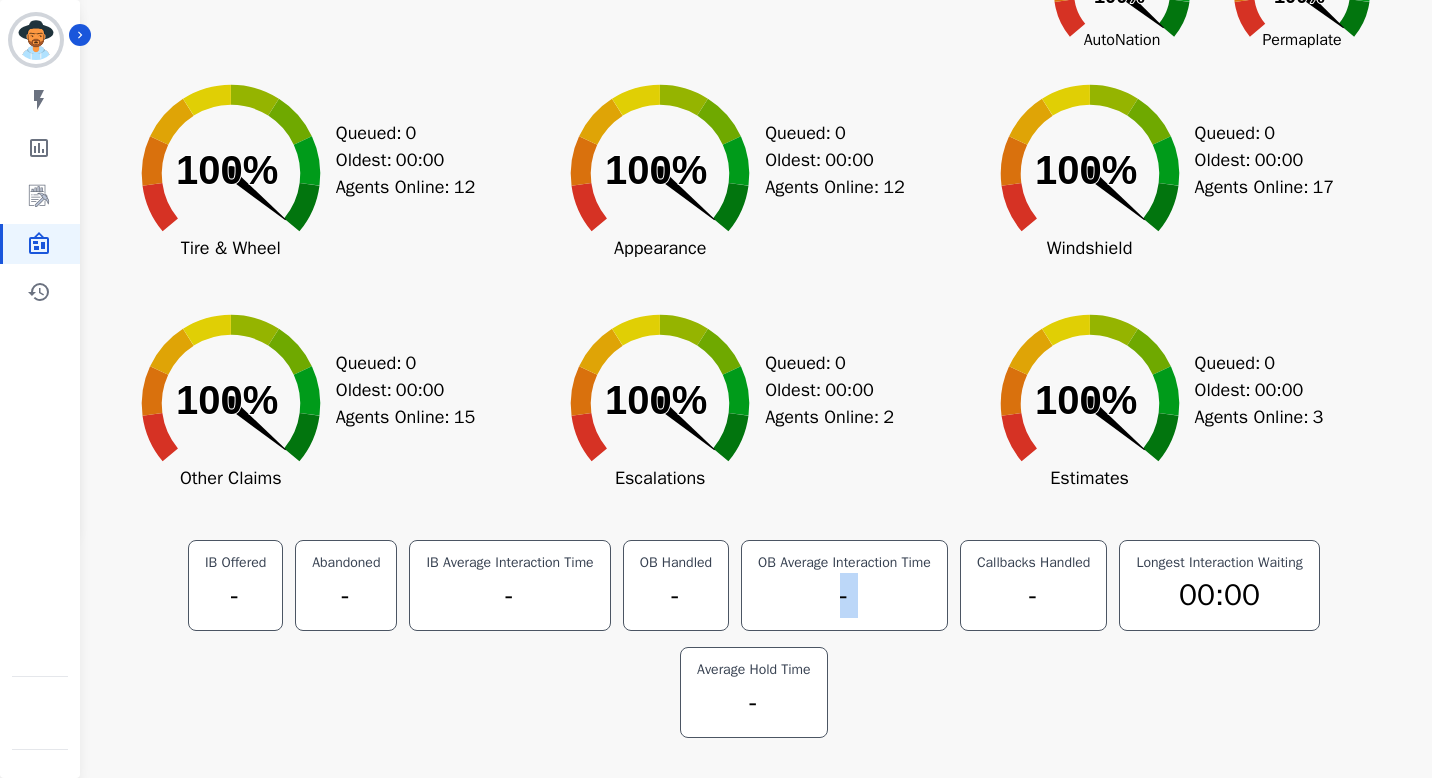 click on "-" at bounding box center [844, 595] 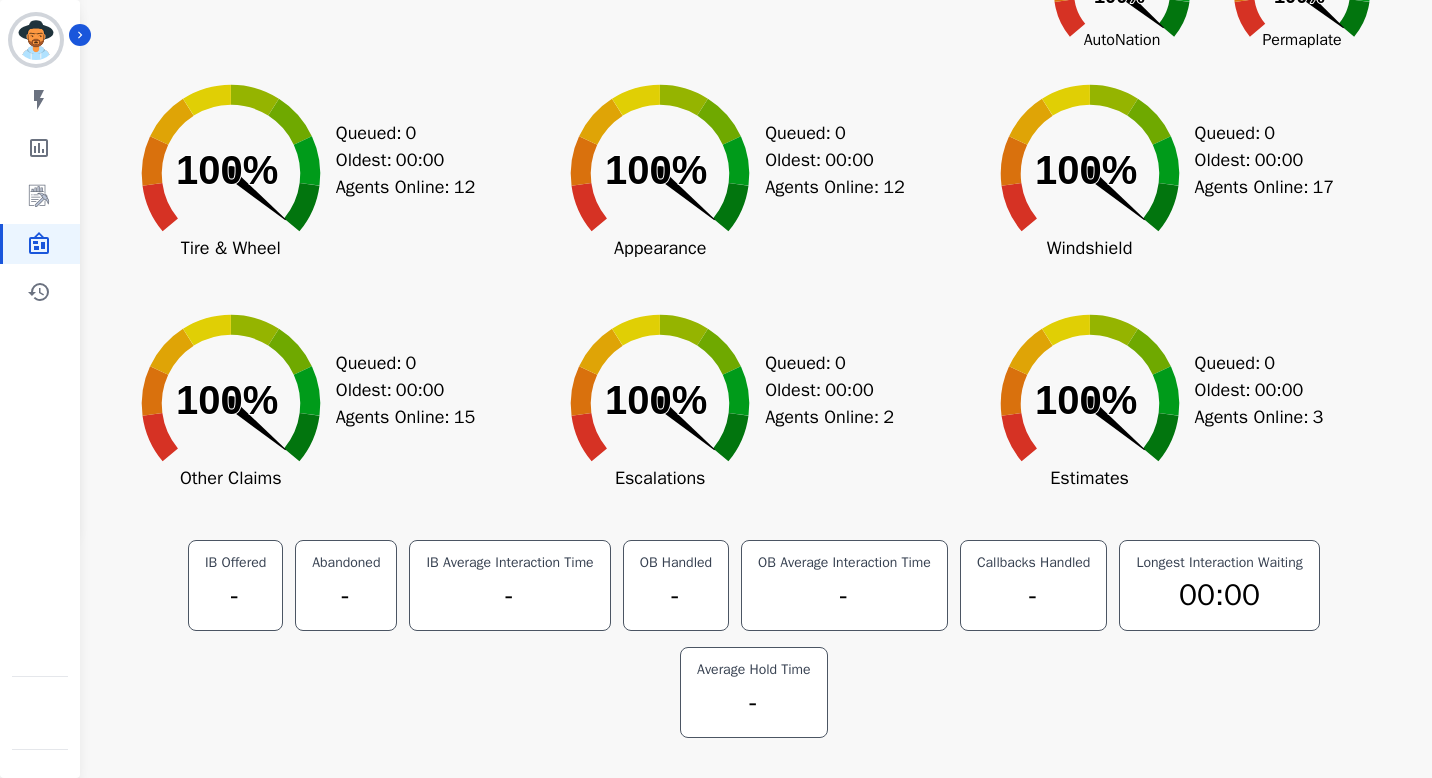 click on "OB Average Interaction Time" at bounding box center [844, 563] 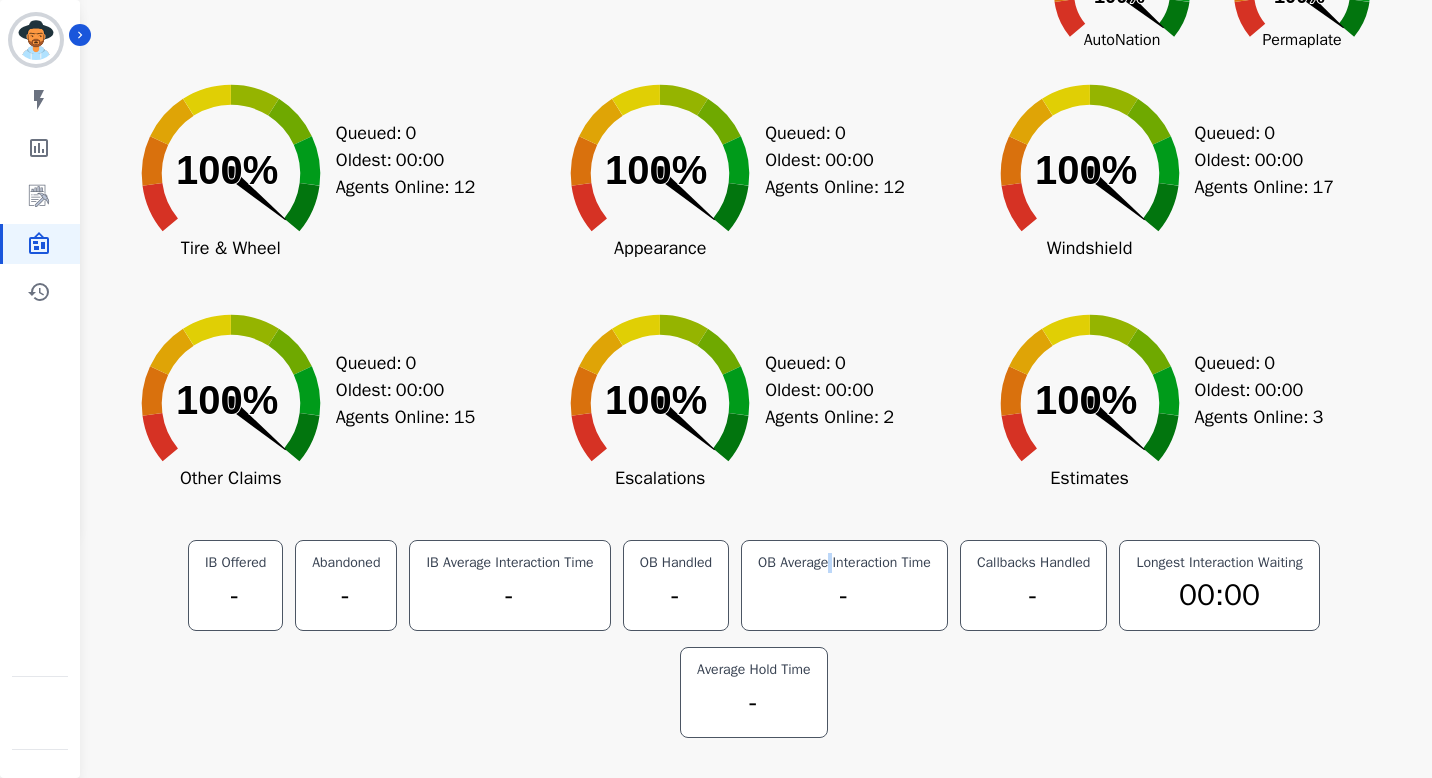 click on "OB Average Interaction Time" at bounding box center [844, 563] 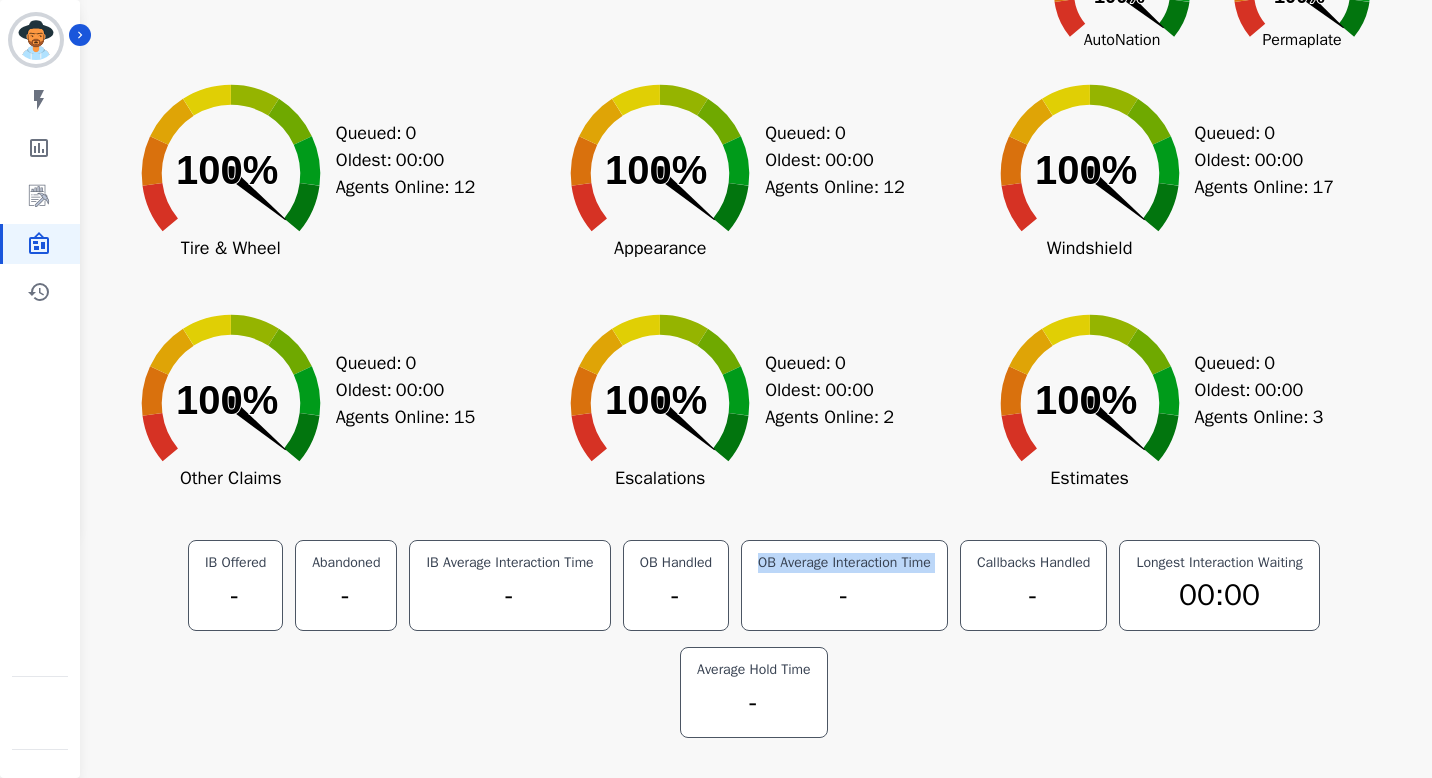 click on "OB Average Interaction Time" at bounding box center (844, 563) 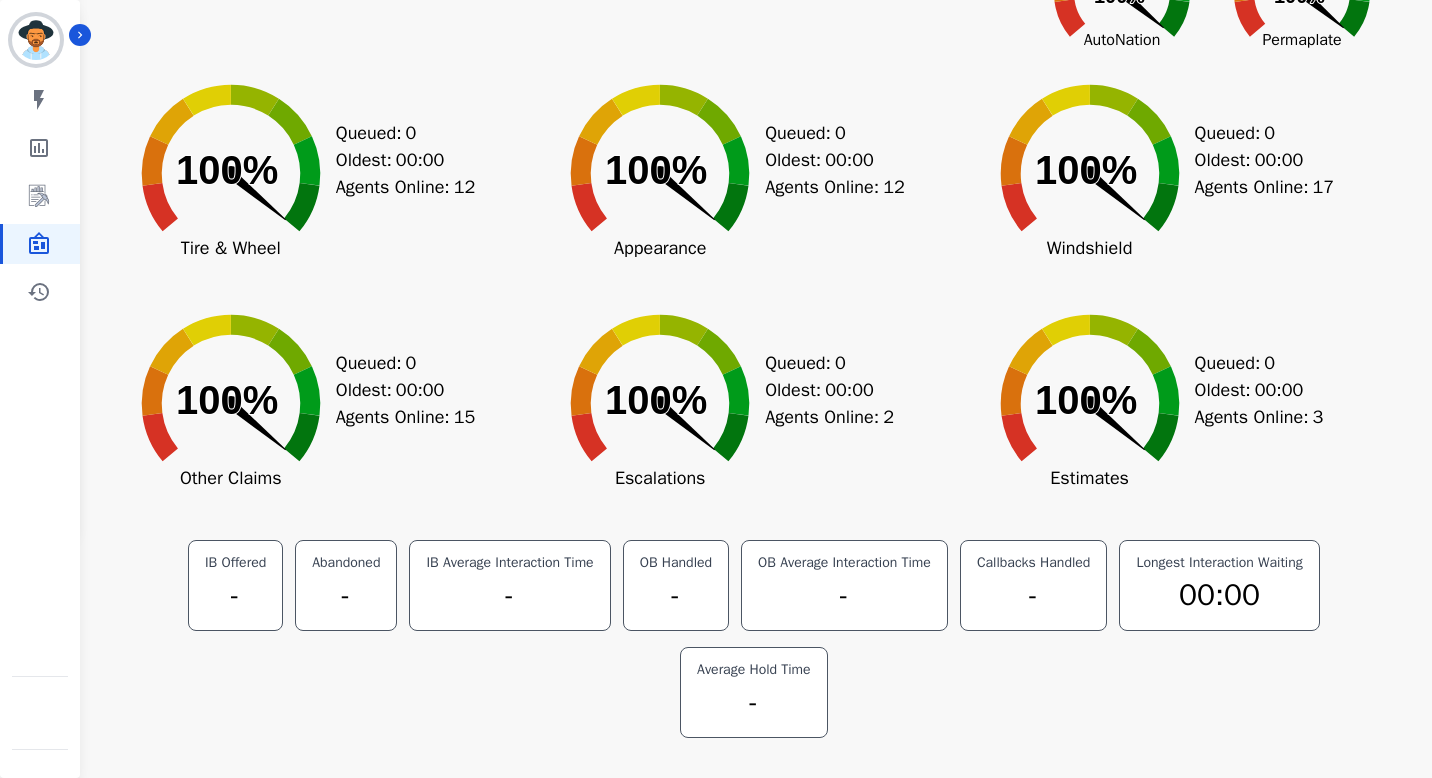 click on "OB Handled" at bounding box center (676, 563) 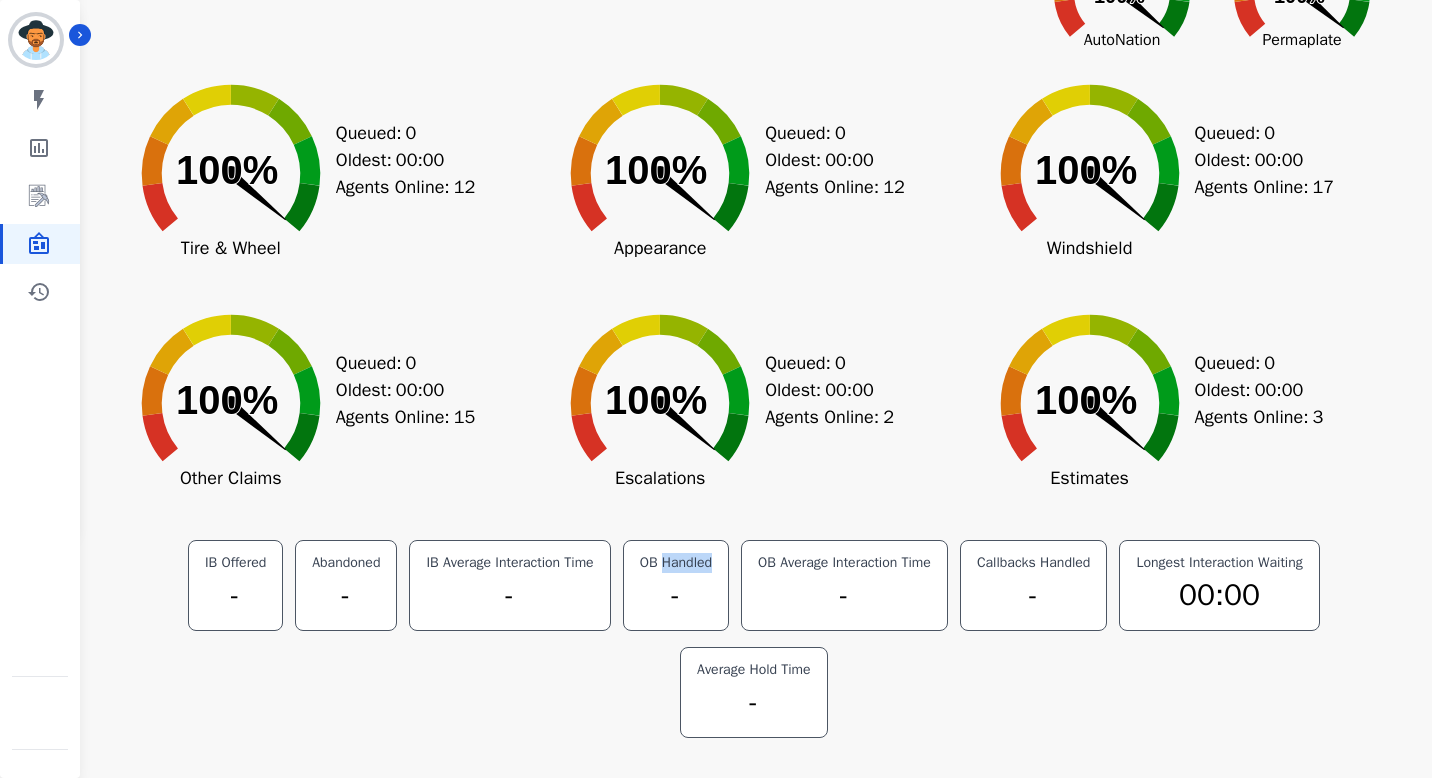 click on "OB Handled" at bounding box center [676, 563] 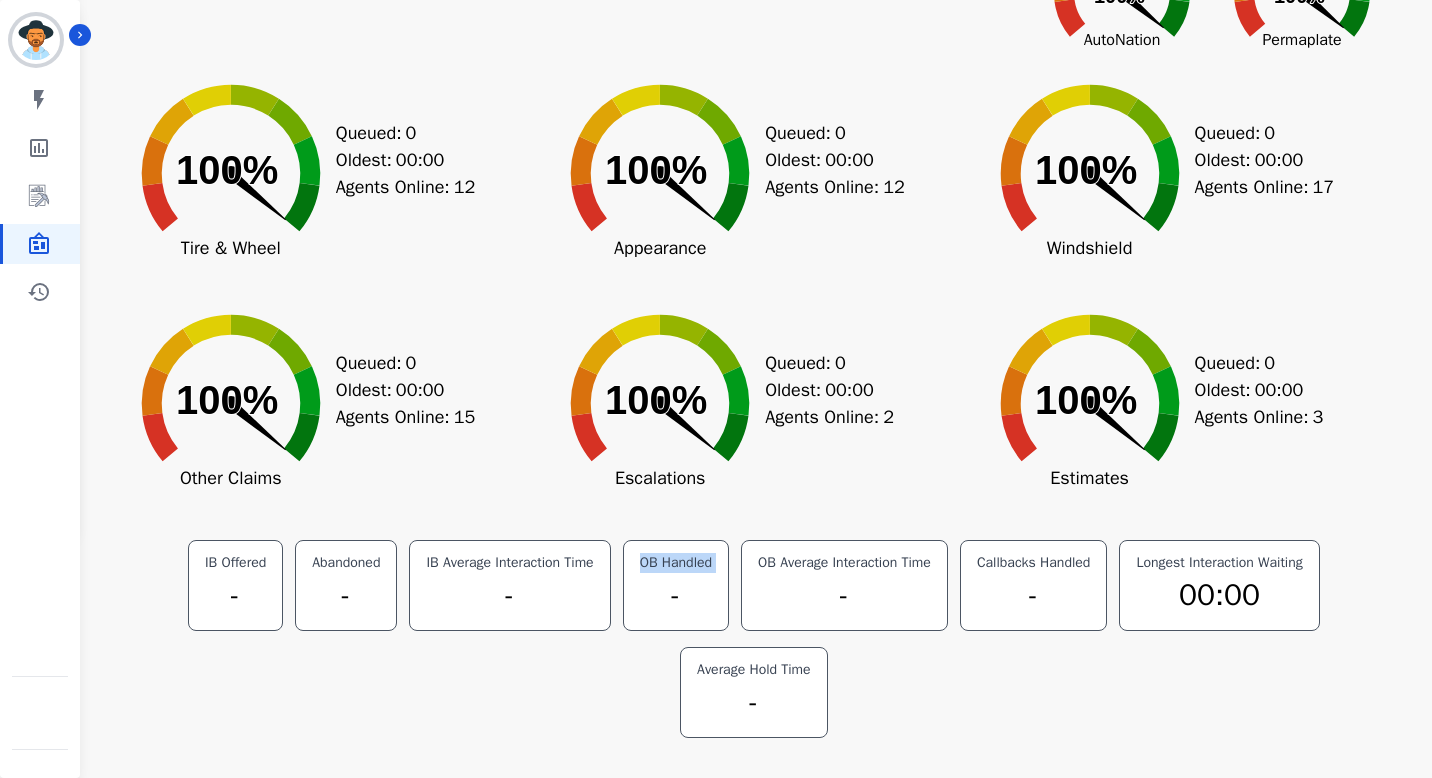 click on "OB Handled" at bounding box center [676, 563] 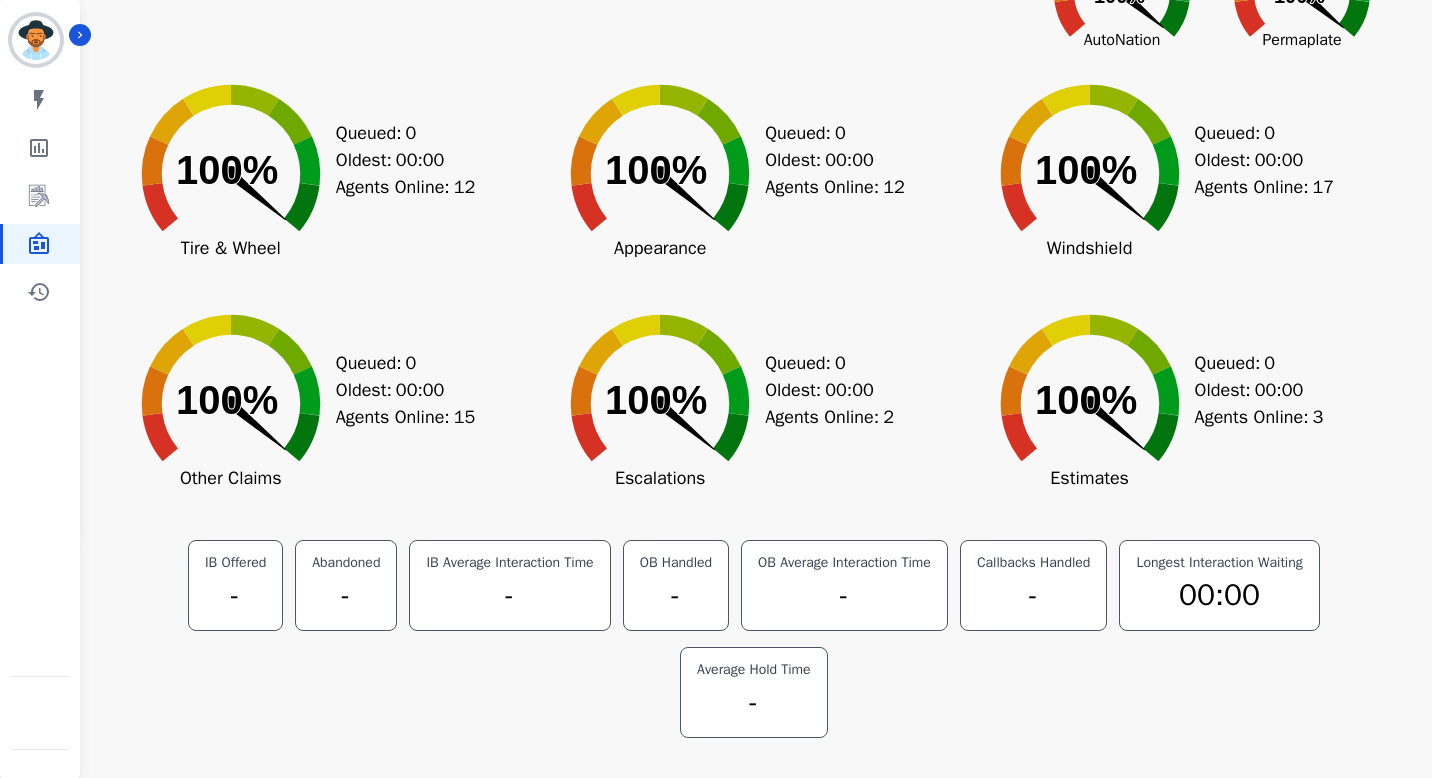 click on "IB Average Interaction Time" at bounding box center [509, 563] 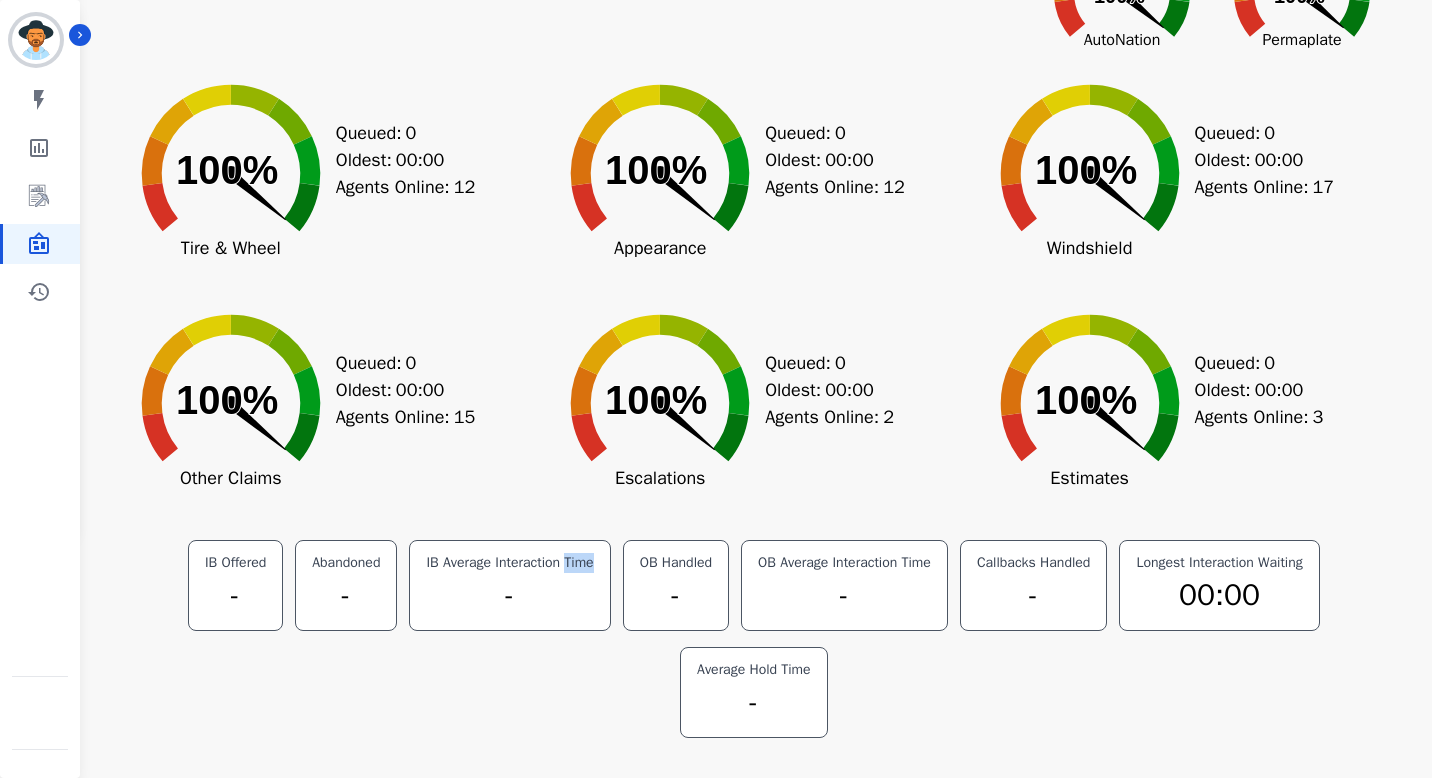 click on "IB Average Interaction Time" at bounding box center [509, 563] 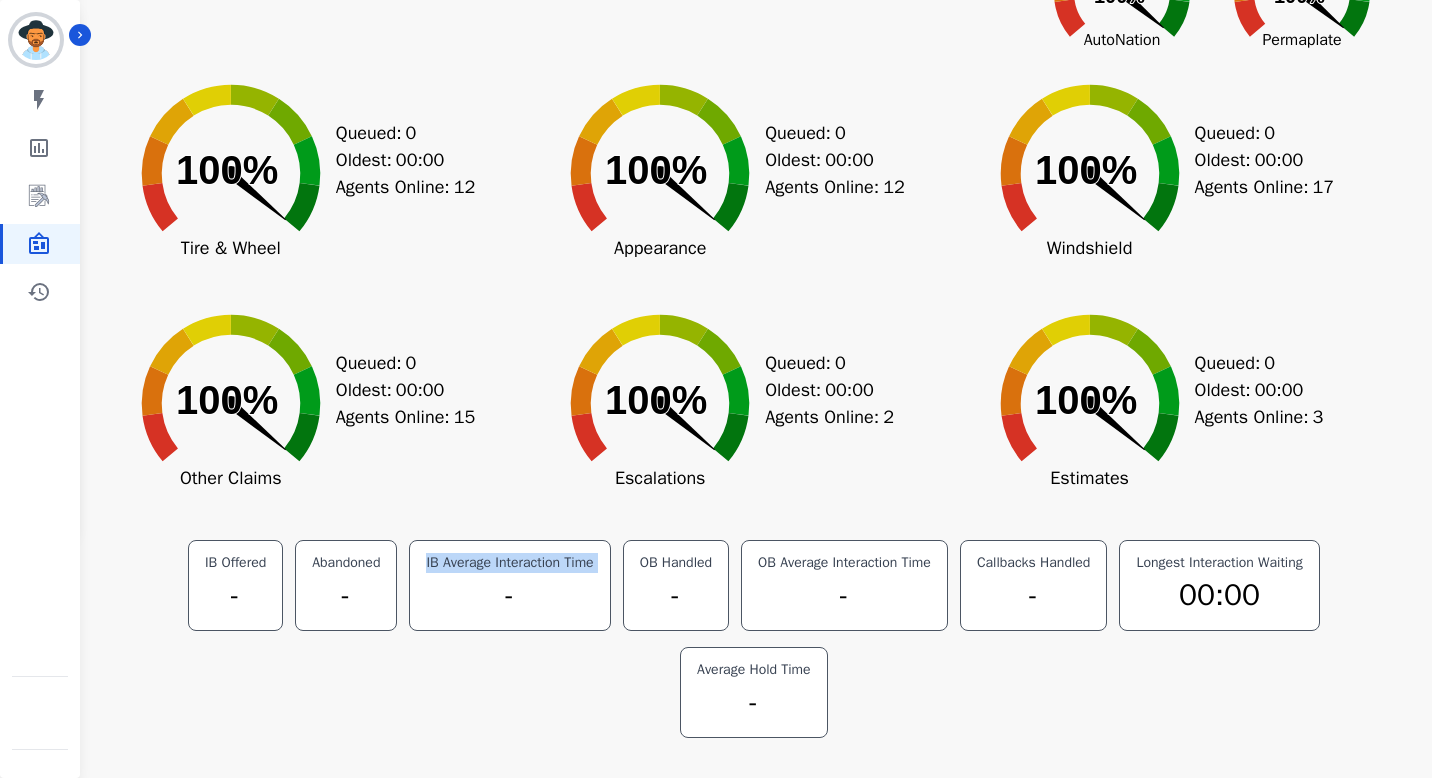 click on "IB Average Interaction Time" at bounding box center (509, 563) 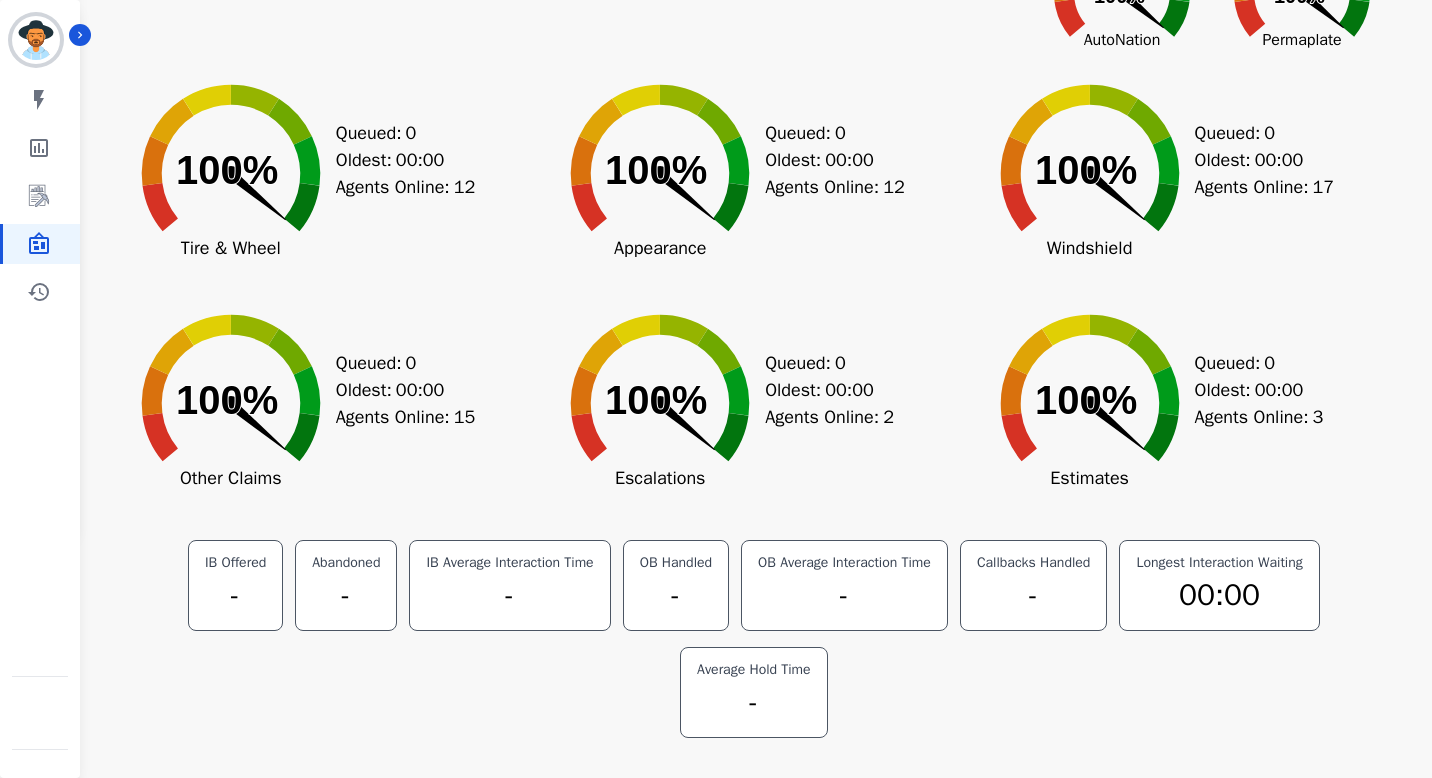 click on "IB Offered   -   Abandoned   -   IB Average Interaction Time   -   OB Handled   -   OB Average Interaction Time   -   Callbacks Handled   -   Longest Interaction Waiting   00:00   Average Hold Time   -" at bounding box center [754, 639] 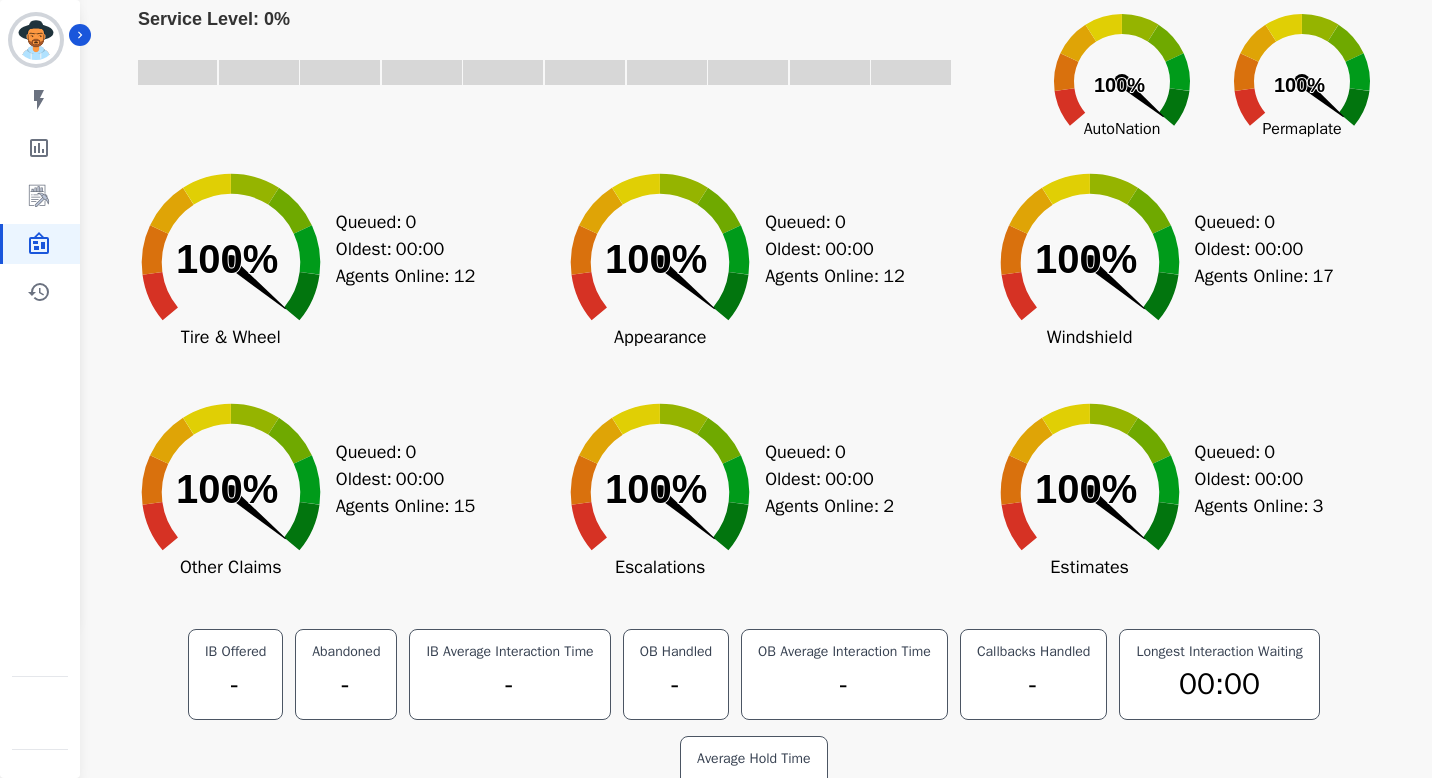 scroll, scrollTop: 246, scrollLeft: 0, axis: vertical 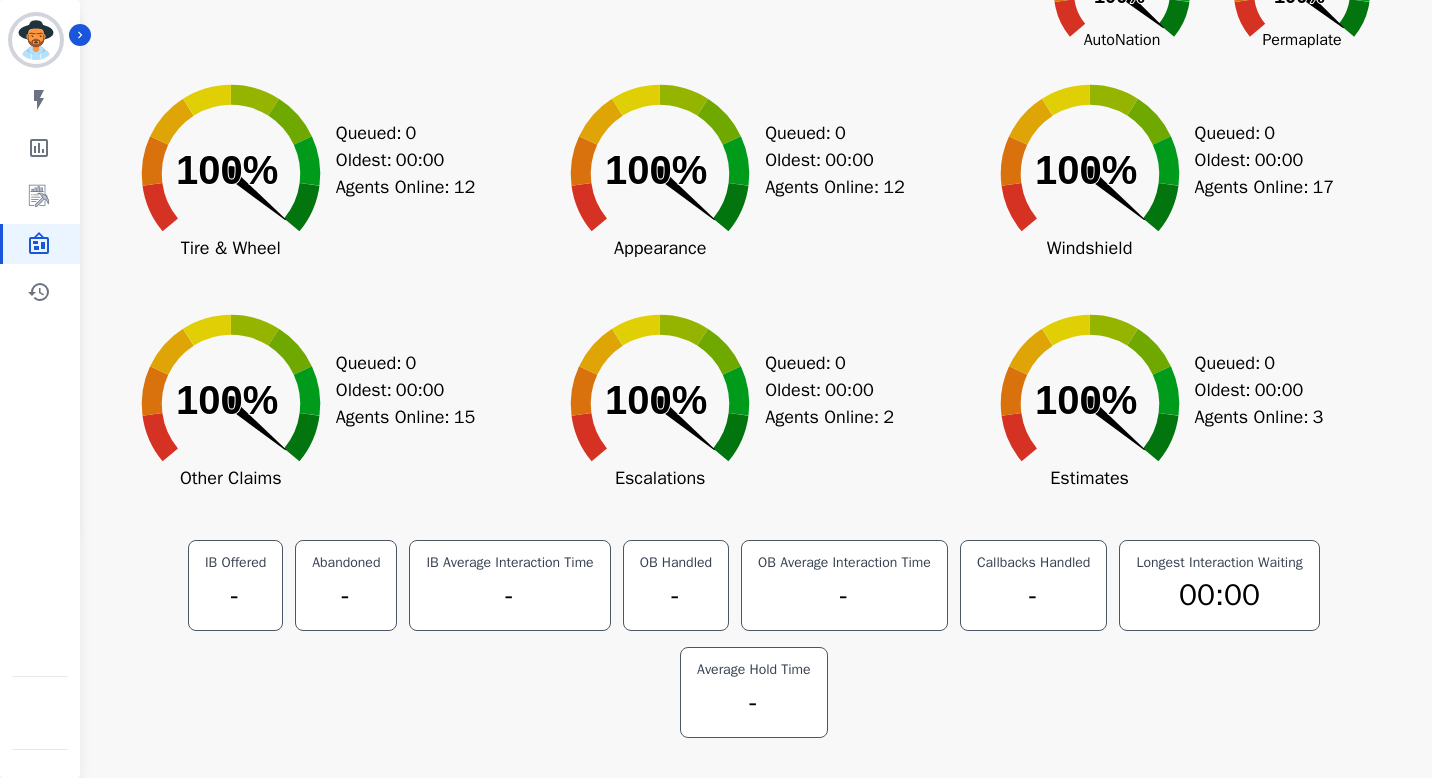 click on "-" at bounding box center [509, 595] 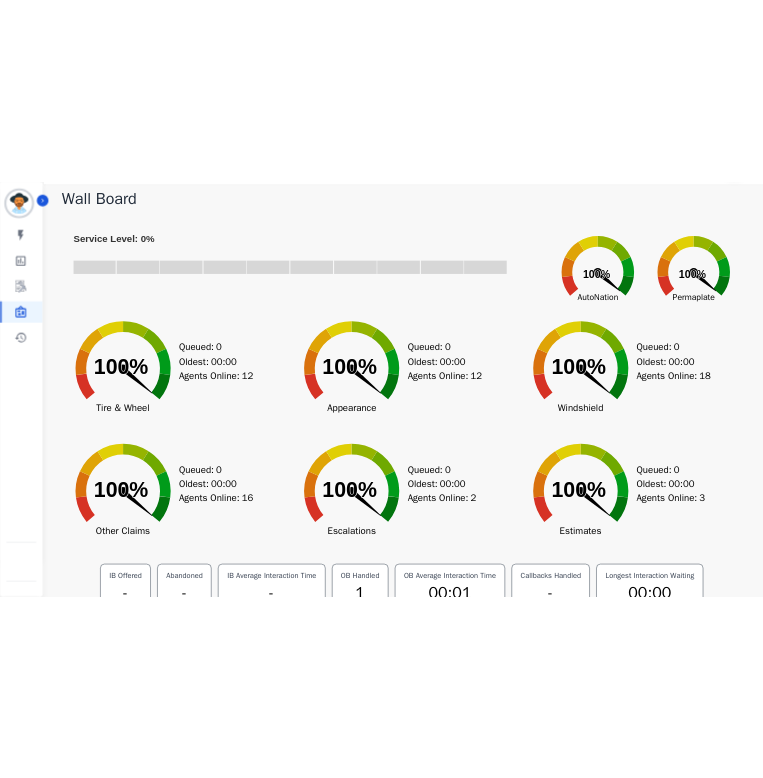 scroll, scrollTop: 0, scrollLeft: 0, axis: both 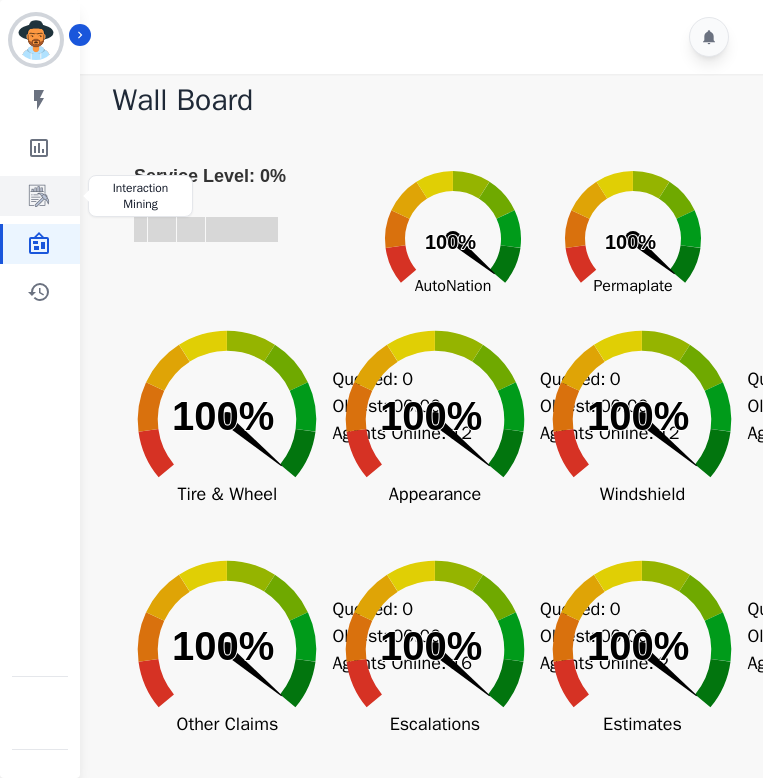 click 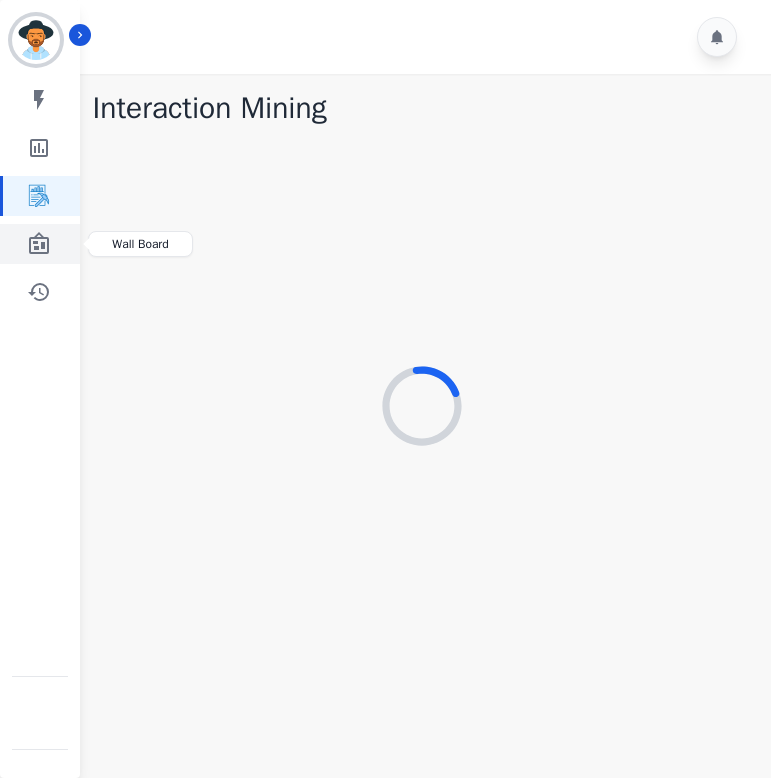 click 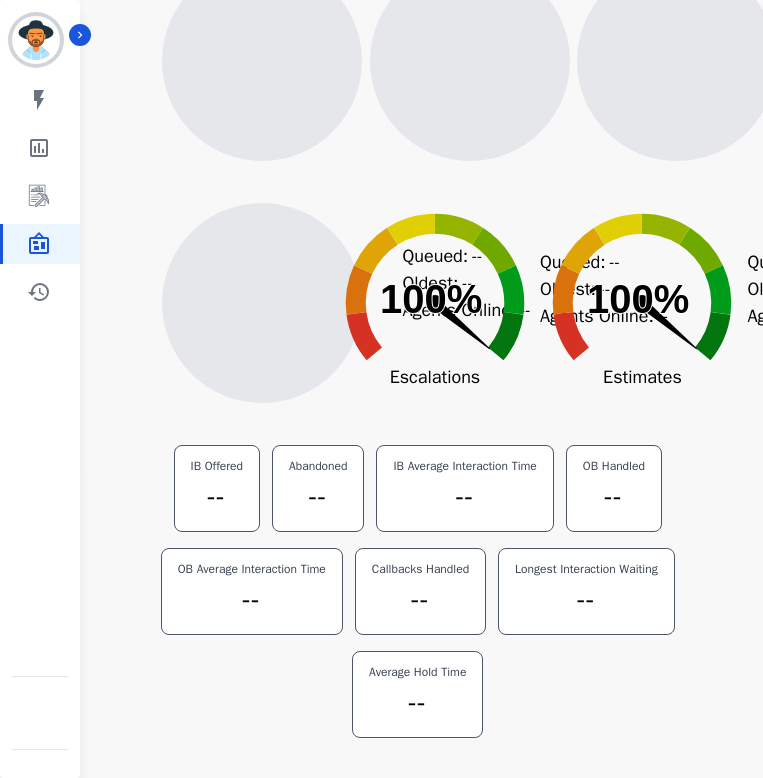 scroll, scrollTop: 341, scrollLeft: 0, axis: vertical 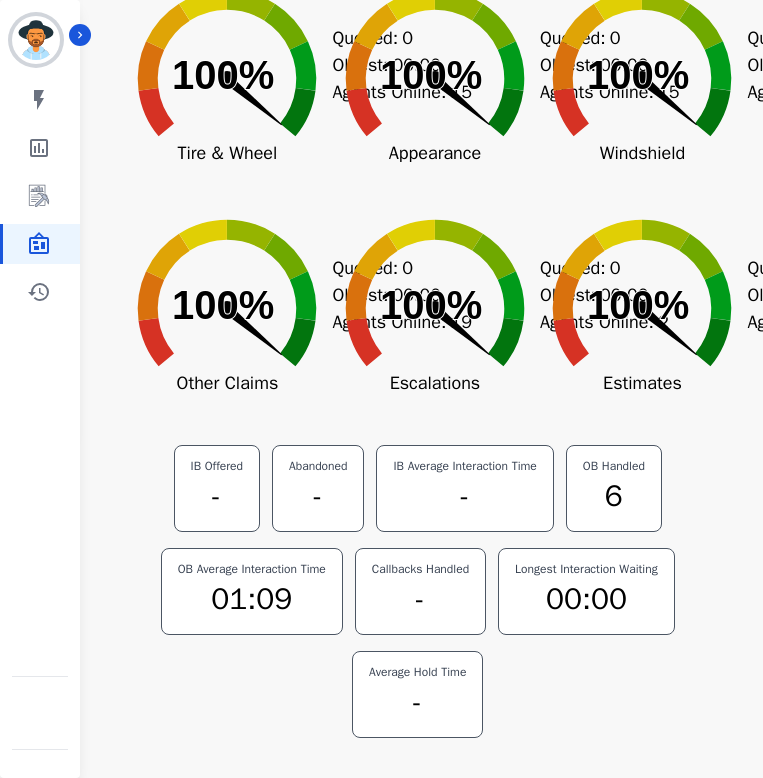 click on "6" at bounding box center [614, 496] 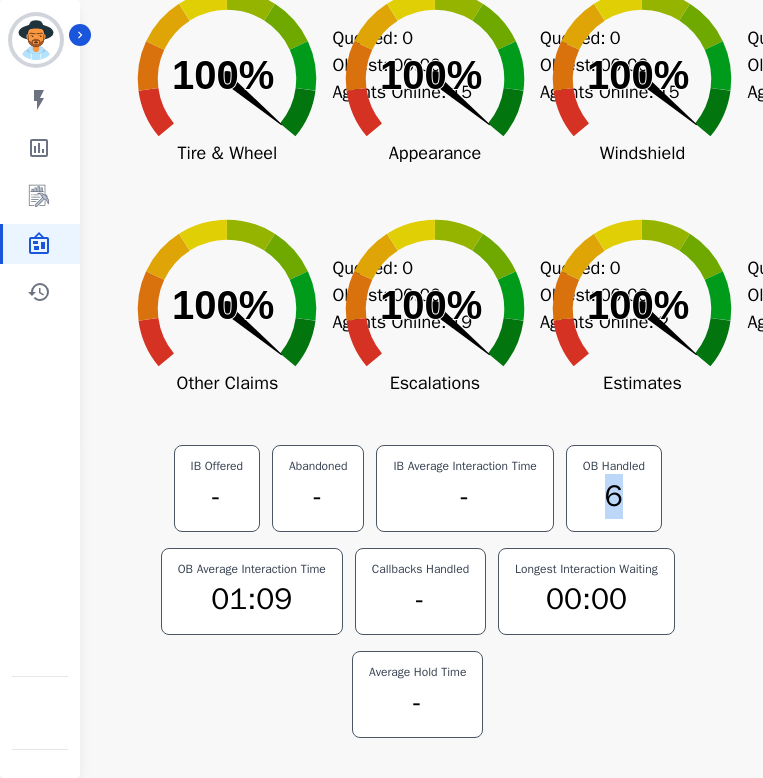 click on "6" at bounding box center [614, 496] 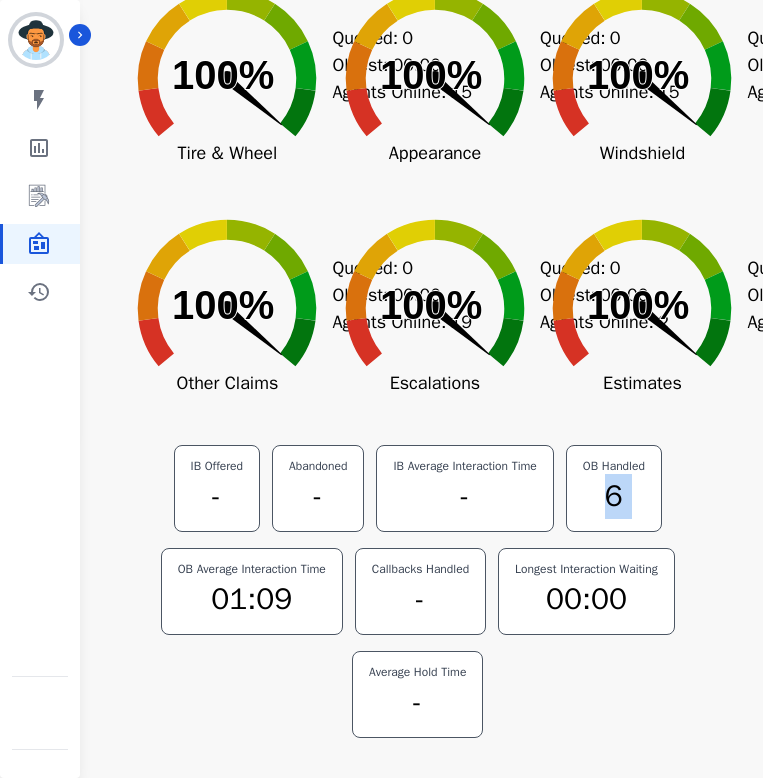 click on "6" at bounding box center [614, 496] 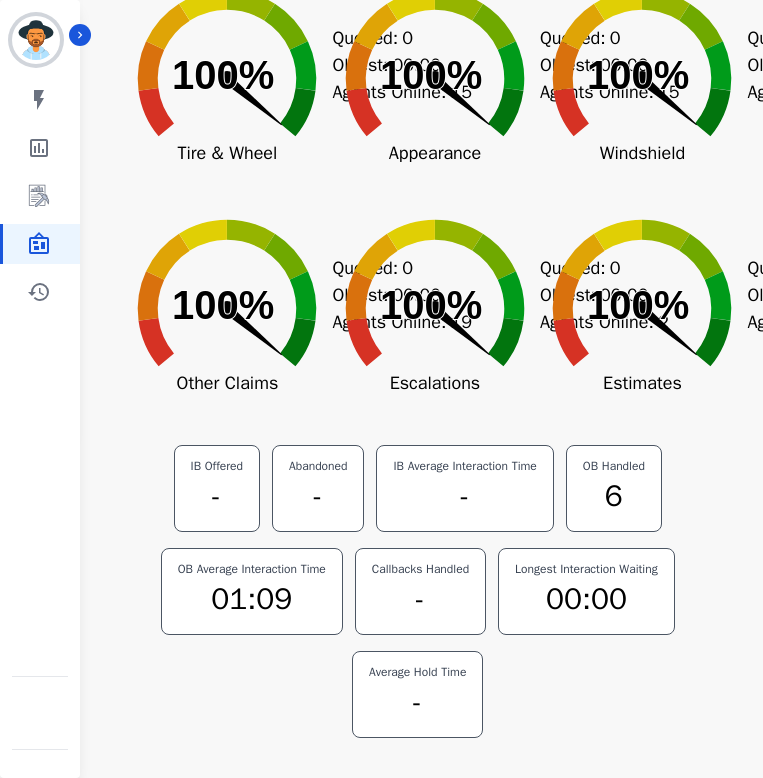 click on "00:00" at bounding box center [586, 599] 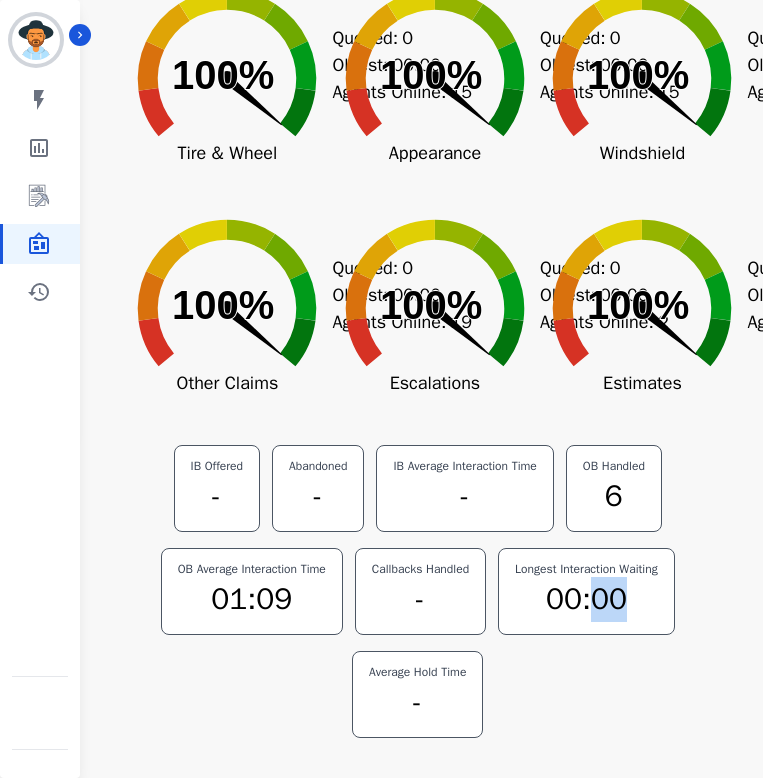 click on "00:00" at bounding box center [586, 599] 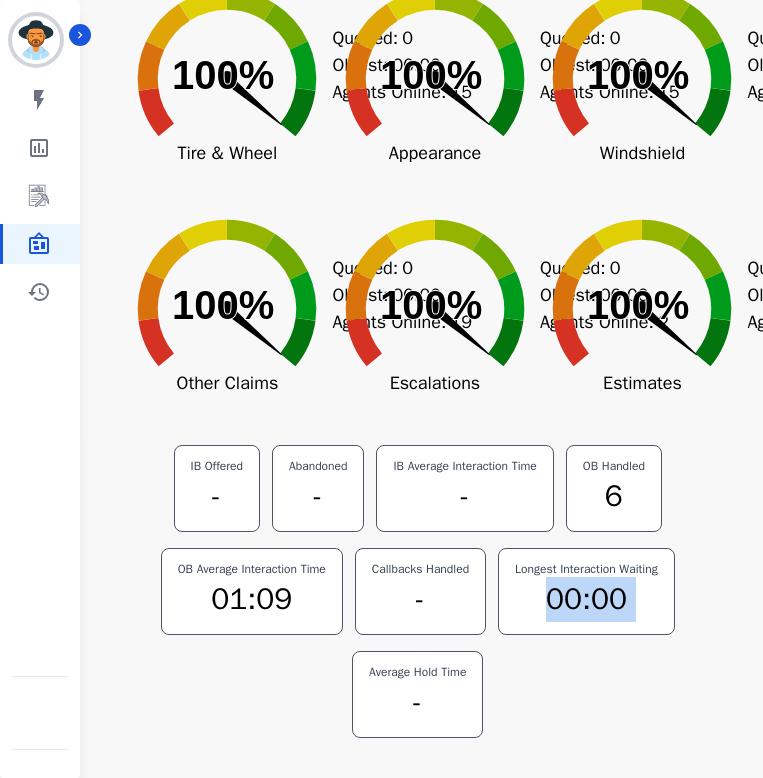 click on "00:00" at bounding box center [586, 599] 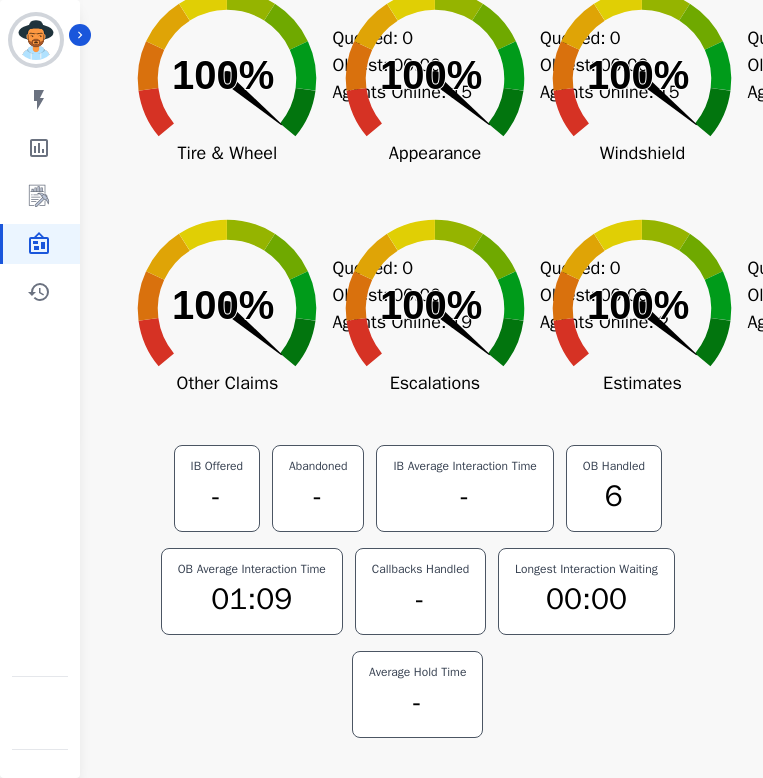 click on "-" at bounding box center (417, 702) 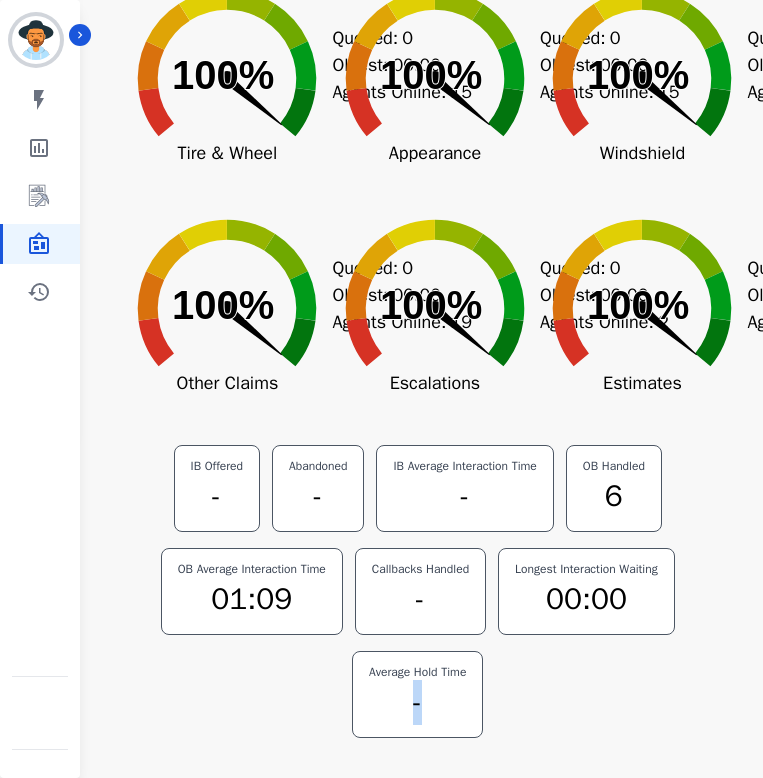 click on "-" at bounding box center (417, 702) 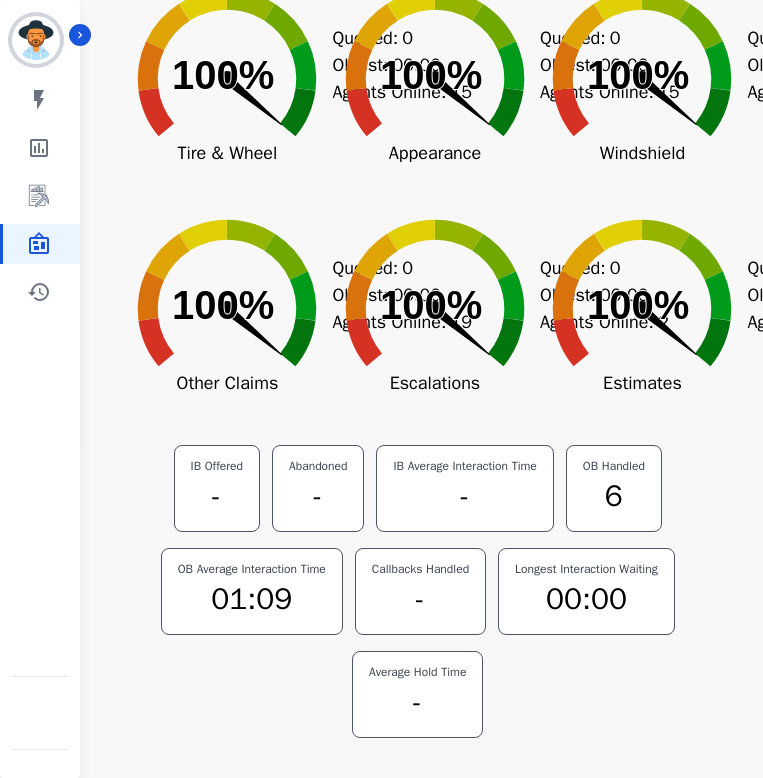 click on "-" at bounding box center (420, 599) 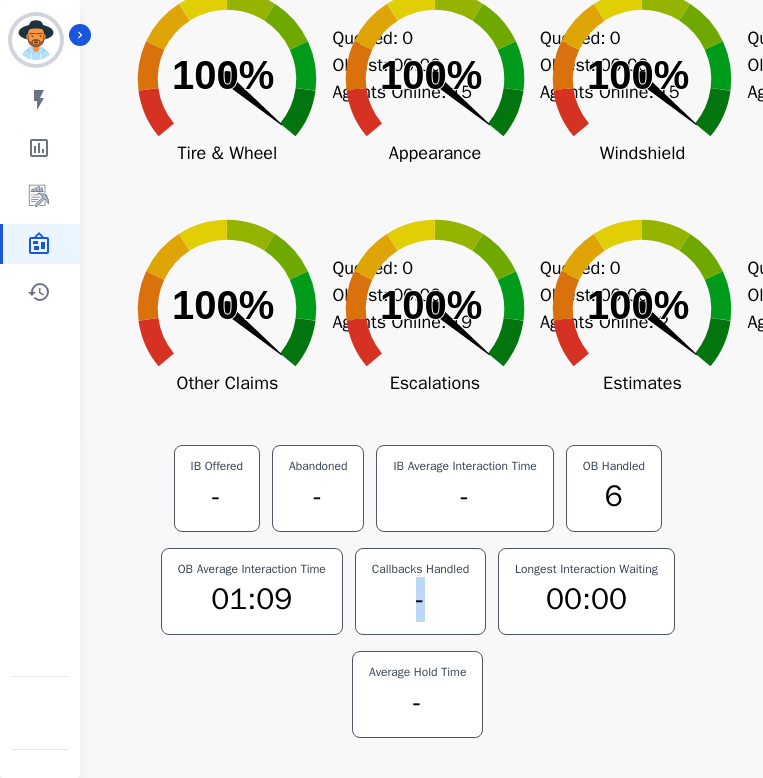 click on "-" at bounding box center [420, 599] 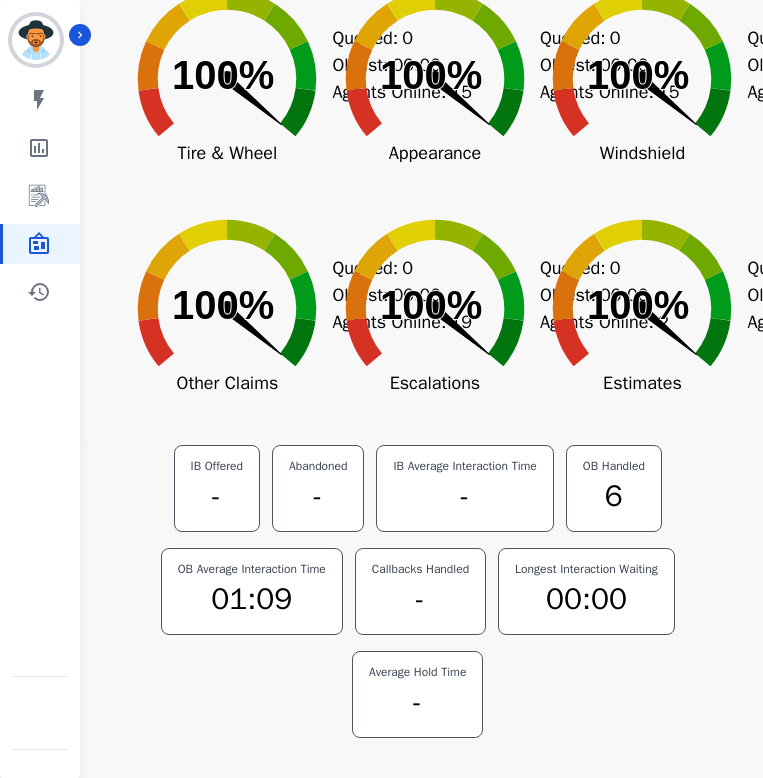click on "-" at bounding box center [464, 496] 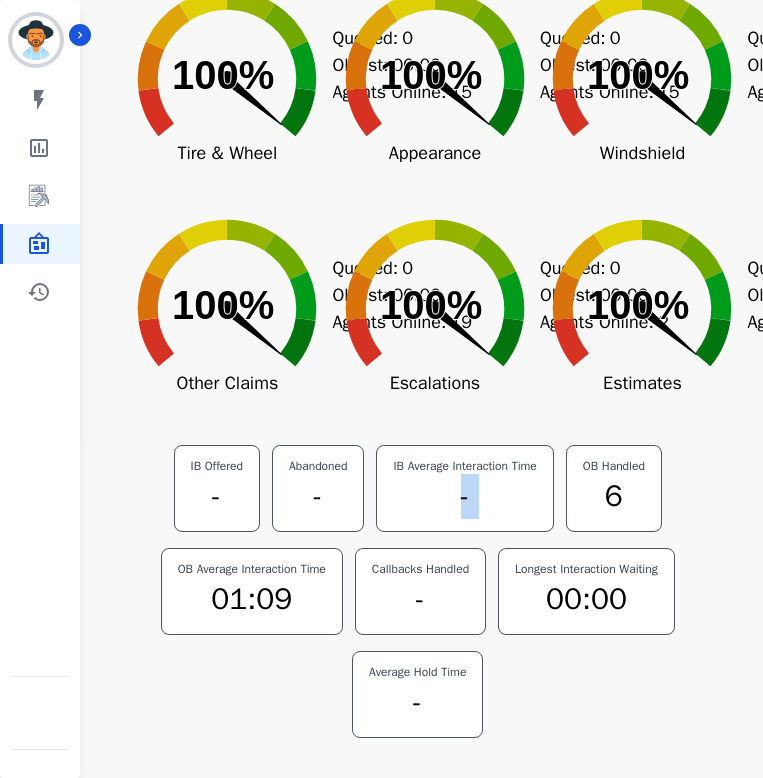 click on "-" at bounding box center (464, 496) 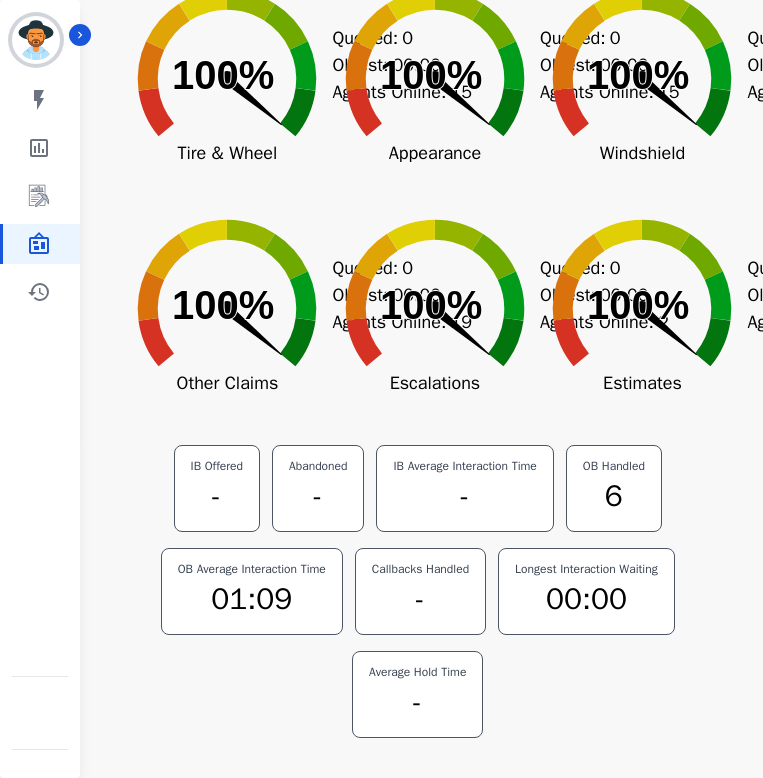click on "-" at bounding box center [318, 496] 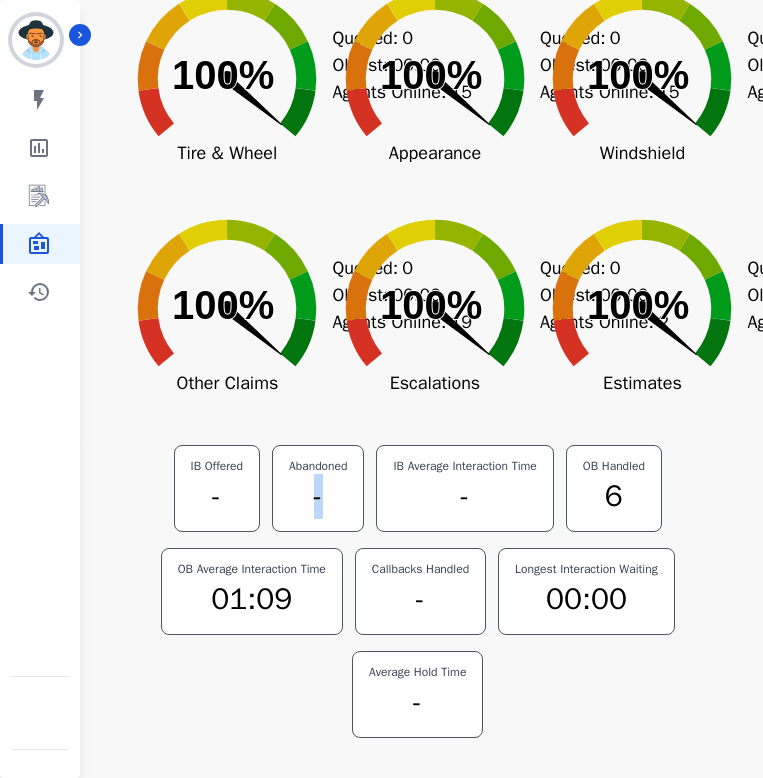 click on "-" at bounding box center (318, 496) 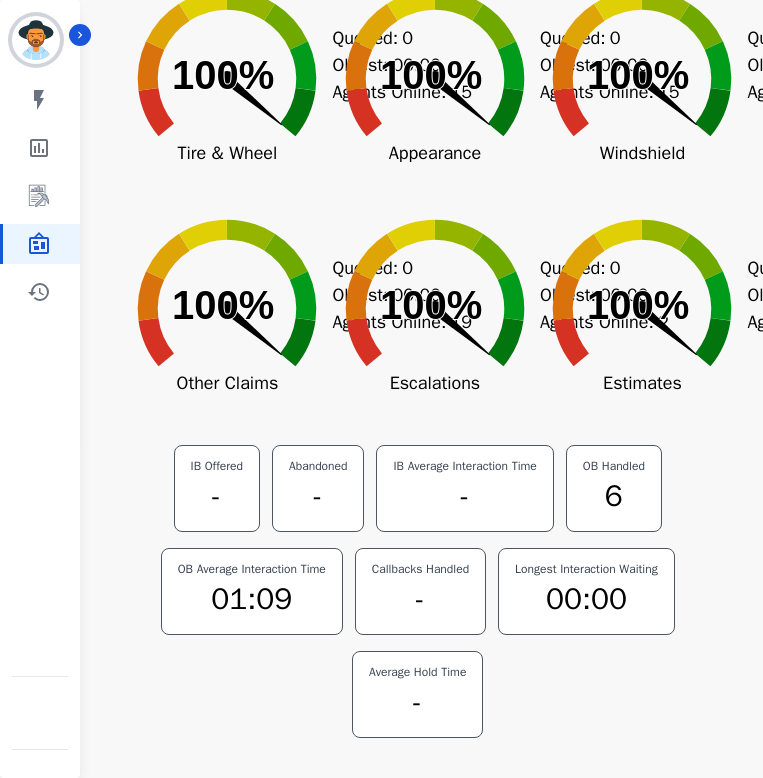 click on "-" at bounding box center [217, 496] 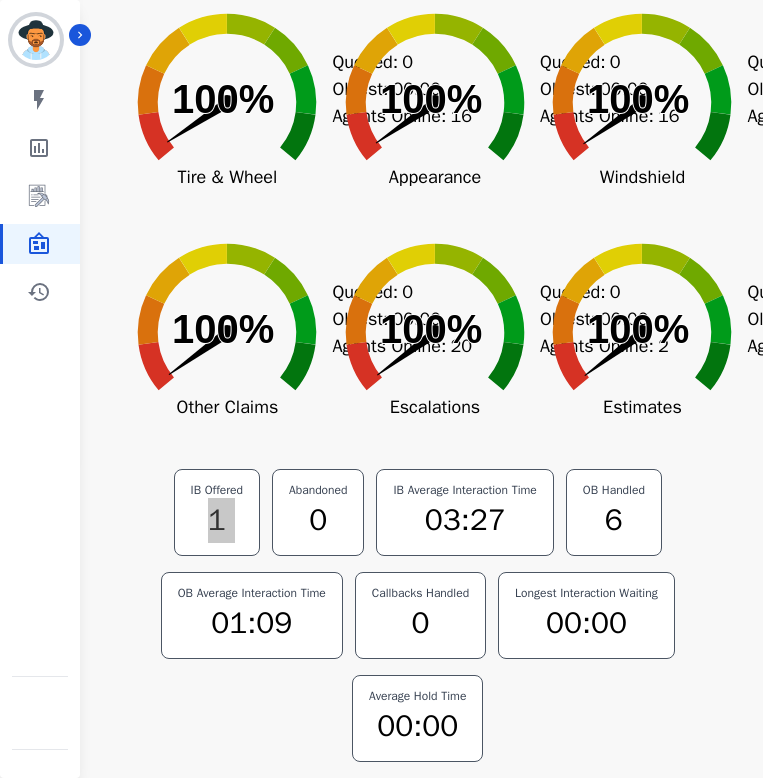 scroll, scrollTop: 341, scrollLeft: 0, axis: vertical 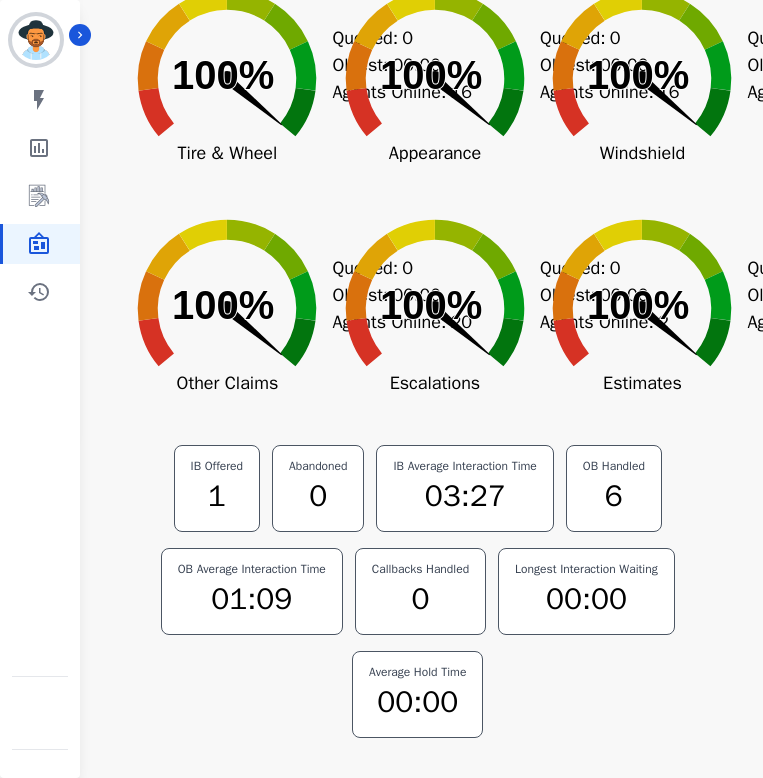 click on "Created with Highcharts 10.3.3 Service Level: 0% 8 AM: No data   Created with Highcharts 10.3.3 100% ​ 100%   AutoNation   Created with Highcharts 10.3.3 100% ​ 100%   Permaplate     Created with Highcharts 10.3.3 100% ​ 100%   Tire & Wheel   Queued:  0   Oldest:  00:00   Agents Online:  16   Created with Highcharts 10.3.3 100% ​ 100%   Appearance   Queued:  0   Oldest:  00:00   Agents Online:  16   Created with Highcharts 10.3.3 100% ​ 100%   Windshield   Queued:  0   Oldest:  00:00   Agents Online:  22   Created with Highcharts 10.3.3 100% ​ 100%   Other Claims   Queued:  0   Oldest:  00:00   Agents Online:  20   Created with Highcharts 10.3.3 100% ​ 100%   Escalations   Queued:  0   Oldest:  00:00   Agents Online:  2   Created with Highcharts 10.3.3 100% ​ 100%   Estimates   Queued:  0   Oldest:  00:00   Agents Online:  4     IB Offered   1   Abandoned   0   IB Average Interaction Time   03:27   OB Handled   6   OB Average Interaction Time   01:09   Callbacks Handled   0     00:00     00:00" at bounding box center (417, 265) 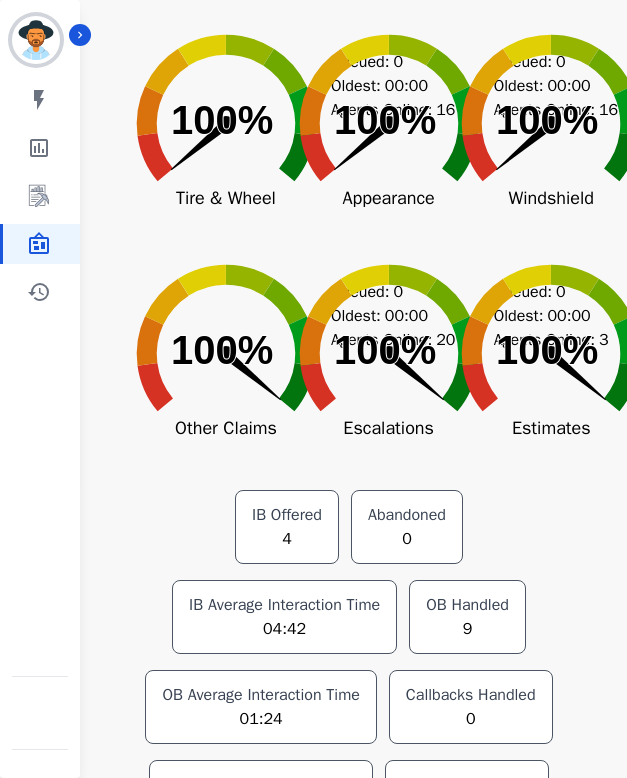 scroll, scrollTop: 482, scrollLeft: 0, axis: vertical 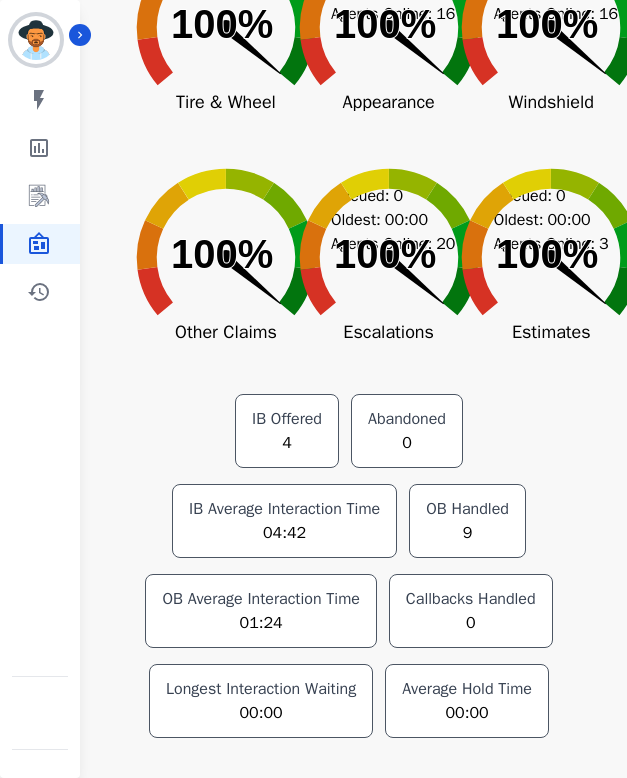 click on "Average Hold Time" at bounding box center (467, 689) 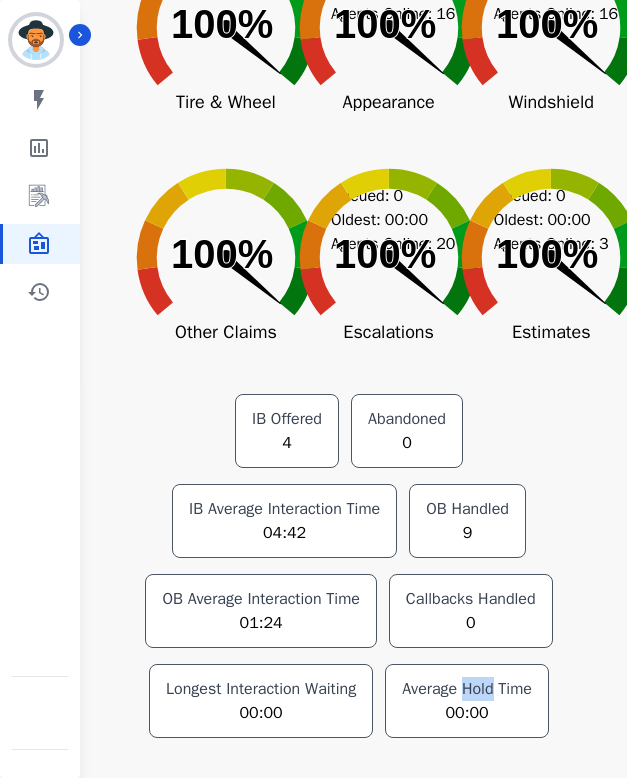 click on "Average Hold Time" at bounding box center (467, 689) 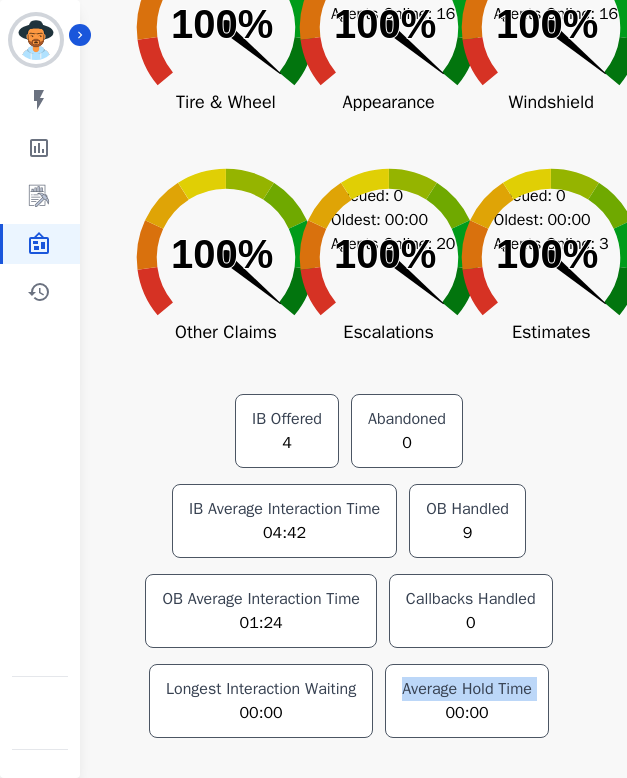 click on "Average Hold Time" at bounding box center (467, 689) 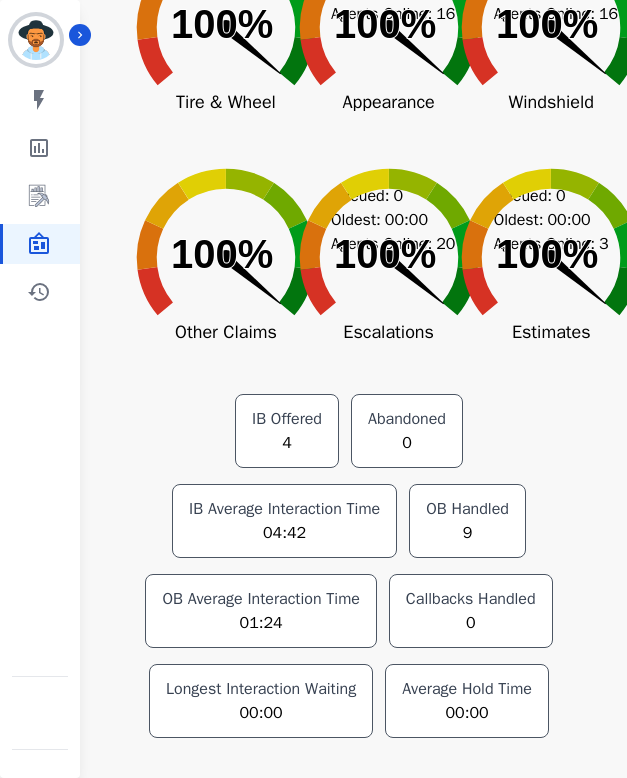 click on "OB Average Interaction Time" at bounding box center [260, 599] 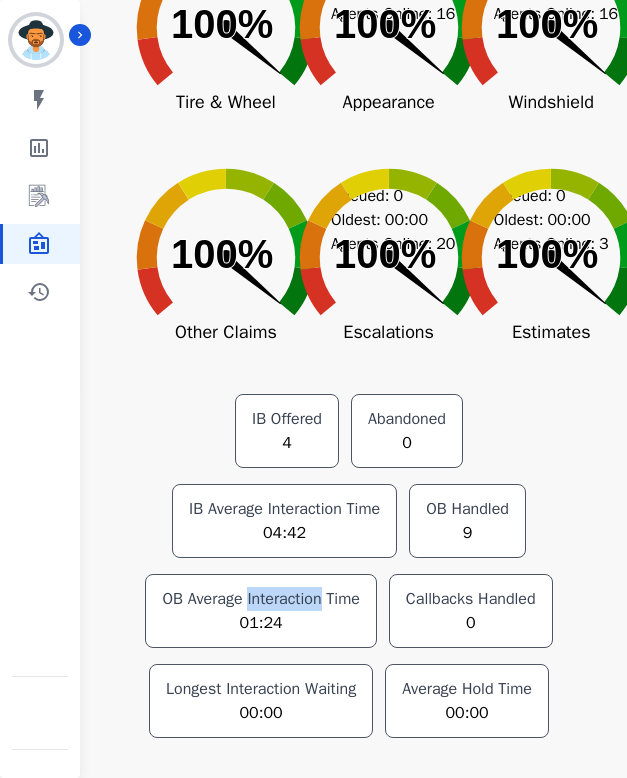 click on "OB Average Interaction Time" at bounding box center (260, 599) 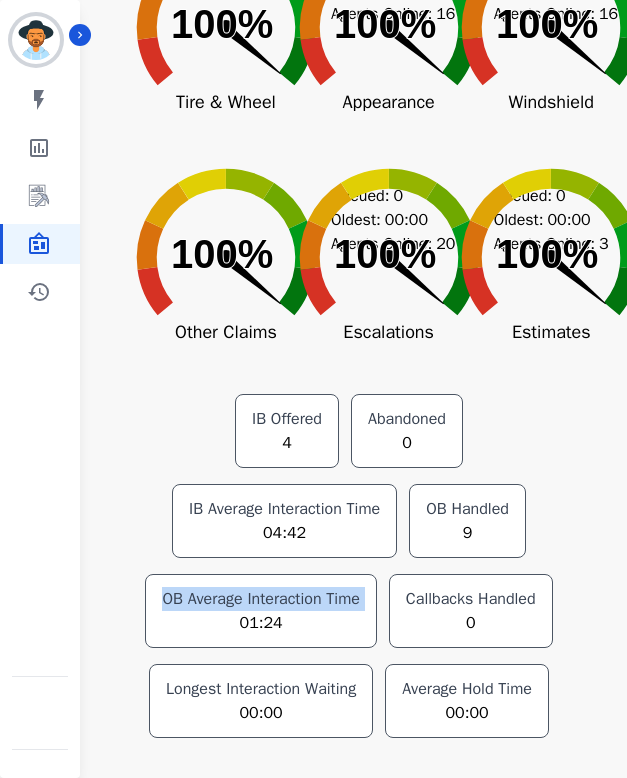 click on "OB Average Interaction Time" at bounding box center (260, 599) 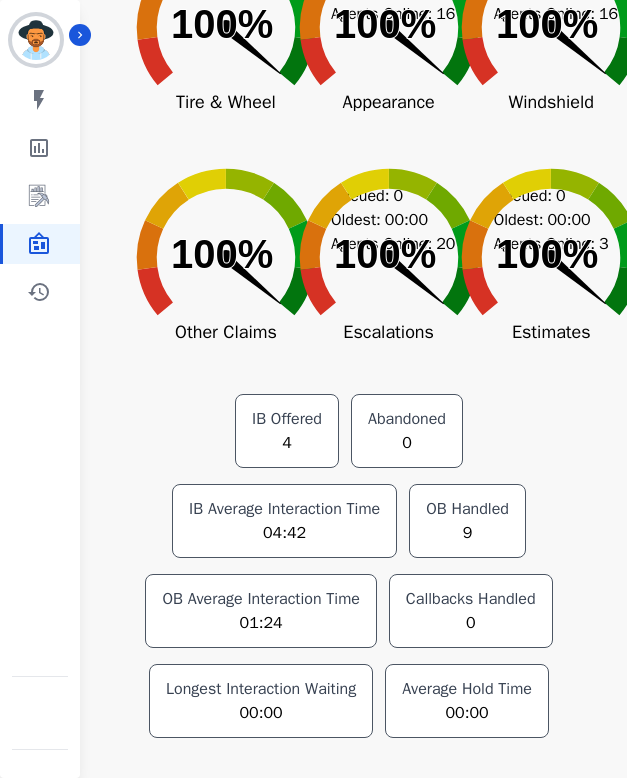 click on "Abandoned" at bounding box center (407, 419) 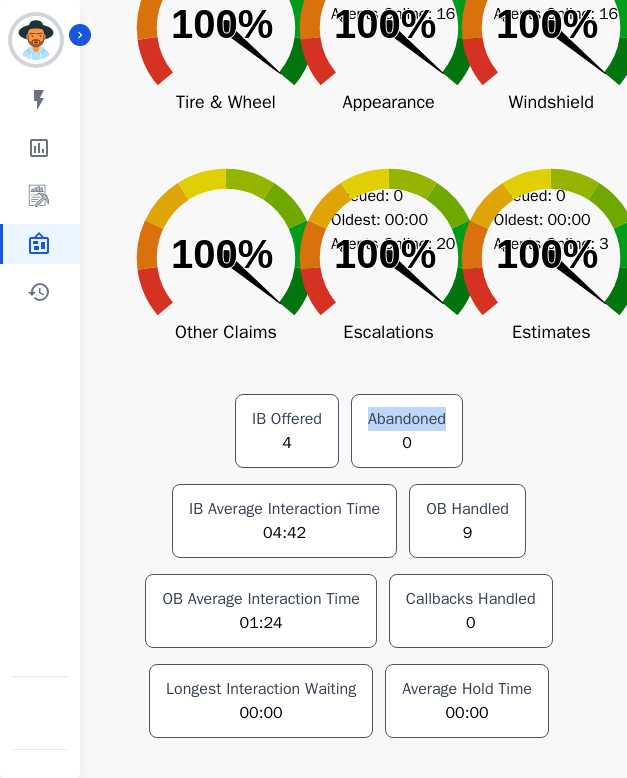 click on "Abandoned" at bounding box center (407, 419) 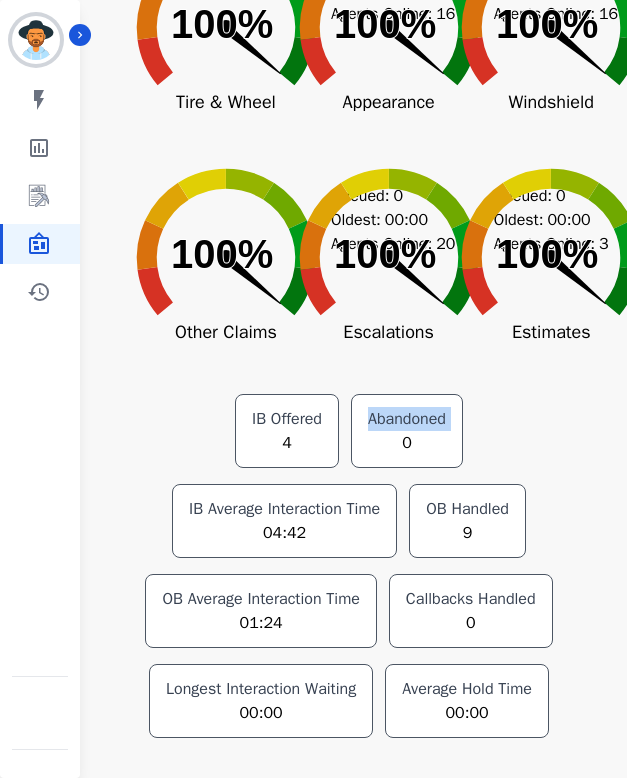 click on "Abandoned" at bounding box center (407, 419) 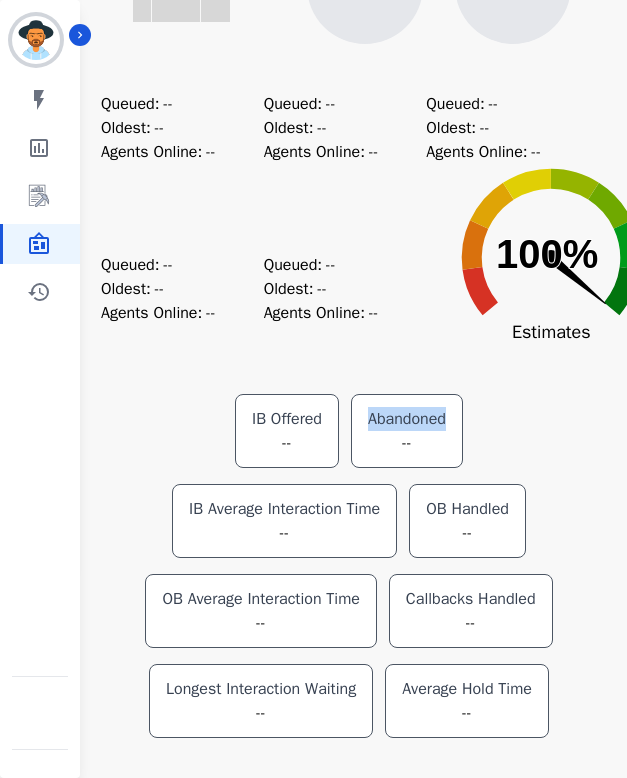 scroll, scrollTop: 482, scrollLeft: 0, axis: vertical 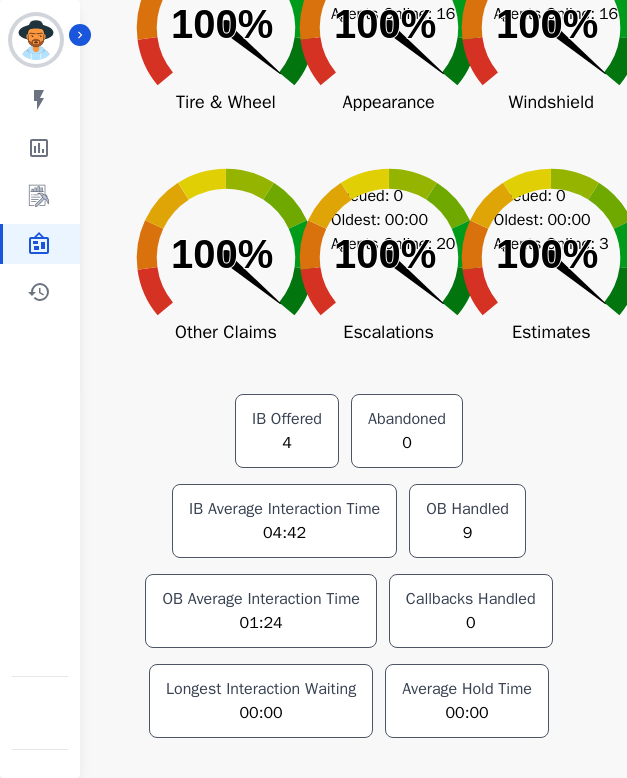 click on "IB Offered   4   Abandoned   0   IB Average Interaction Time   04:42   OB Handled   9   OB Average Interaction Time   01:24   Callbacks Handled   0   Longest Interaction Waiting   00:00   Average Hold Time   00:00" at bounding box center [349, 566] 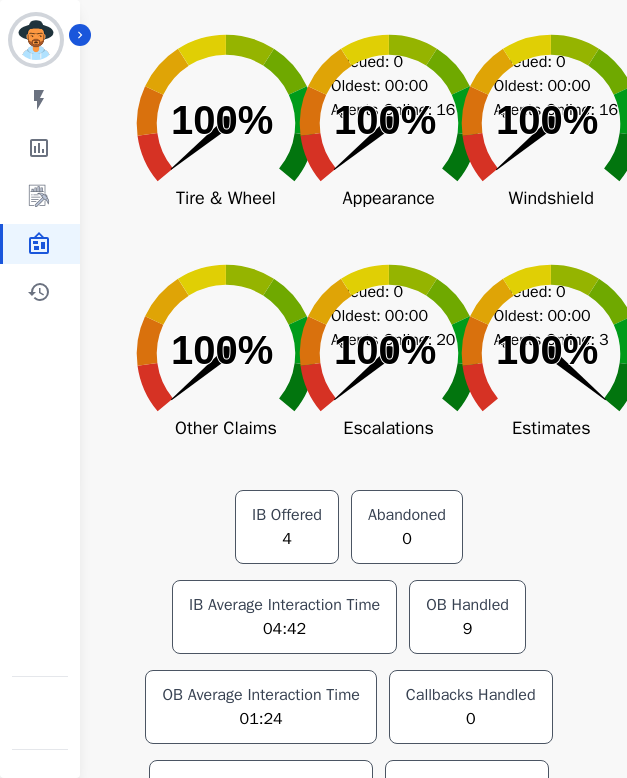 scroll, scrollTop: 482, scrollLeft: 0, axis: vertical 